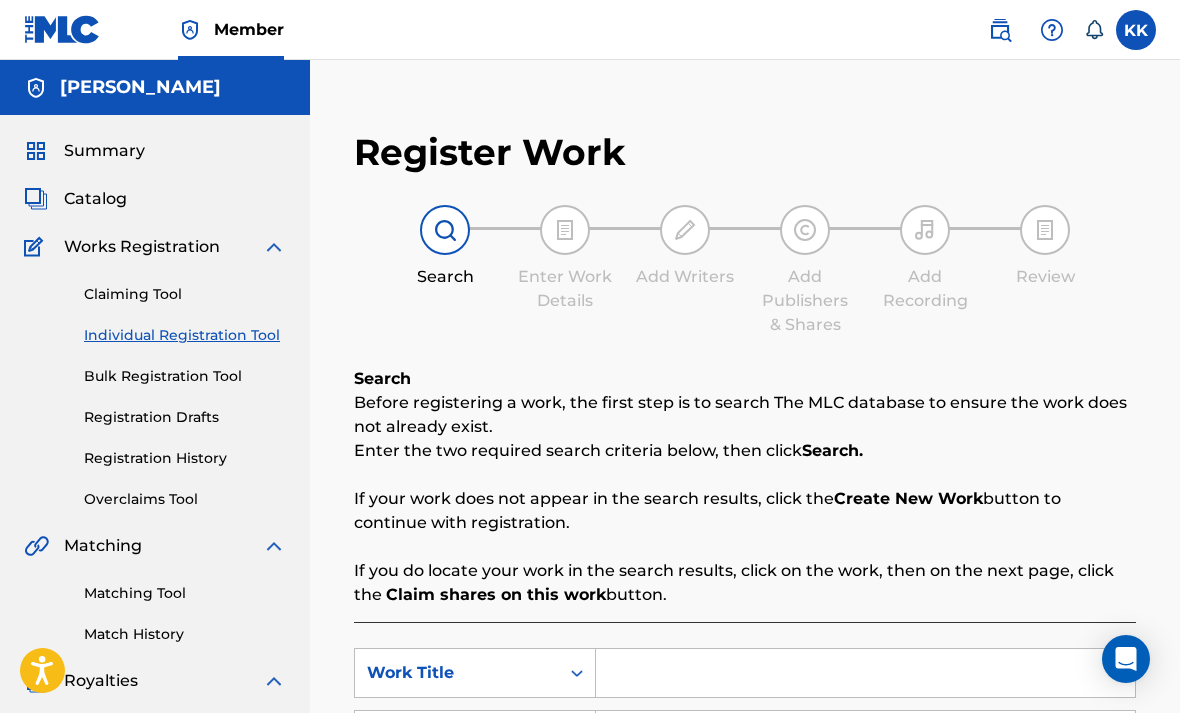 scroll, scrollTop: 119, scrollLeft: 0, axis: vertical 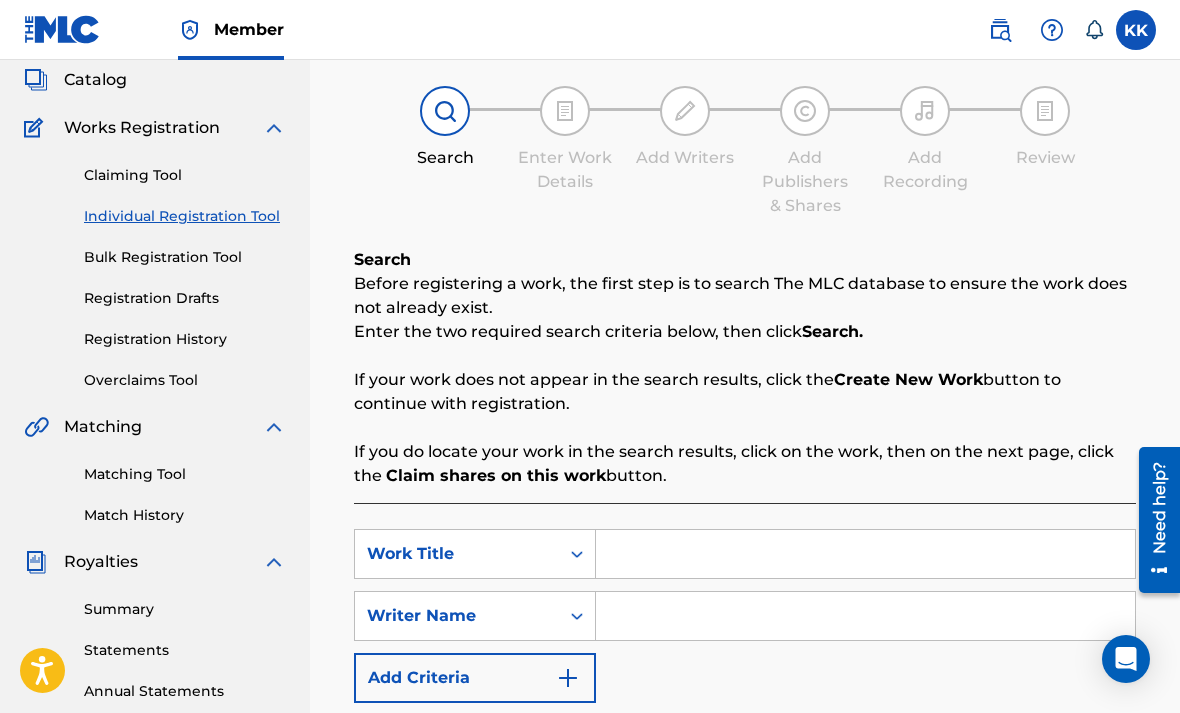 click on "Registration History" at bounding box center (185, 339) 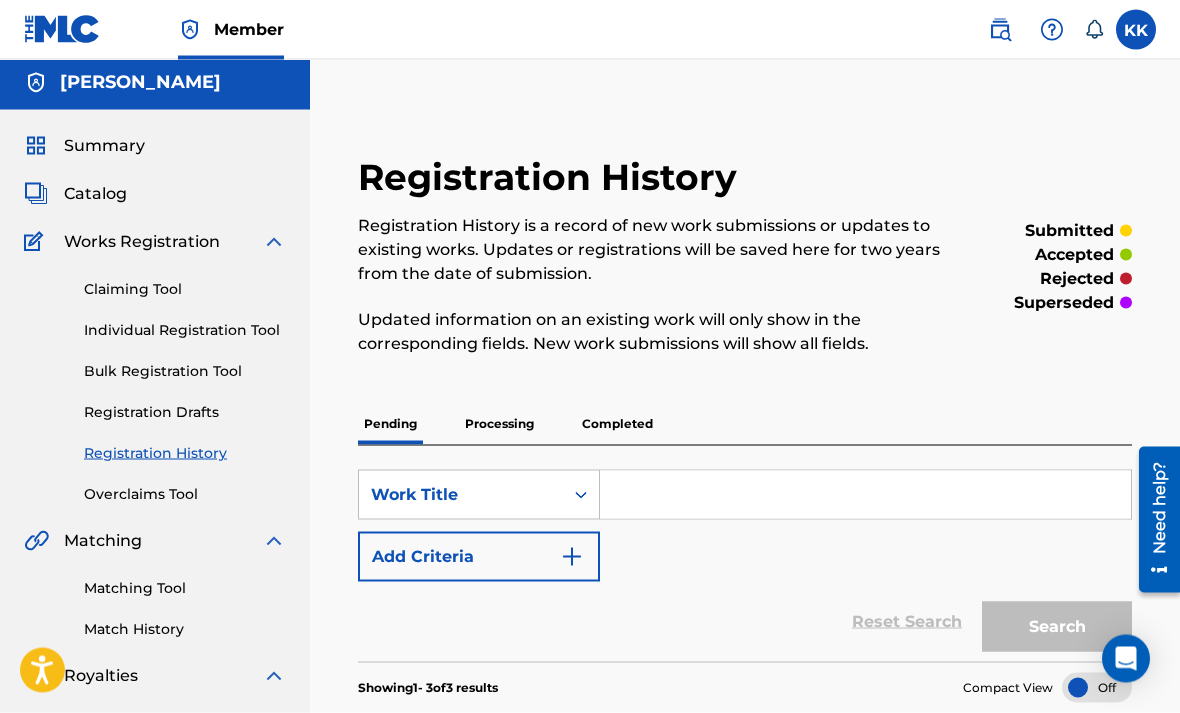 scroll, scrollTop: 0, scrollLeft: 0, axis: both 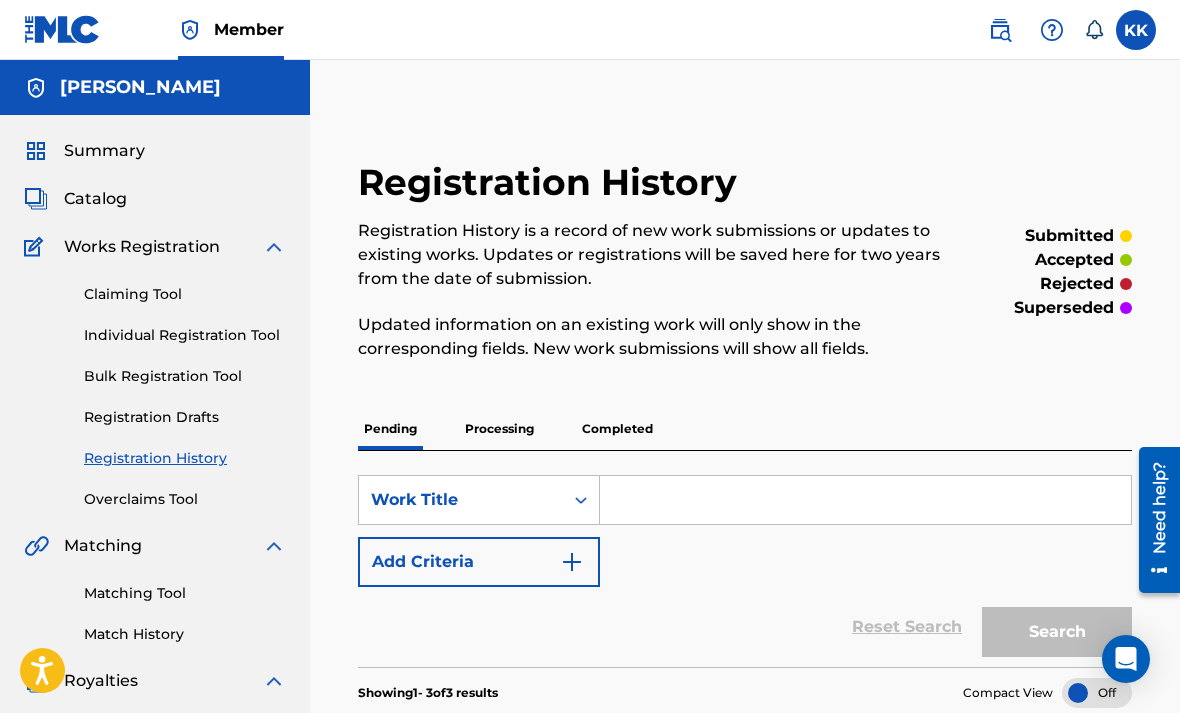 click on "Individual Registration Tool" at bounding box center [185, 335] 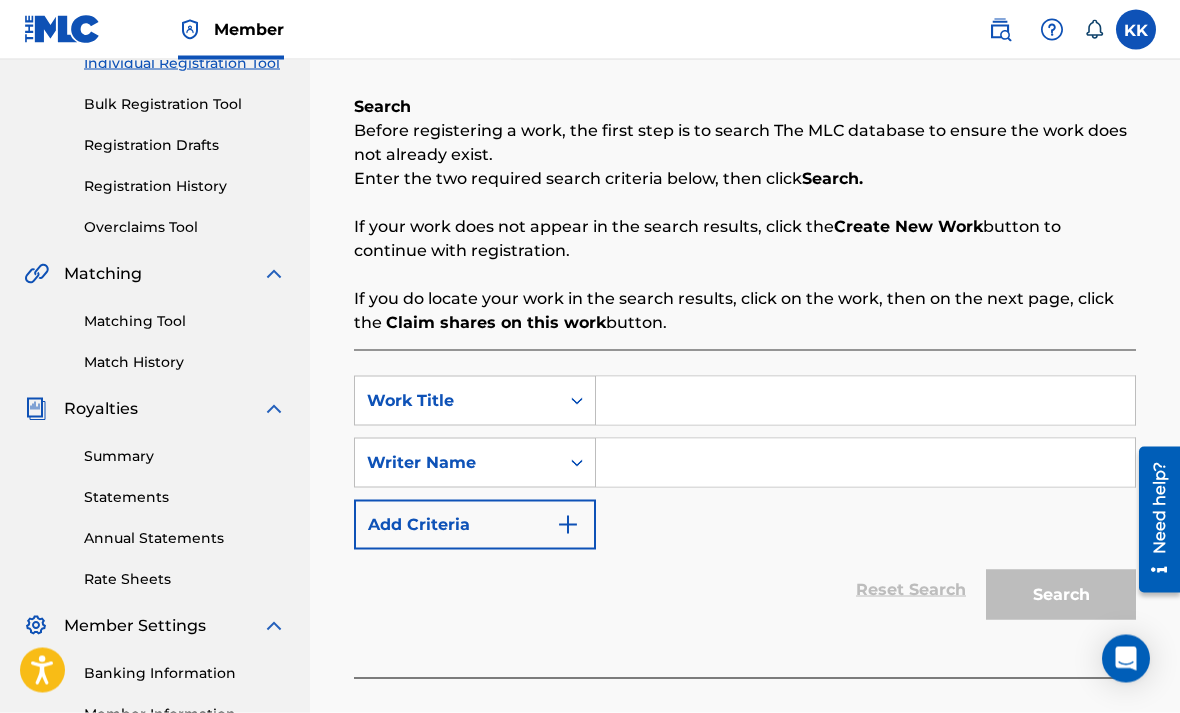 scroll, scrollTop: 273, scrollLeft: 0, axis: vertical 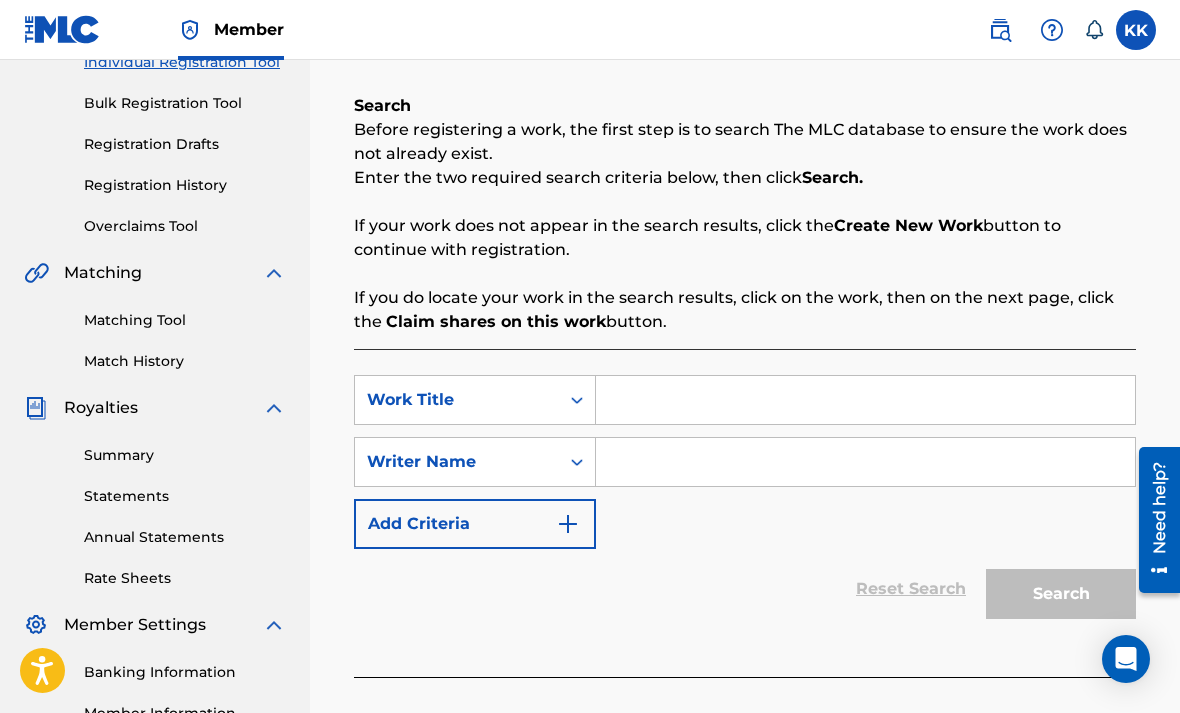click at bounding box center [865, 400] 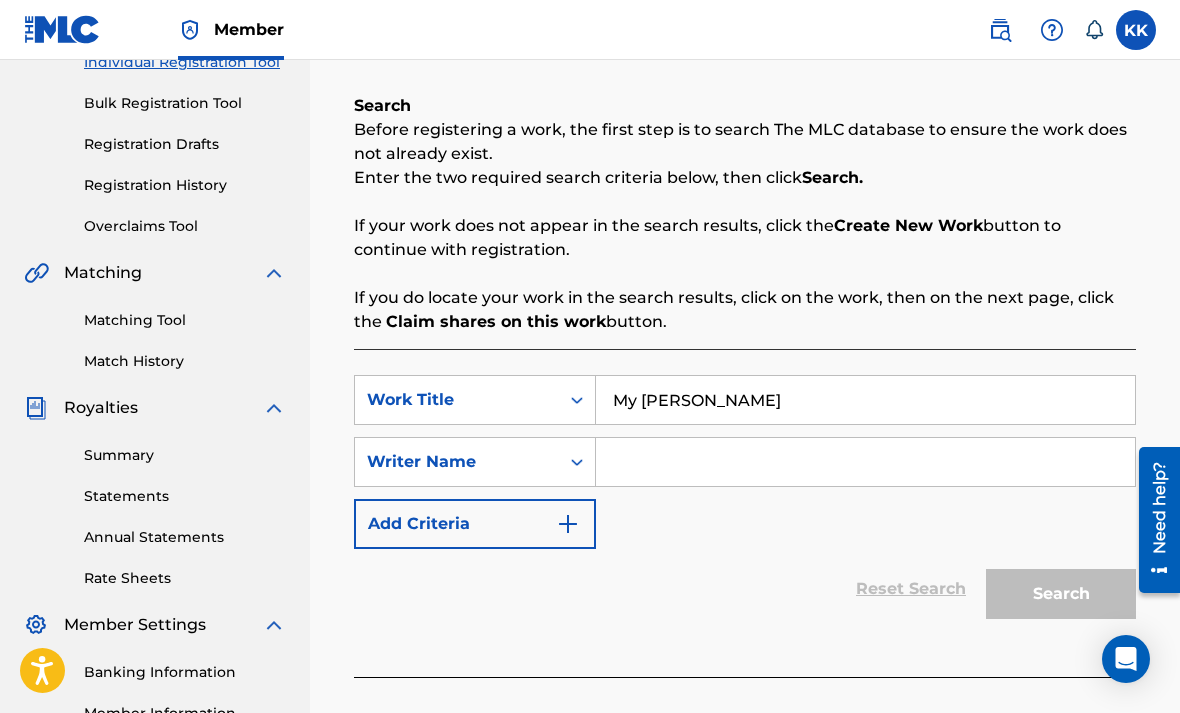 type on "My [PERSON_NAME]" 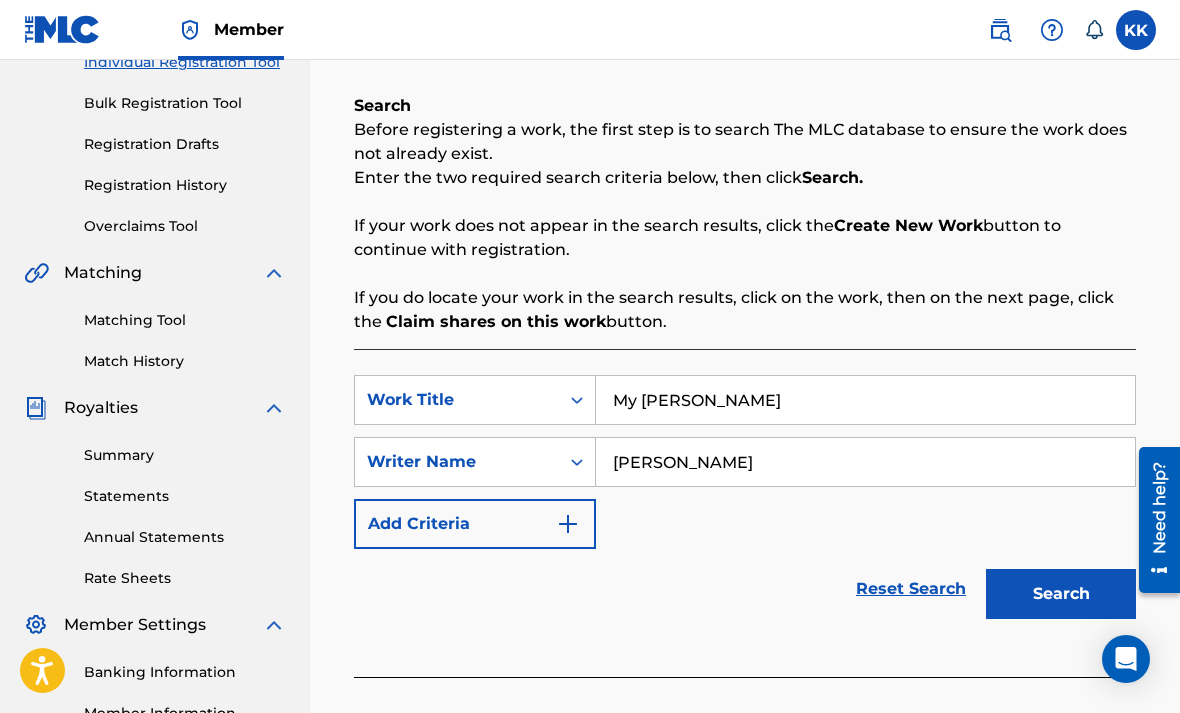 type on "[PERSON_NAME]" 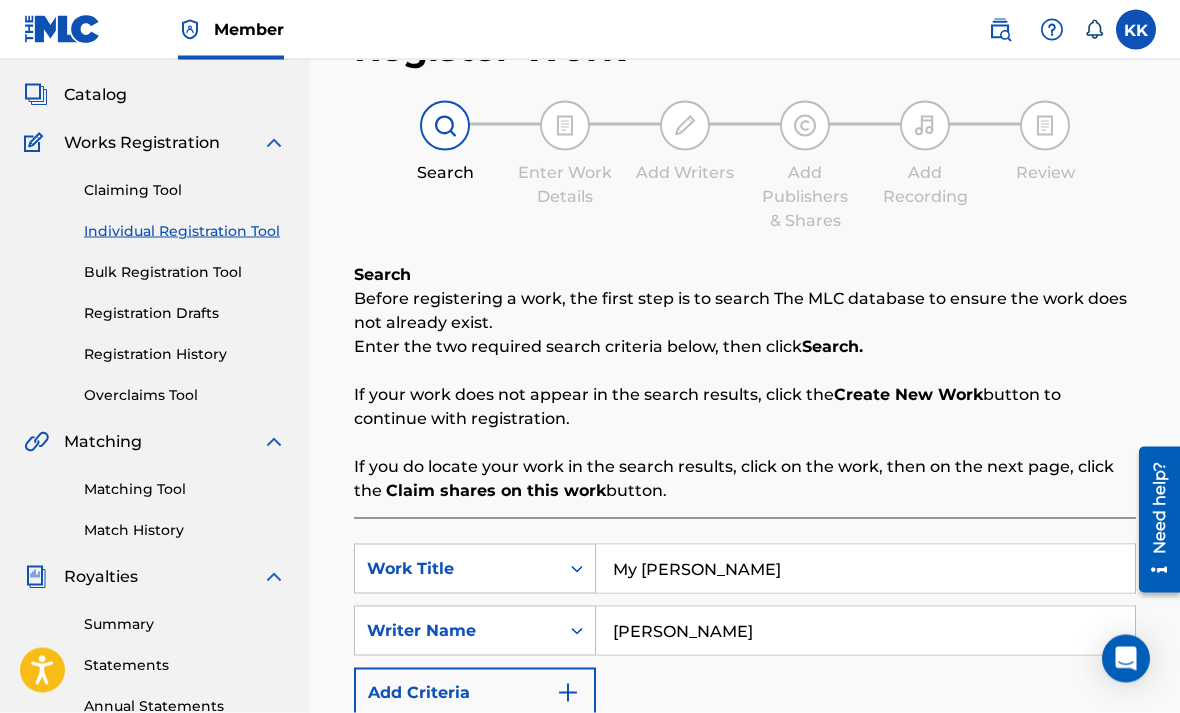 scroll, scrollTop: 96, scrollLeft: 0, axis: vertical 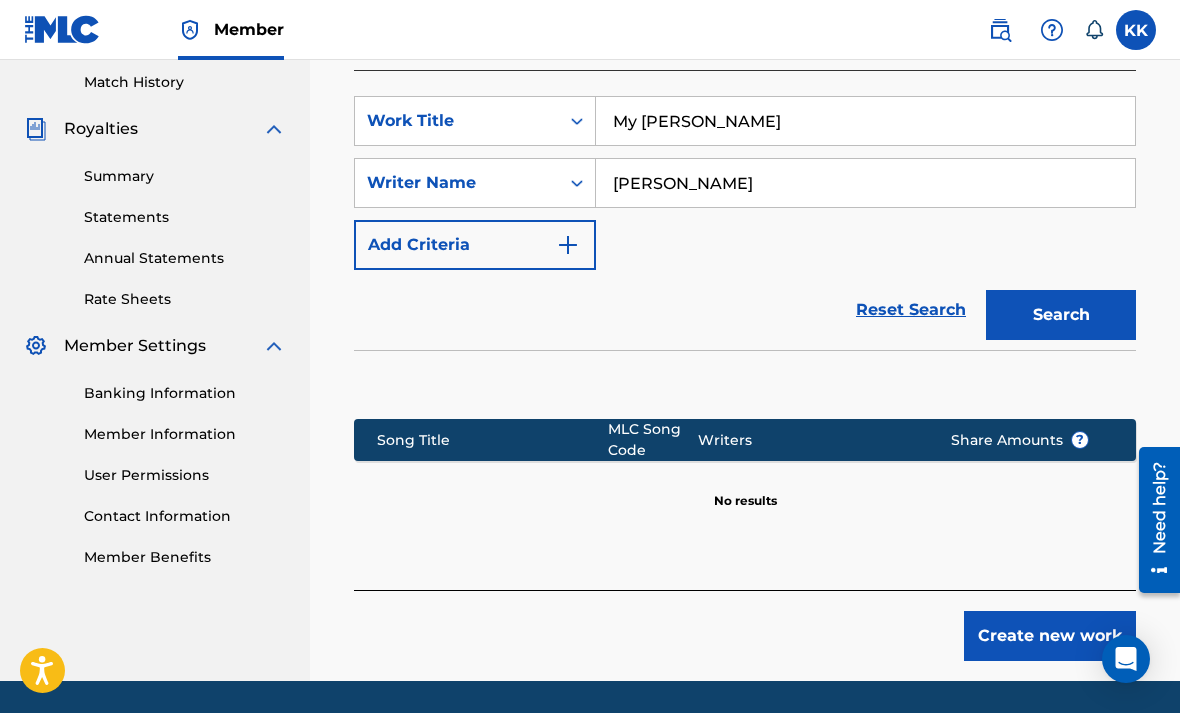 click on "Create new work" at bounding box center [1050, 636] 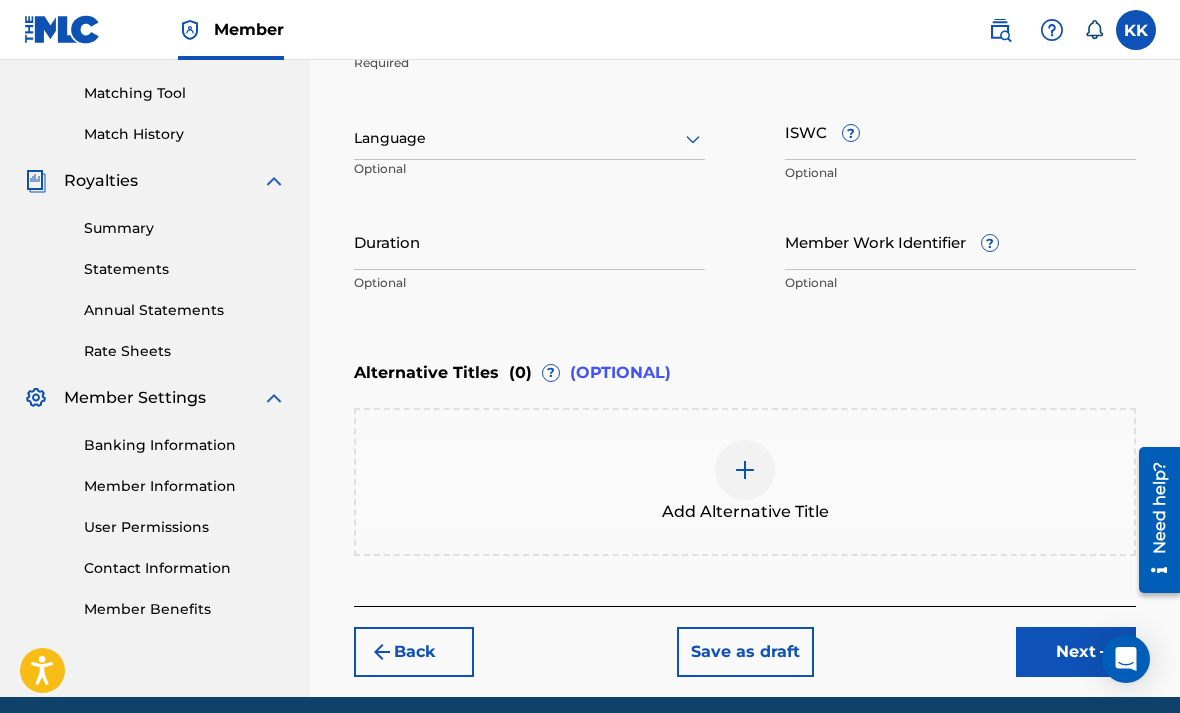 scroll, scrollTop: 516, scrollLeft: 0, axis: vertical 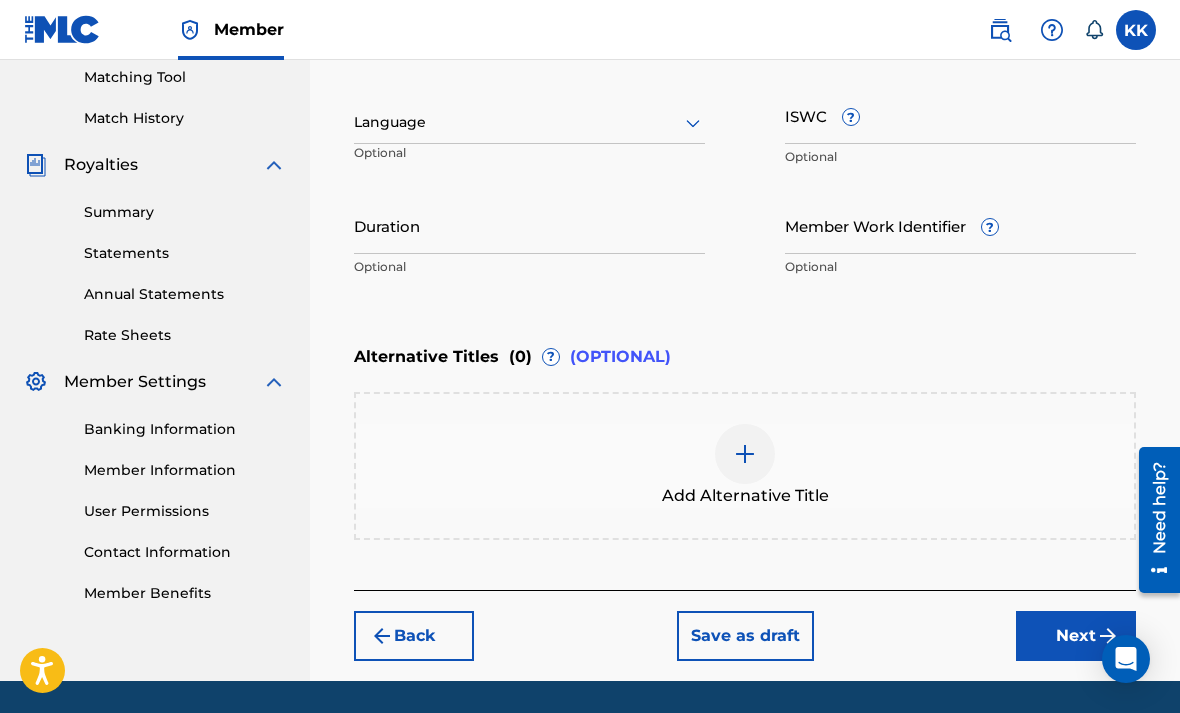 click on "Next" at bounding box center [1076, 636] 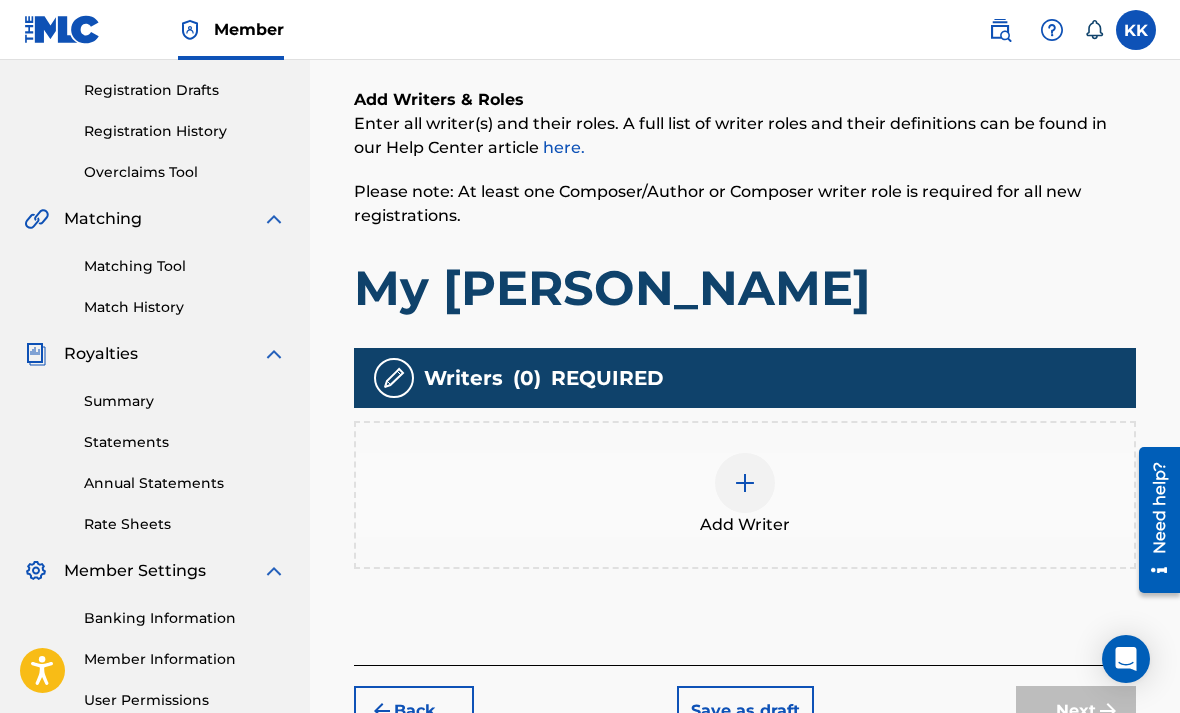 scroll, scrollTop: 335, scrollLeft: 0, axis: vertical 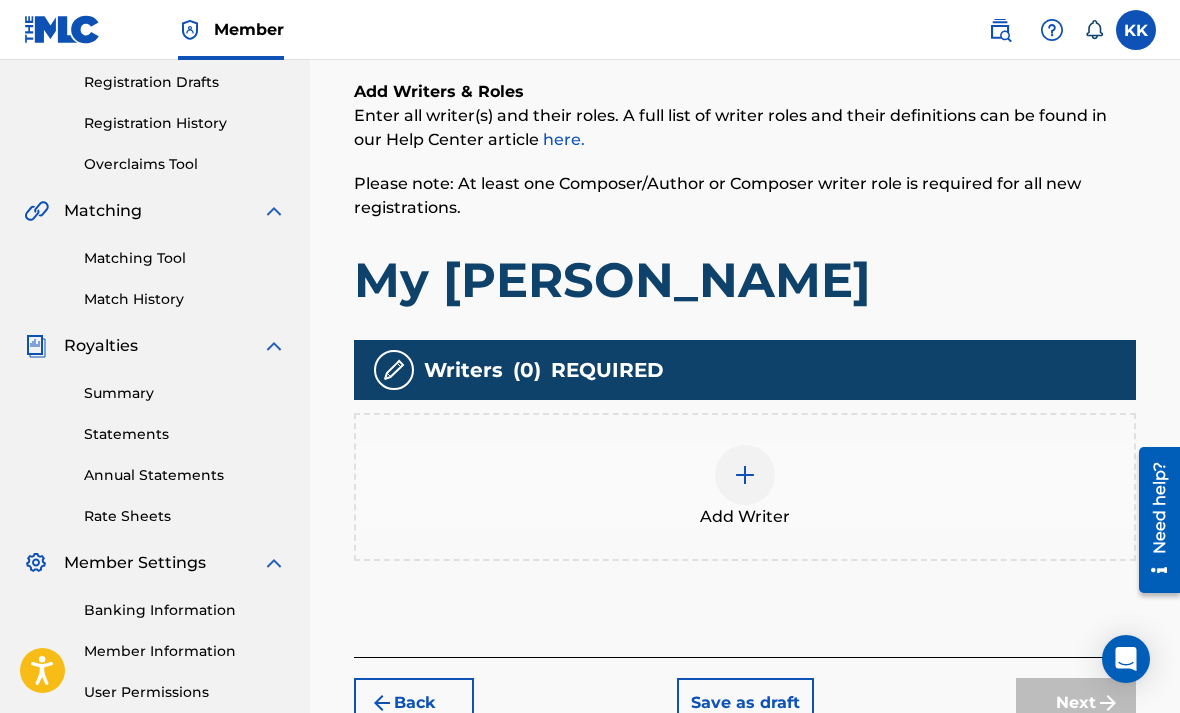 click at bounding box center (745, 475) 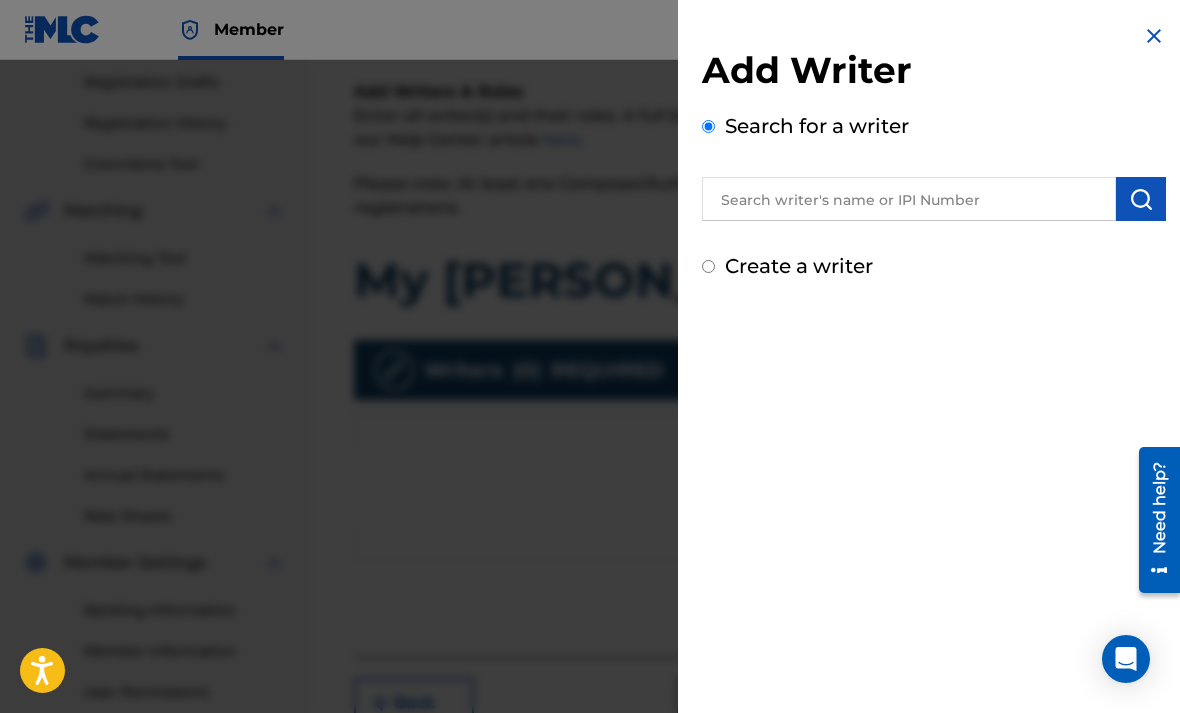 click on "Create a writer" at bounding box center (934, 266) 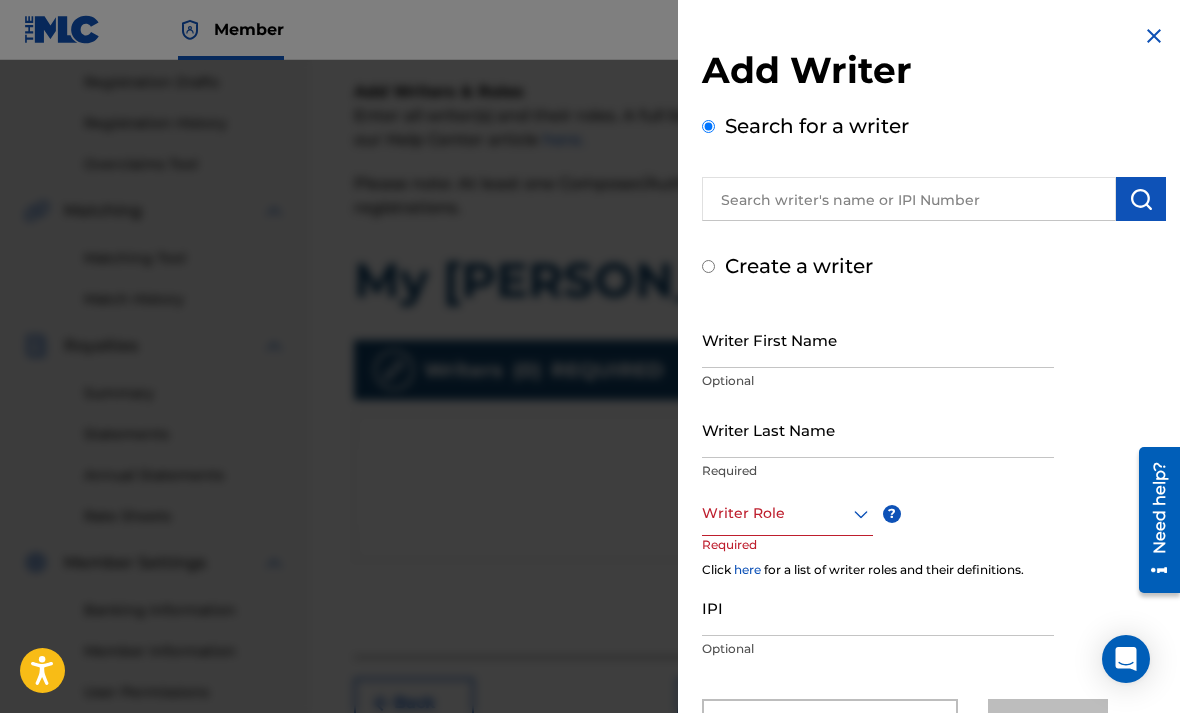 radio on "false" 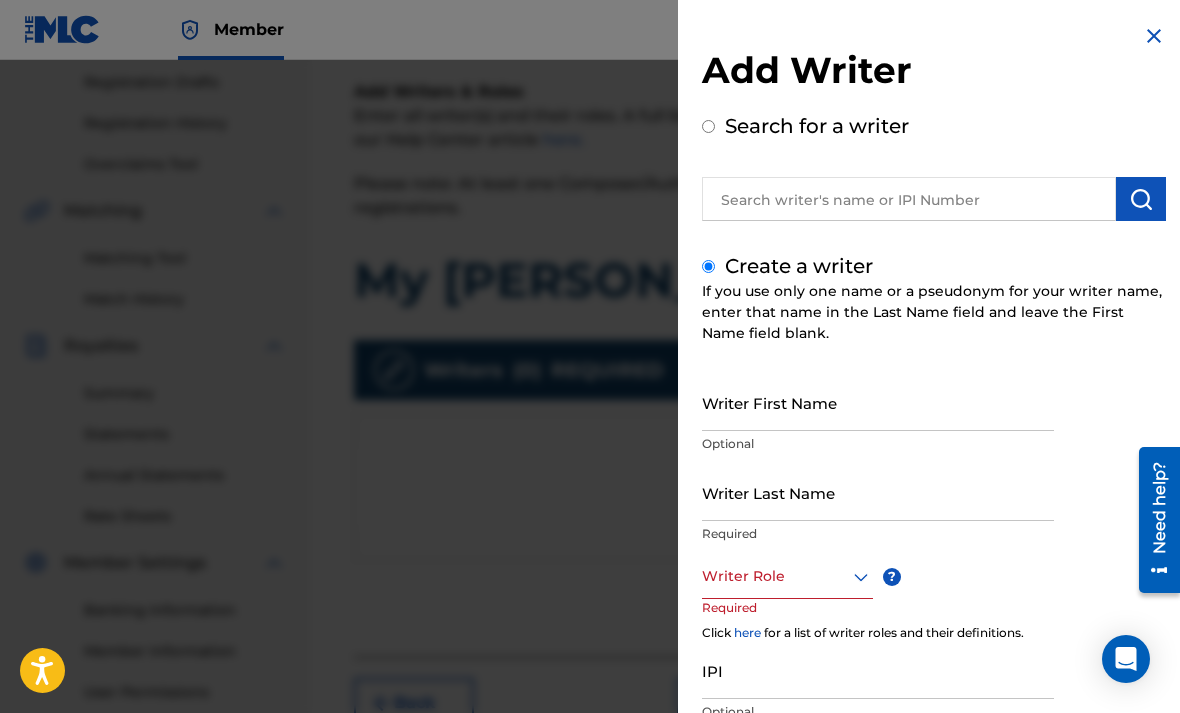 click on "Writer First Name" at bounding box center [878, 402] 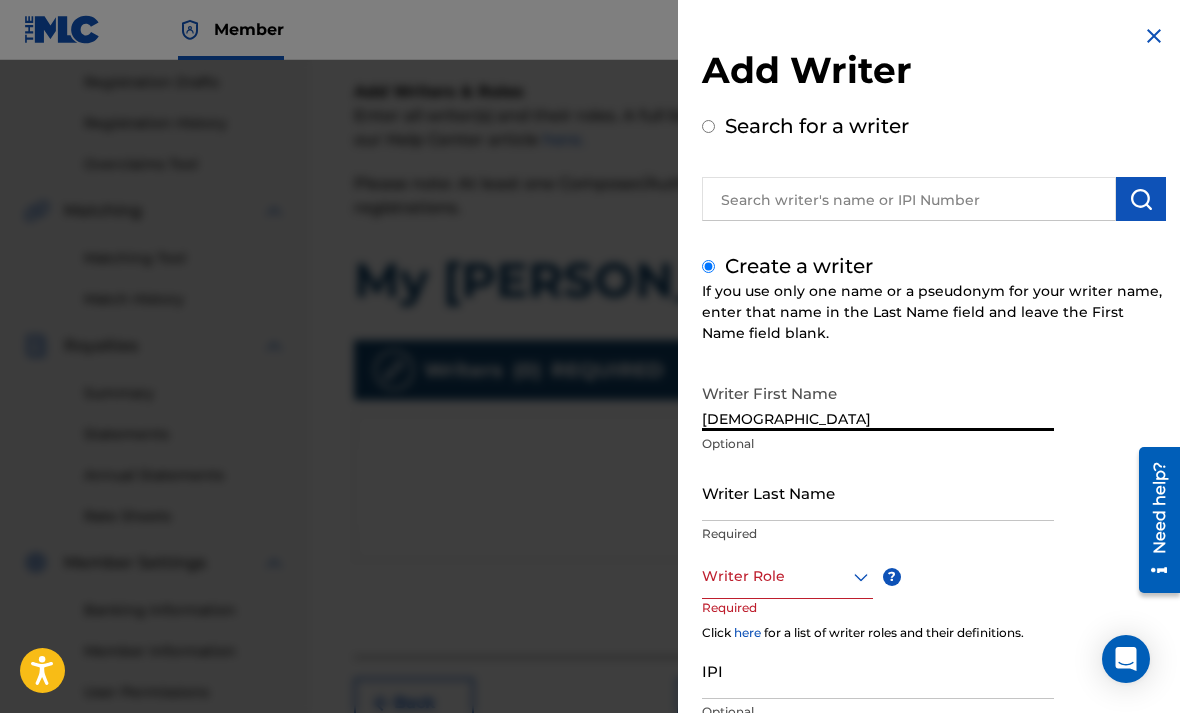 type on "[DEMOGRAPHIC_DATA]" 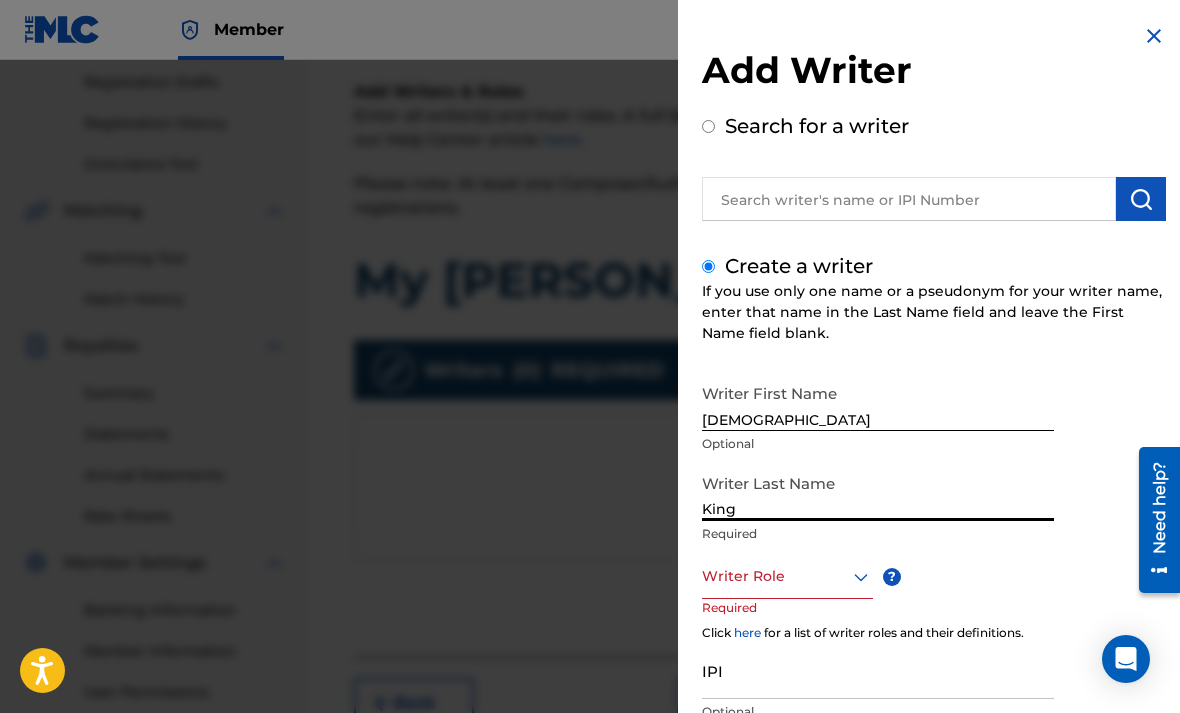 type on "King" 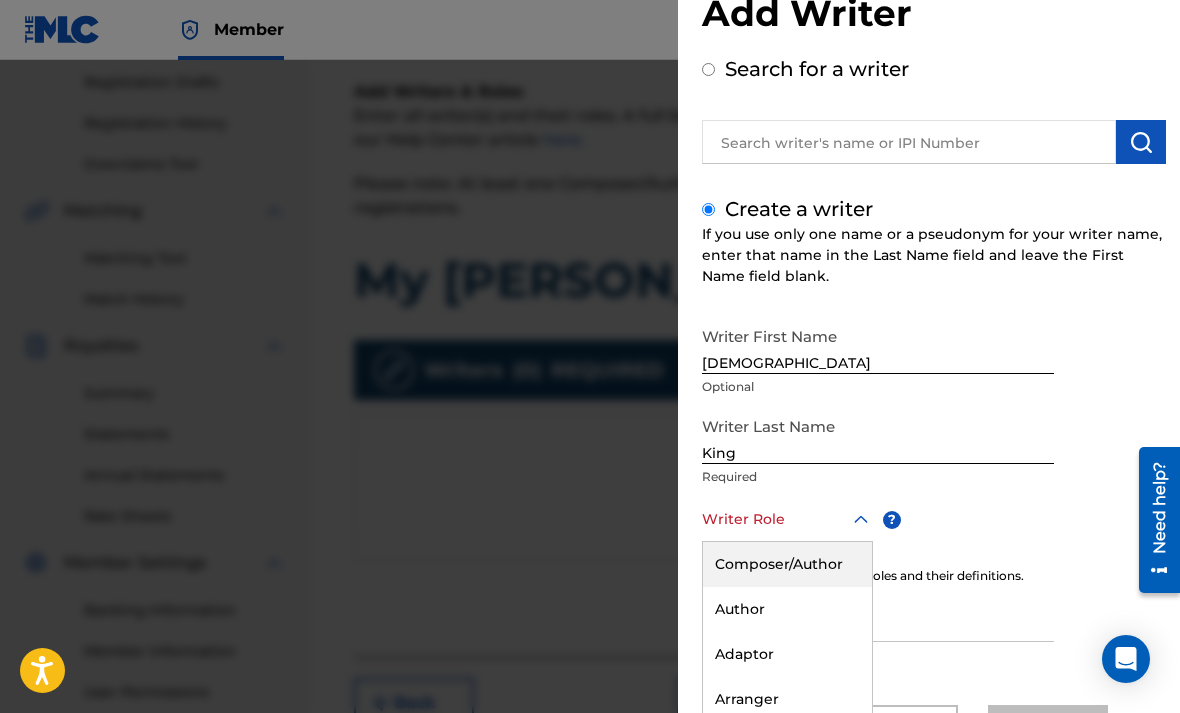 scroll, scrollTop: 89, scrollLeft: 0, axis: vertical 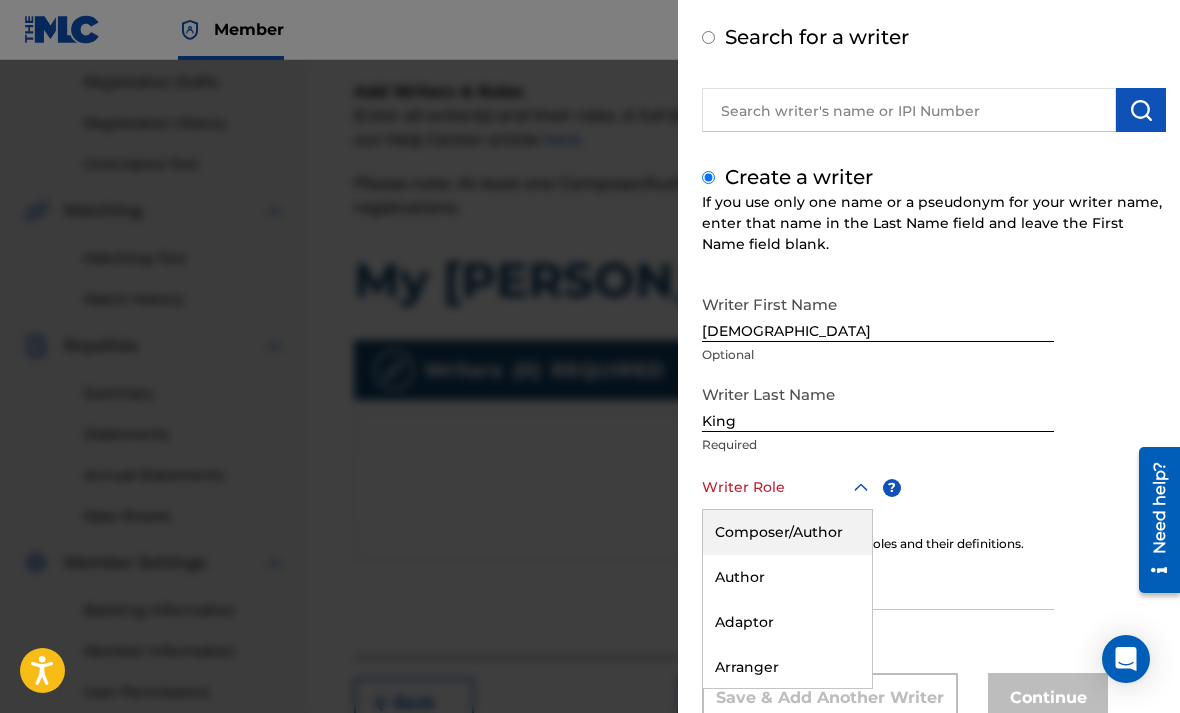 click on "Composer/Author" at bounding box center (787, 532) 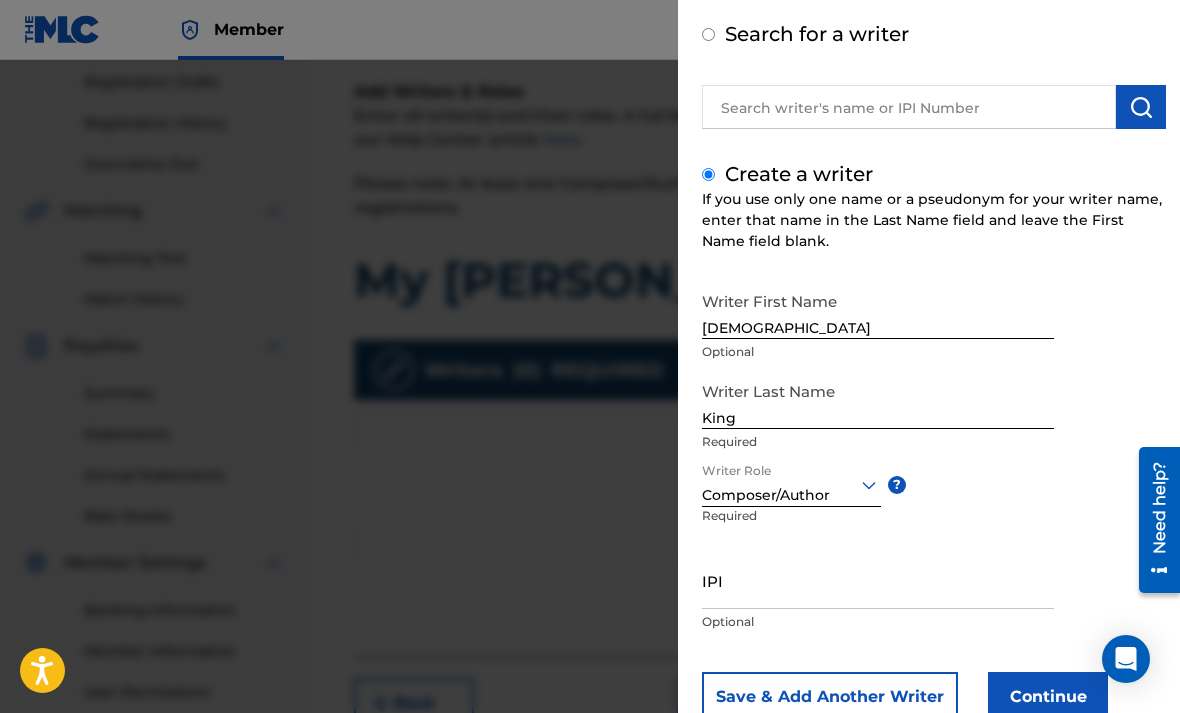 scroll, scrollTop: 91, scrollLeft: 0, axis: vertical 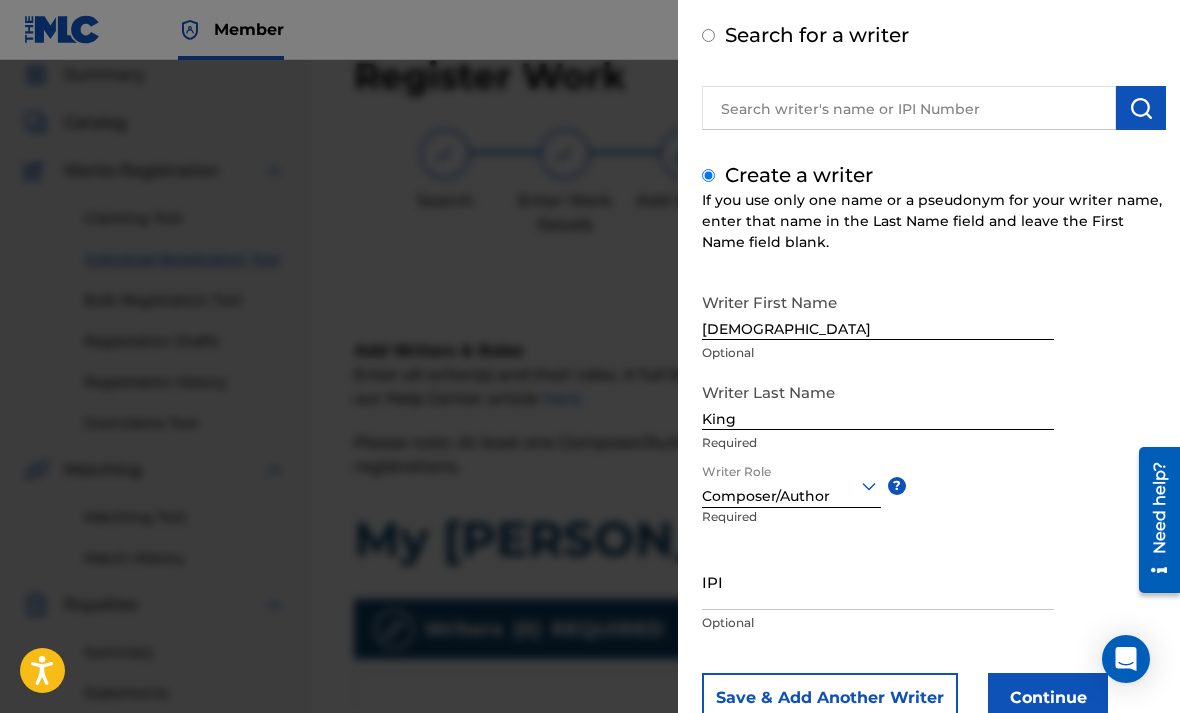 click on "IPI" at bounding box center [878, 581] 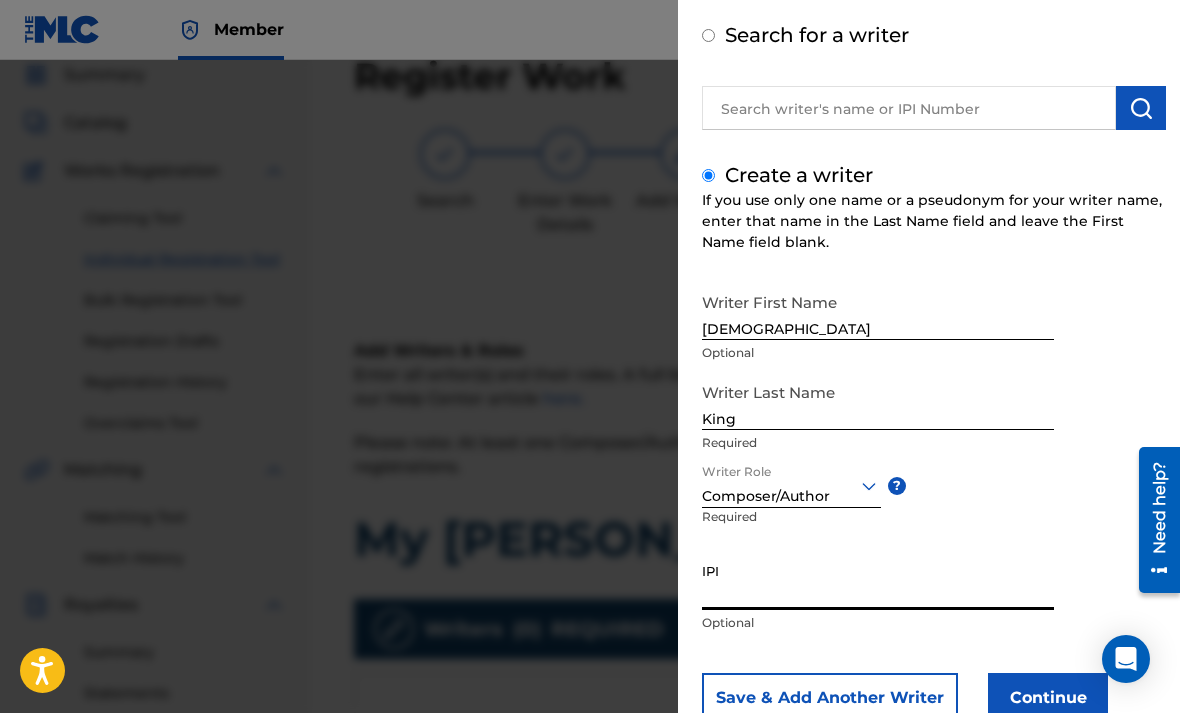click on "IPI" at bounding box center (878, 581) 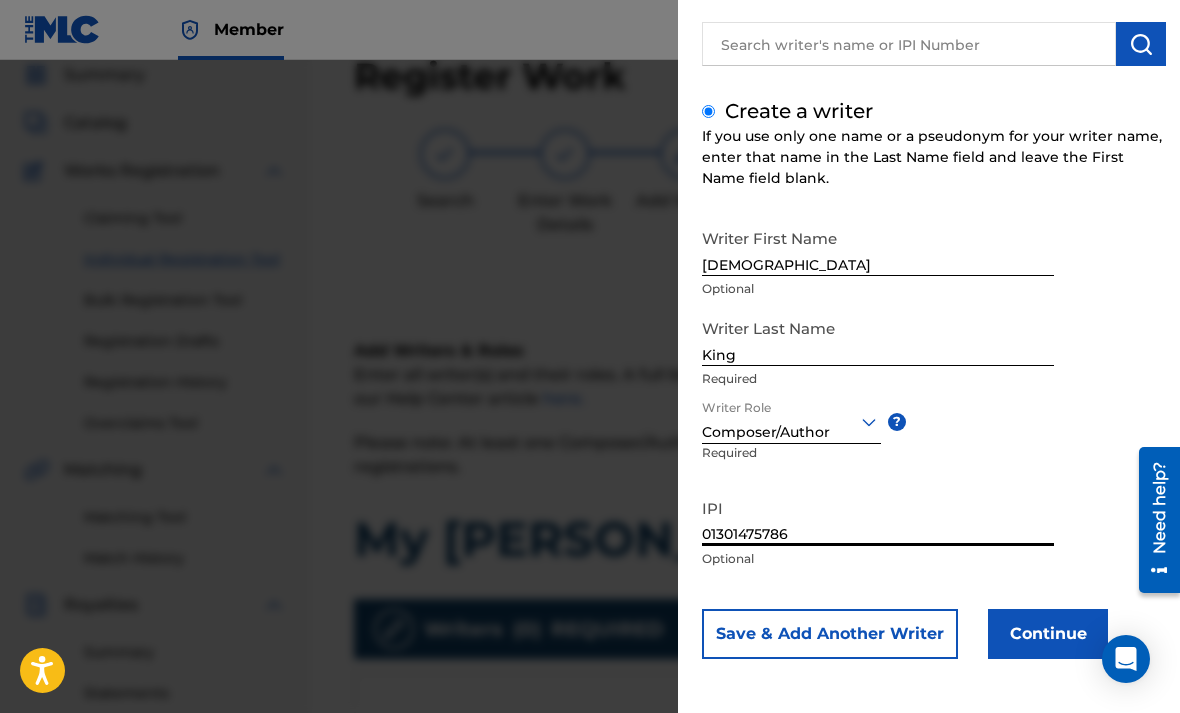 scroll, scrollTop: 155, scrollLeft: 0, axis: vertical 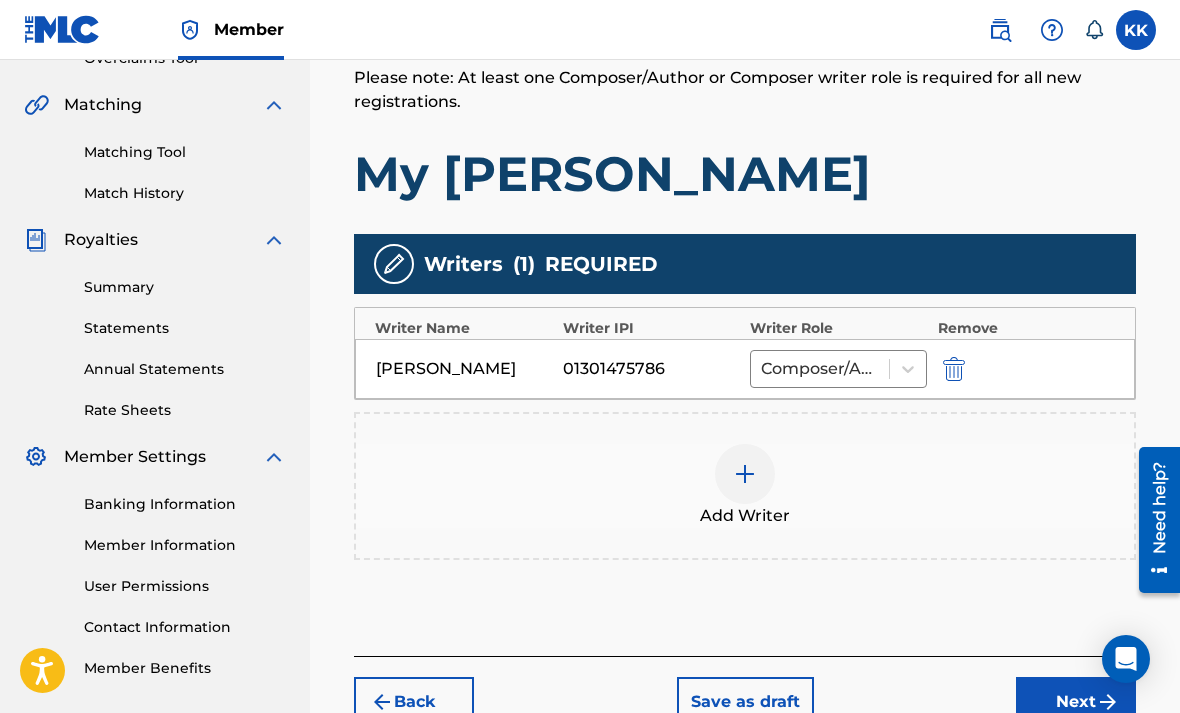 click on "Next" at bounding box center [1076, 702] 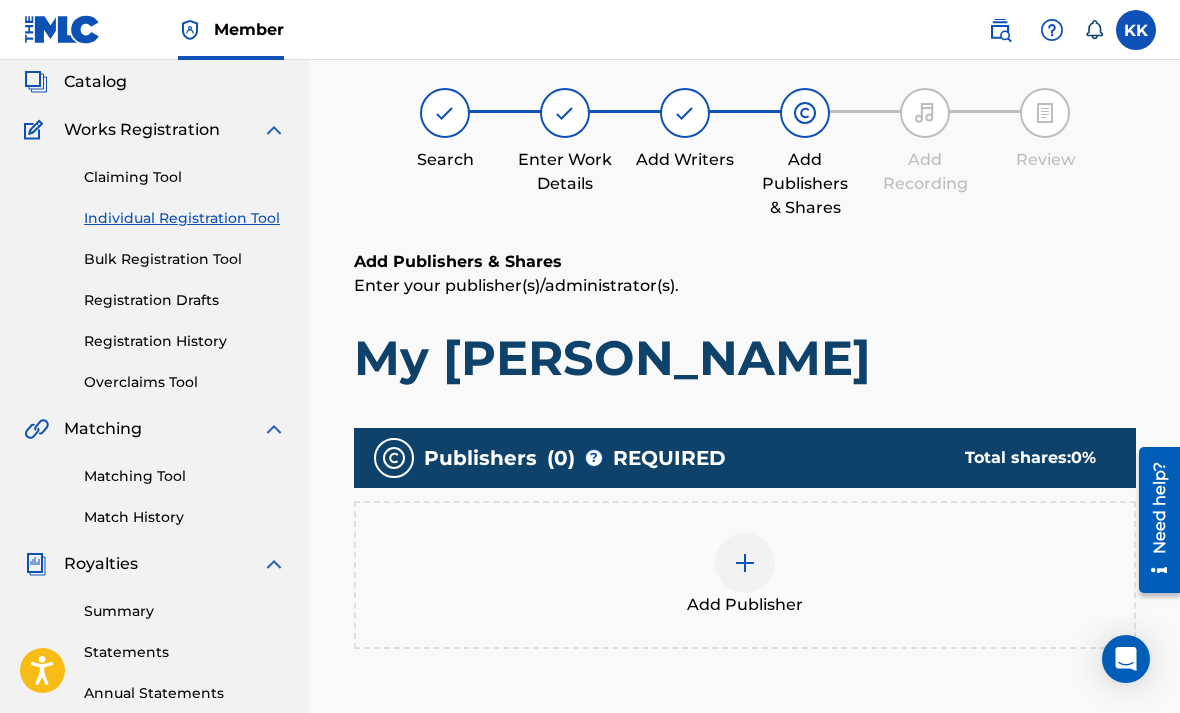 scroll, scrollTop: 90, scrollLeft: 0, axis: vertical 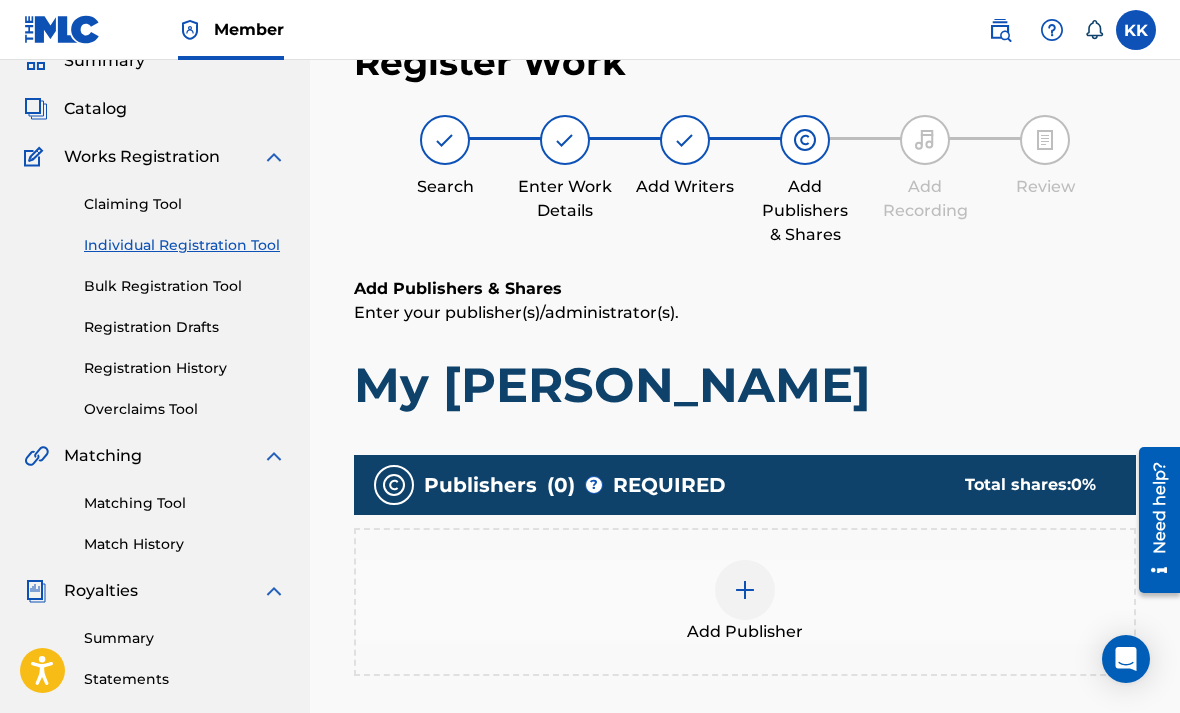 click at bounding box center (745, 590) 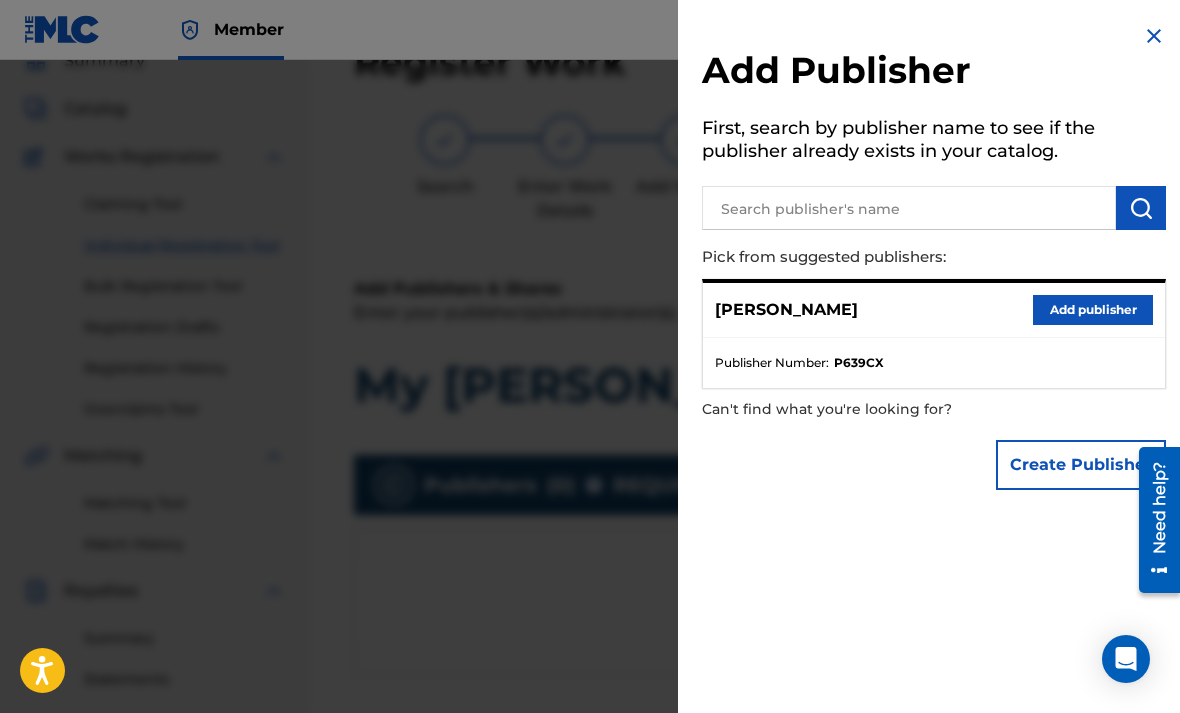 click on "Add publisher" at bounding box center (1093, 310) 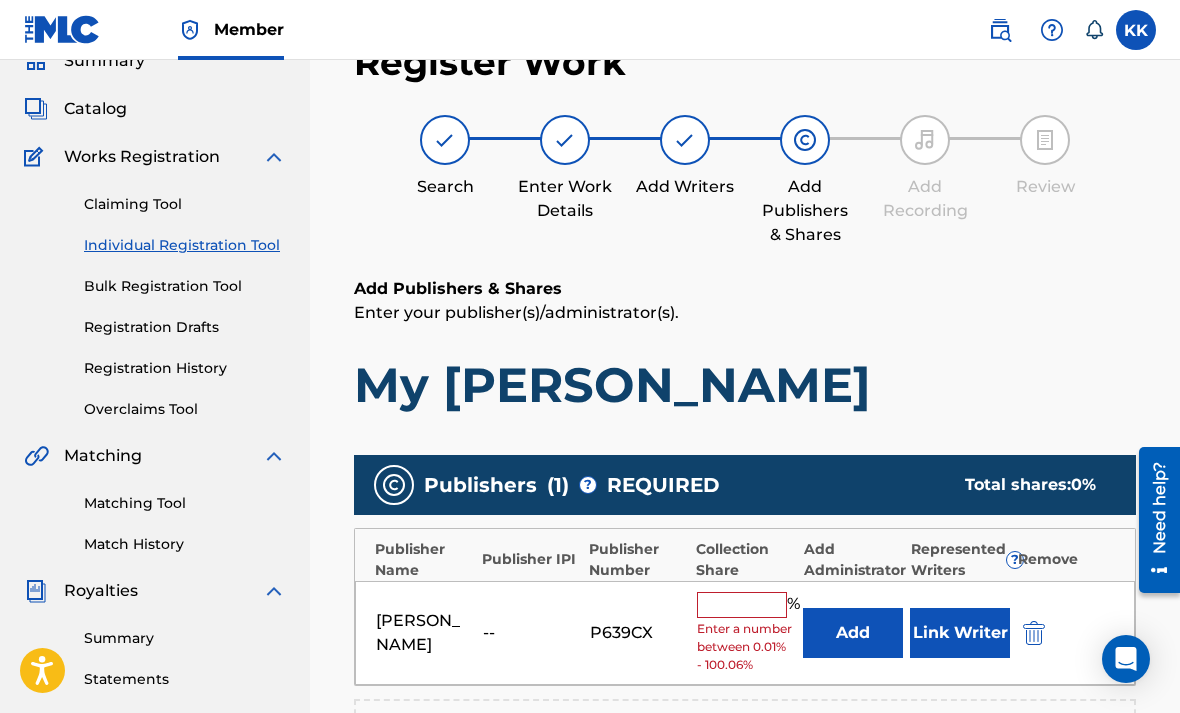 click at bounding box center (742, 605) 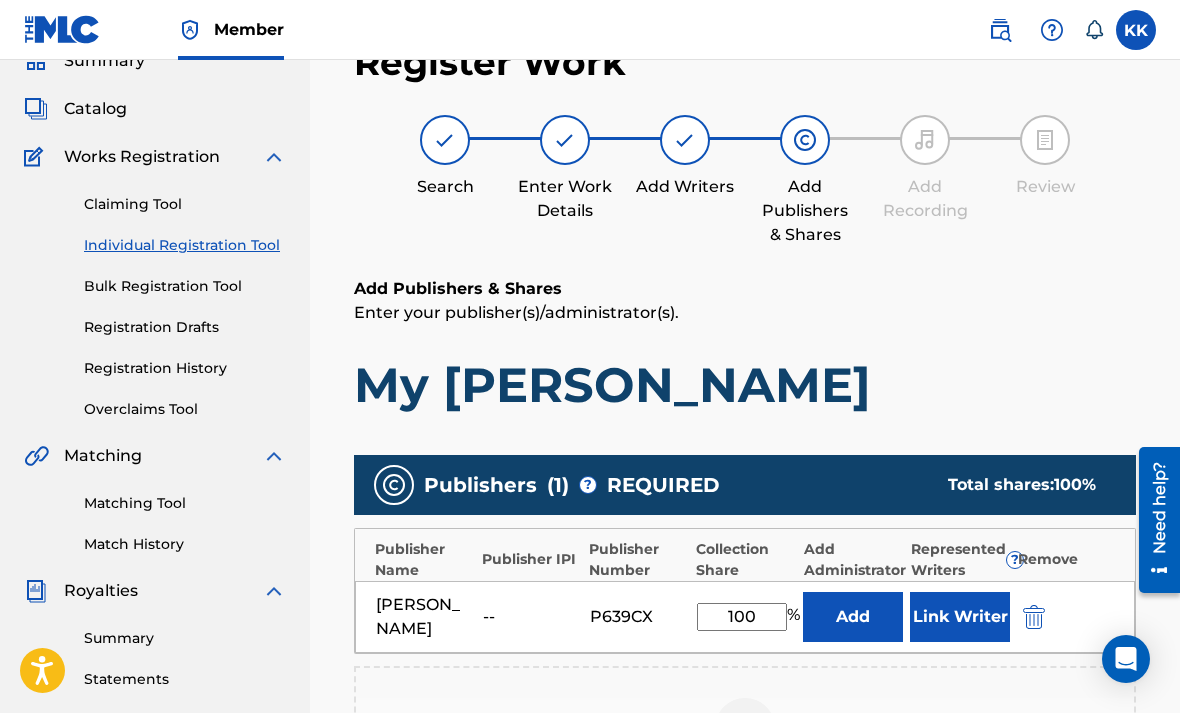 type on "100" 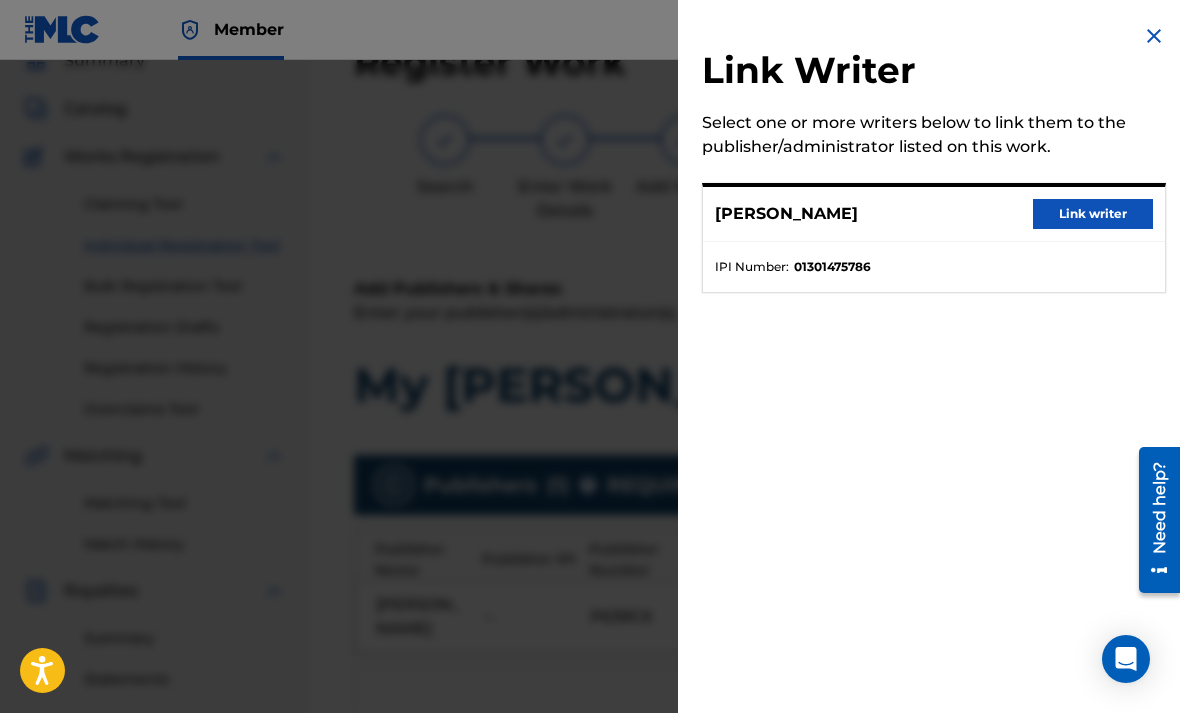 click on "Link writer" at bounding box center (1093, 214) 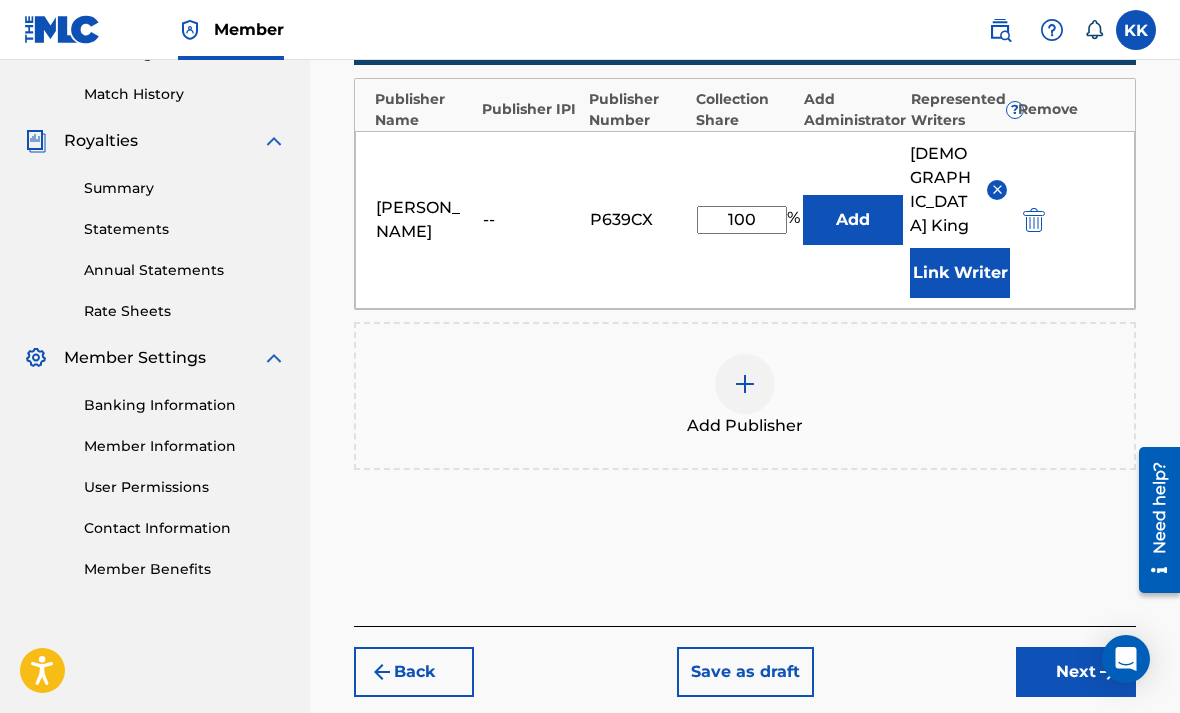 scroll, scrollTop: 552, scrollLeft: 0, axis: vertical 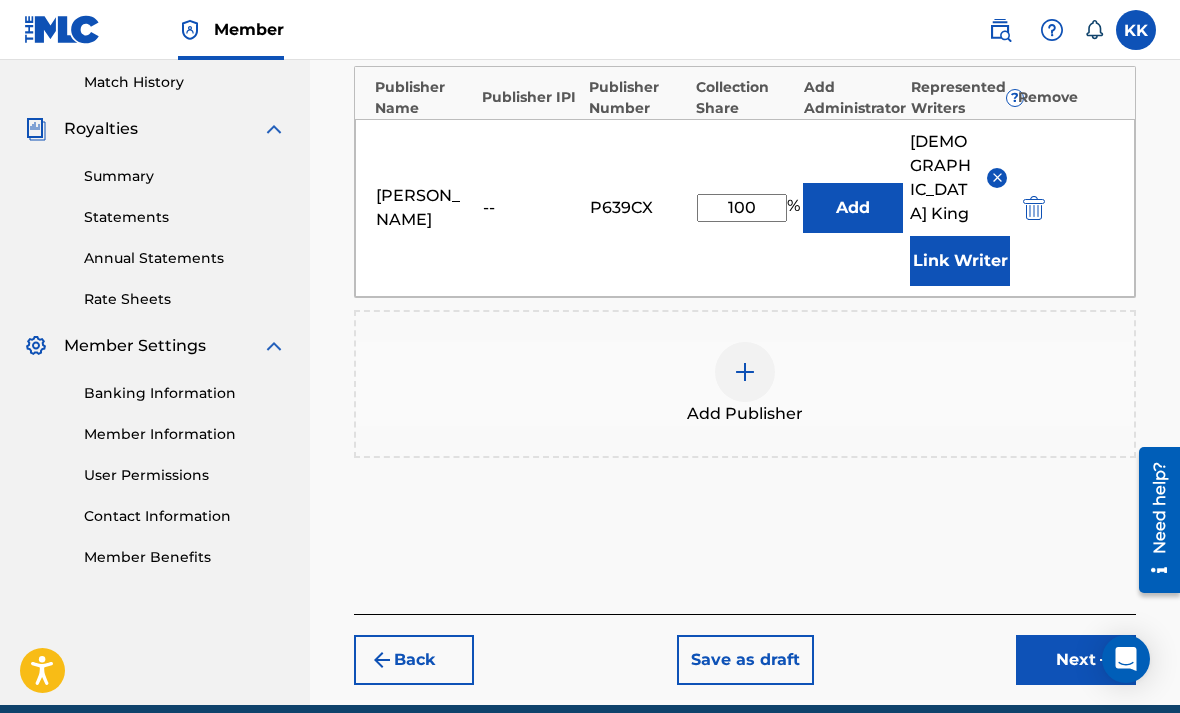 click on "Next" at bounding box center [1076, 660] 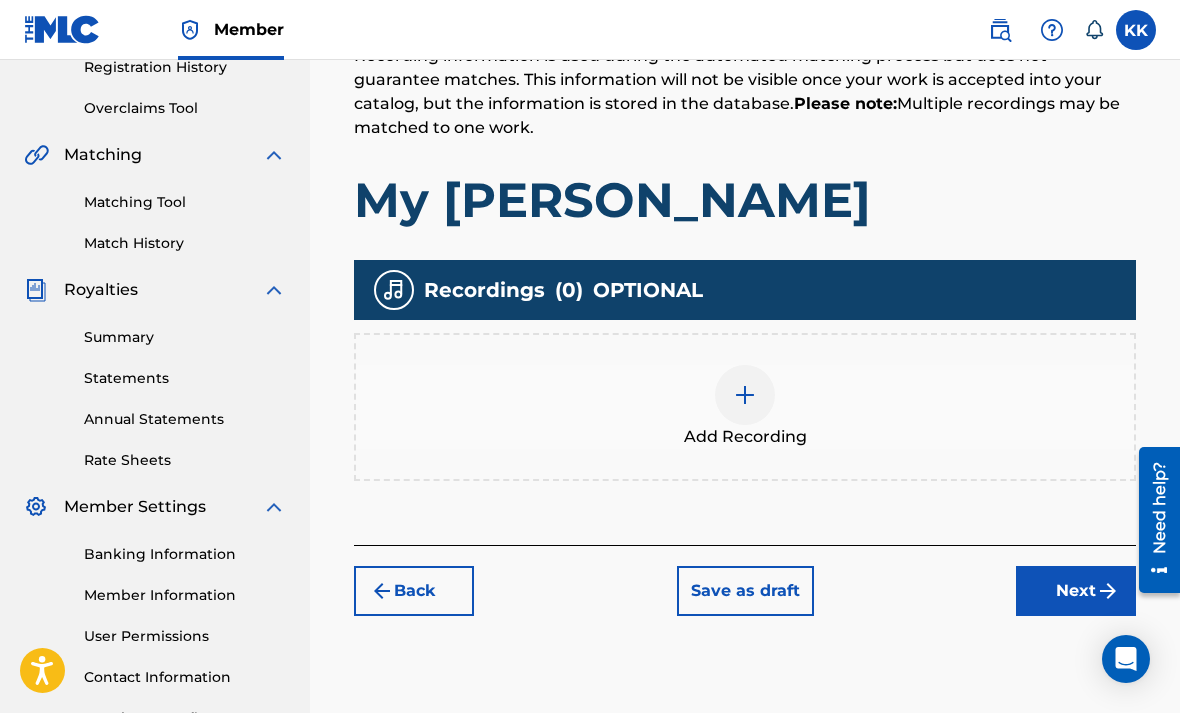 scroll, scrollTop: 404, scrollLeft: 0, axis: vertical 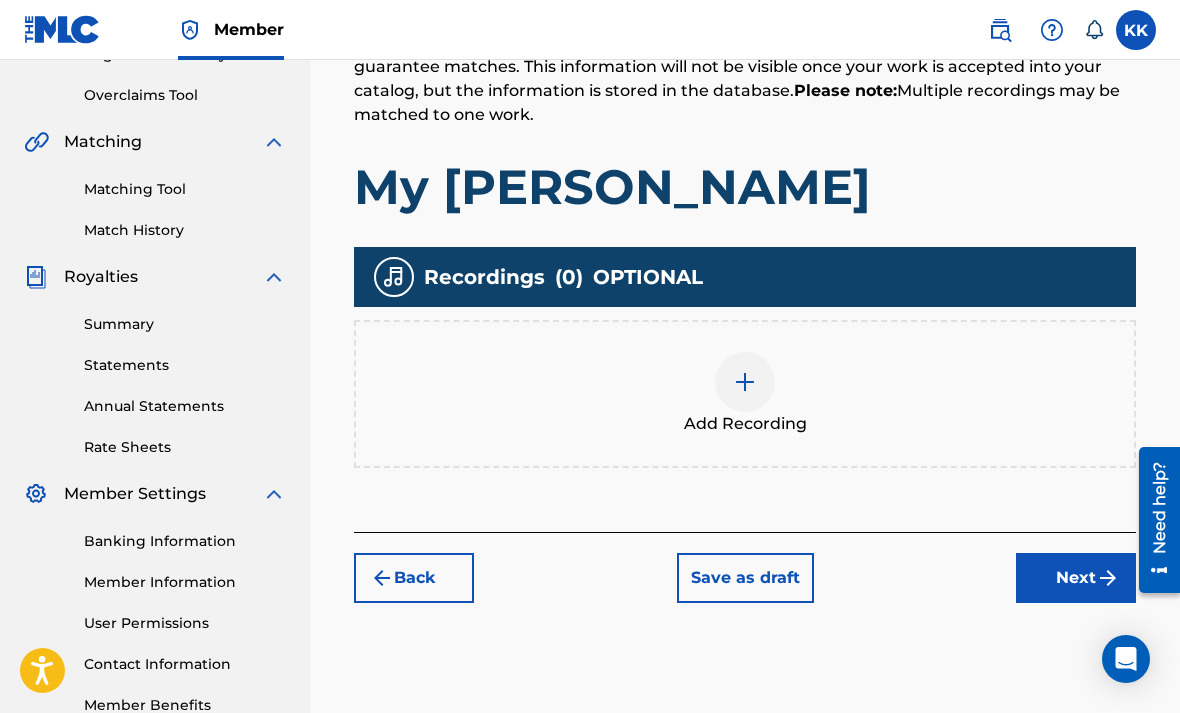 click at bounding box center (745, 382) 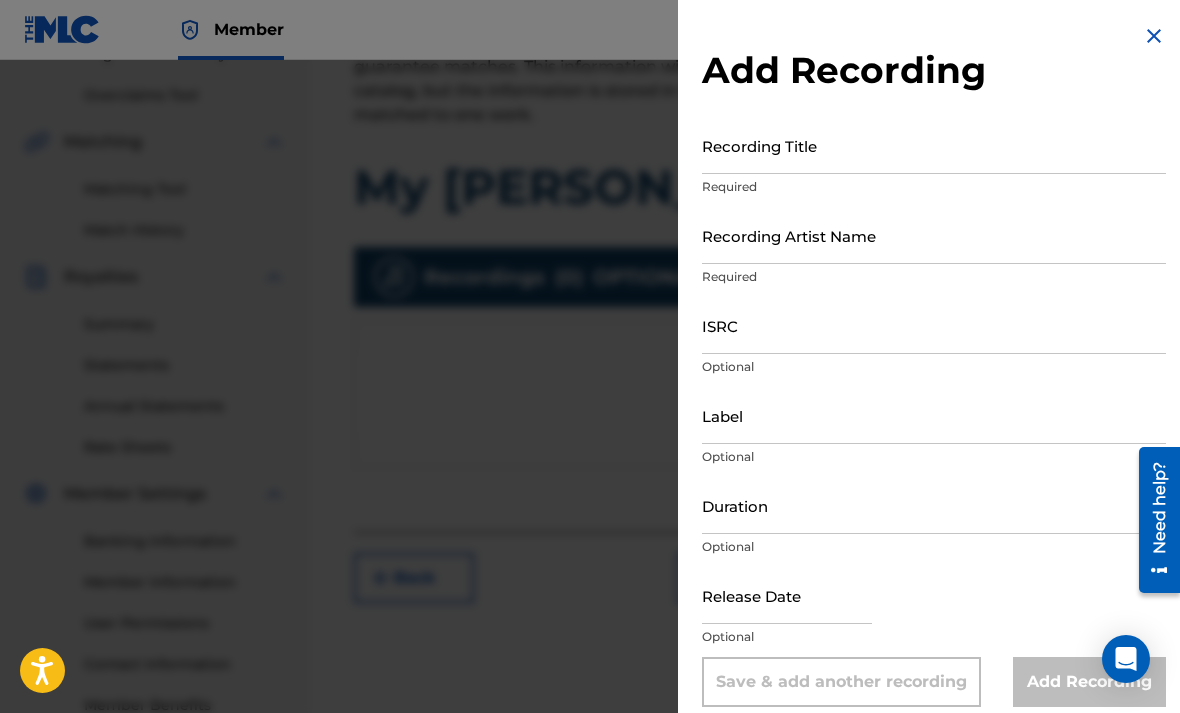 click on "Recording Title" at bounding box center [934, 145] 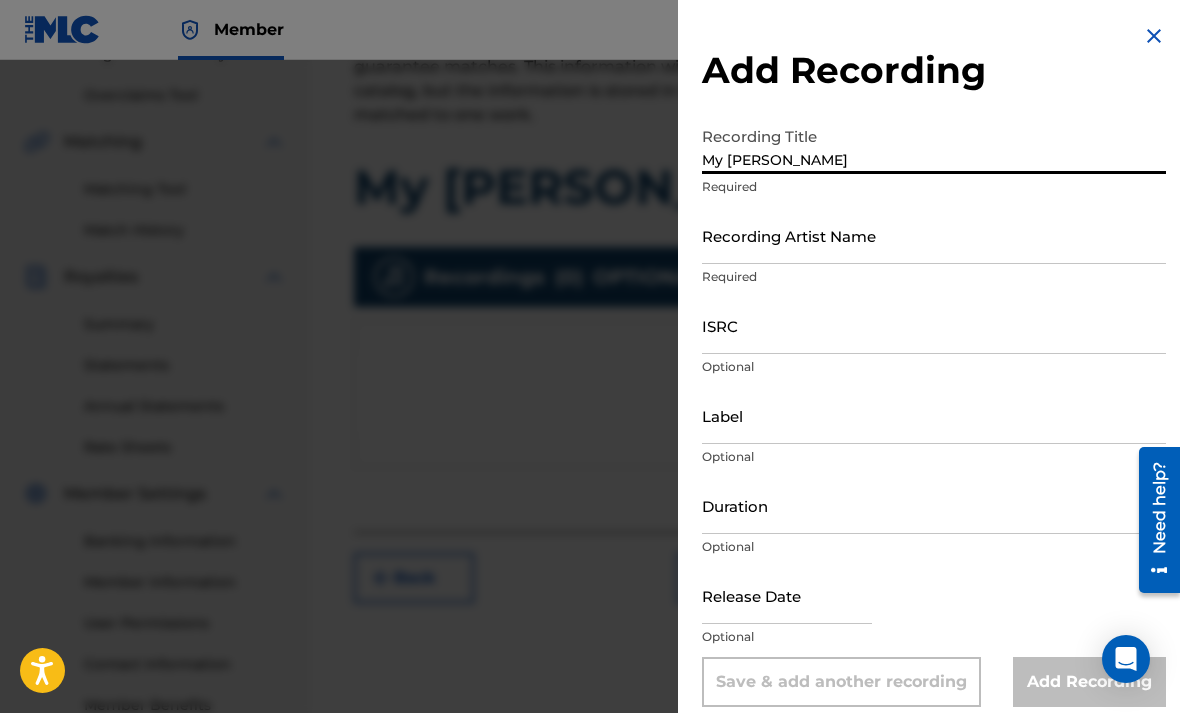 type on "My [PERSON_NAME]" 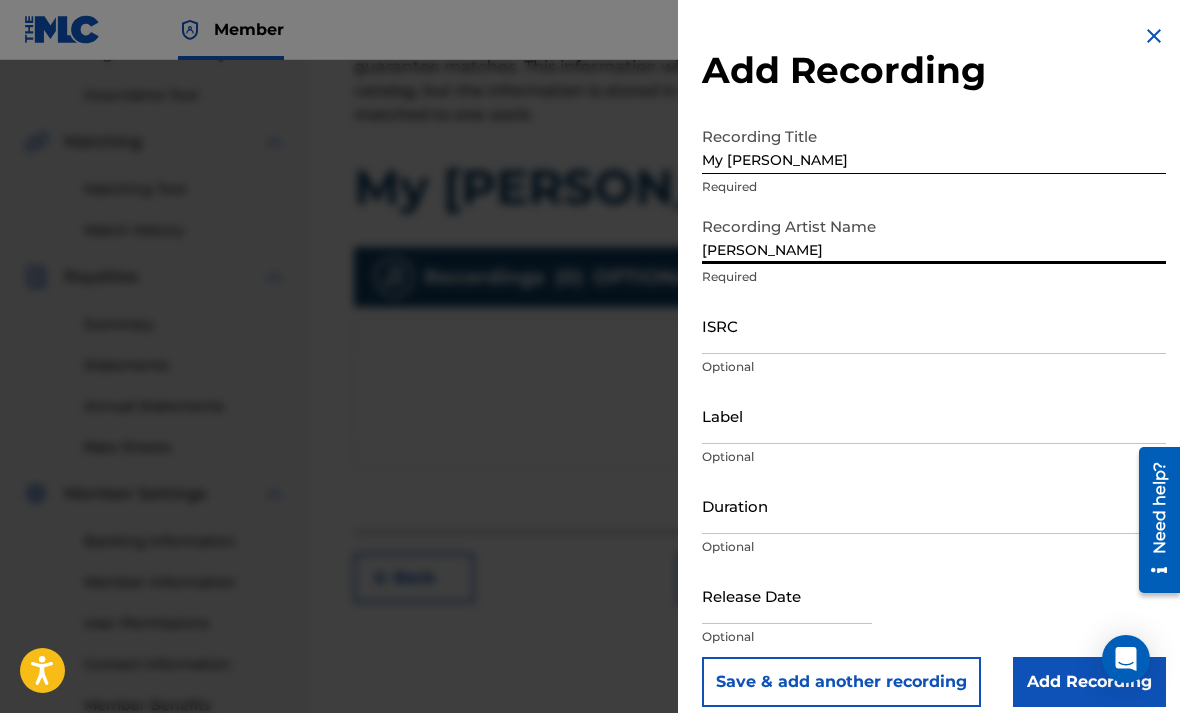 type on "[PERSON_NAME]" 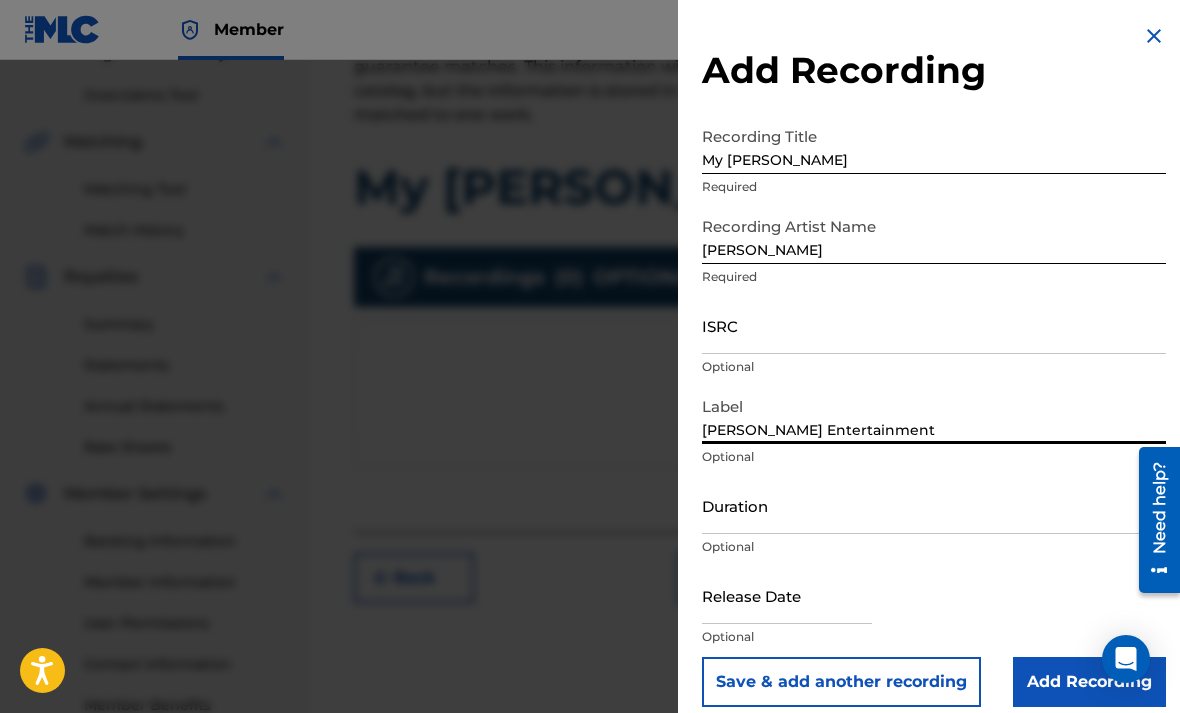 type on "[PERSON_NAME] Entertainment" 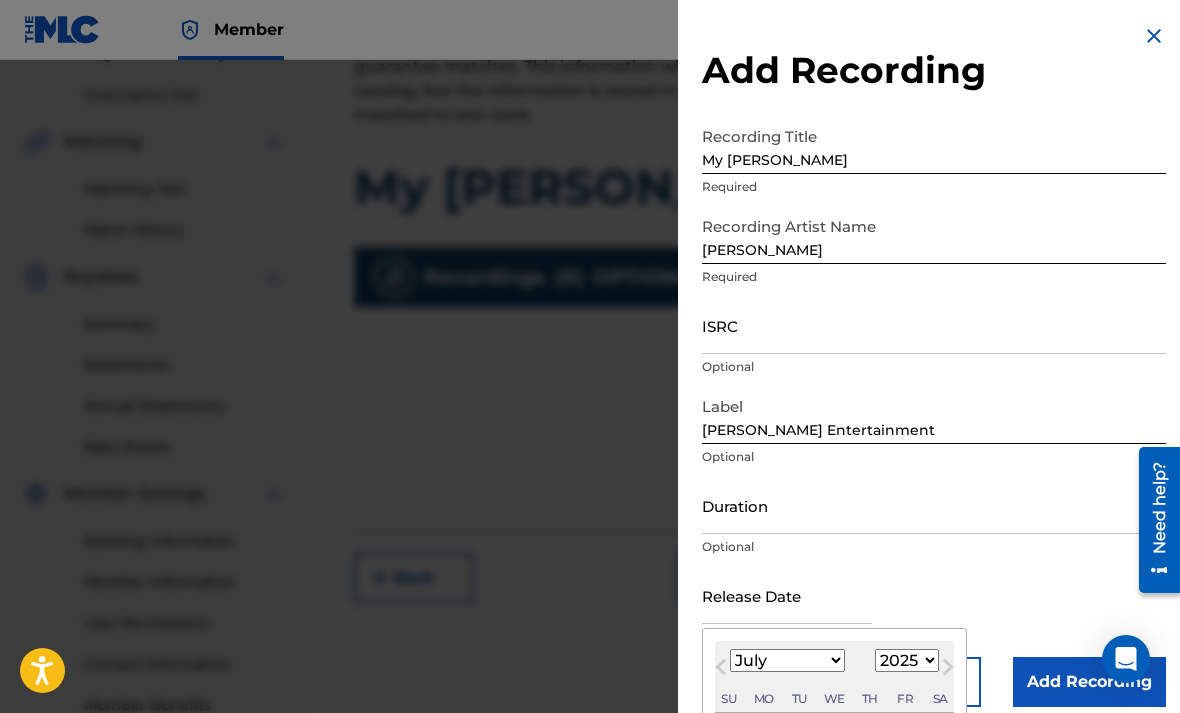 click on "January February March April May June July August September October November December" at bounding box center (787, 660) 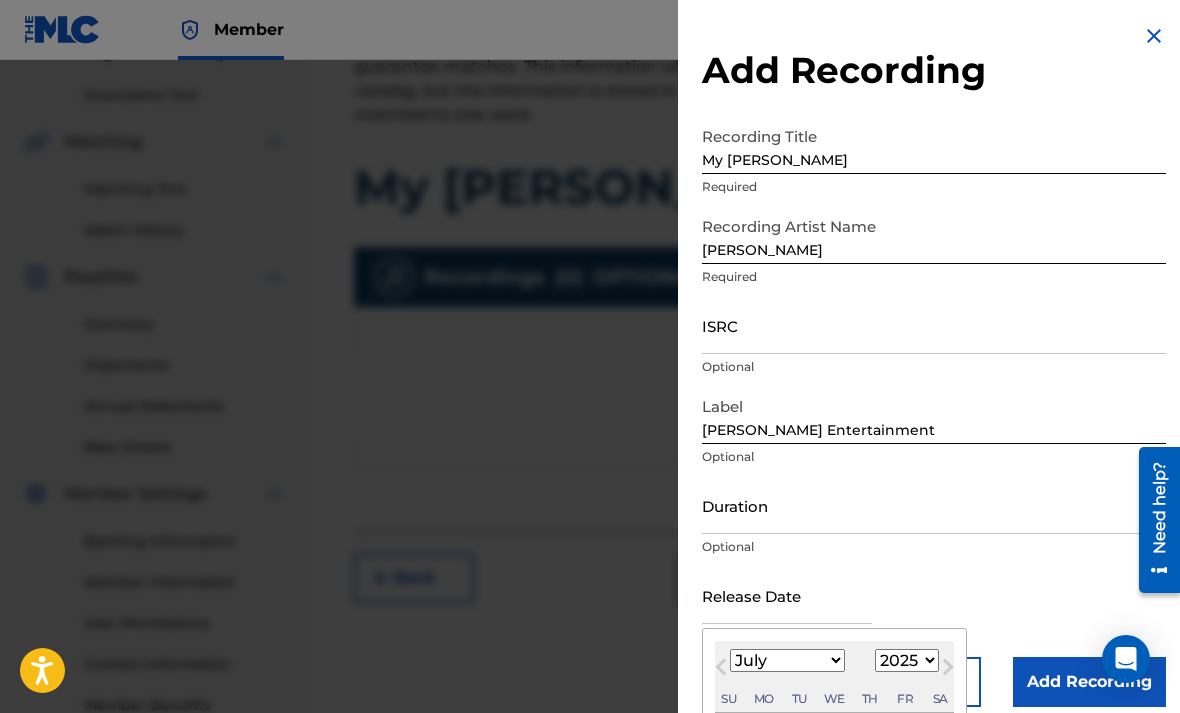 click on "January February March April May June July August September October November December" at bounding box center (787, 660) 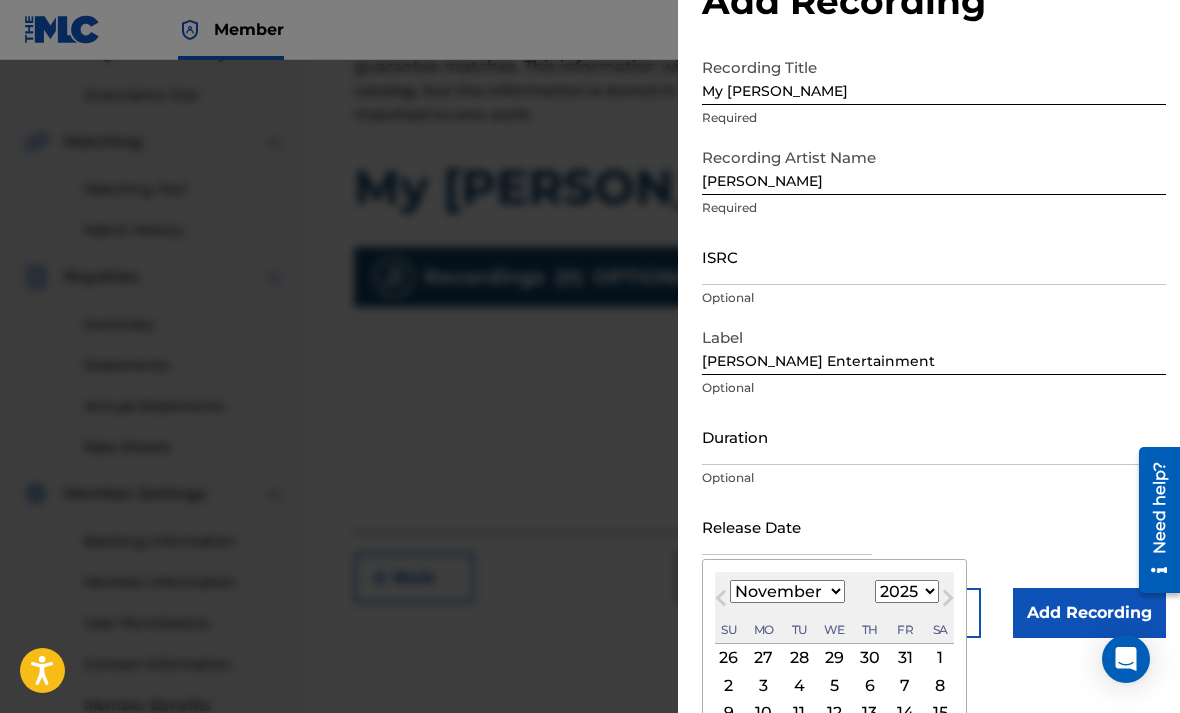 scroll, scrollTop: 79, scrollLeft: 0, axis: vertical 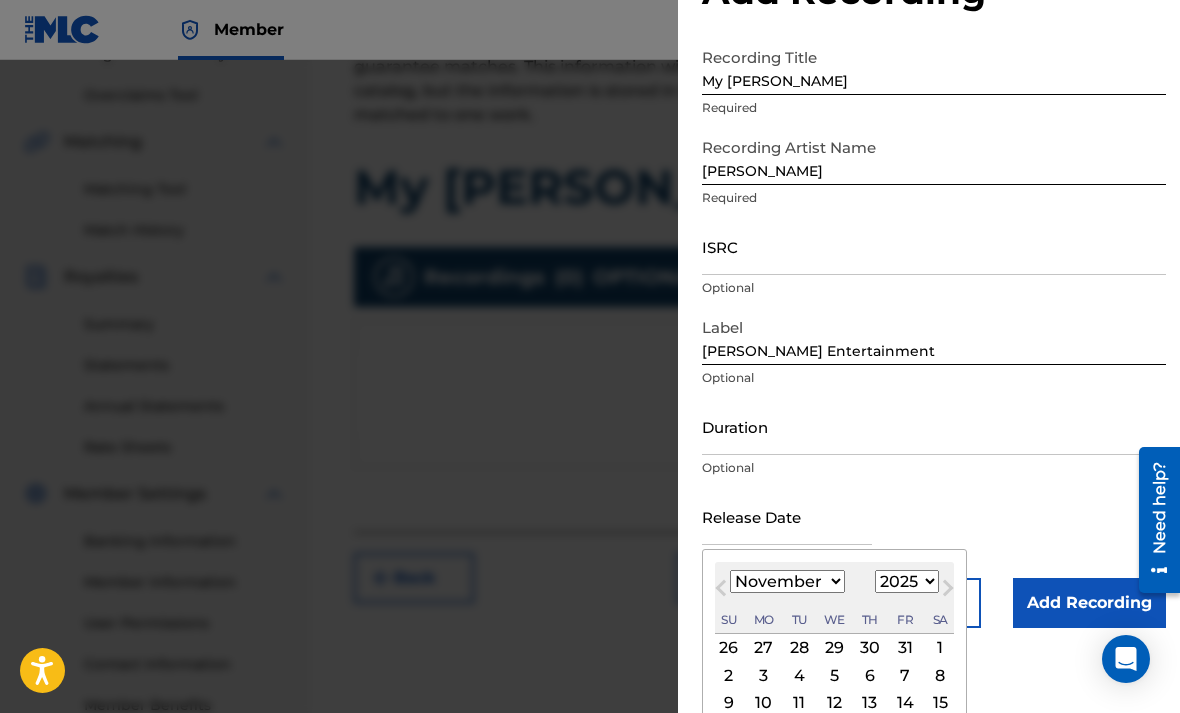 click on "1899 1900 1901 1902 1903 1904 1905 1906 1907 1908 1909 1910 1911 1912 1913 1914 1915 1916 1917 1918 1919 1920 1921 1922 1923 1924 1925 1926 1927 1928 1929 1930 1931 1932 1933 1934 1935 1936 1937 1938 1939 1940 1941 1942 1943 1944 1945 1946 1947 1948 1949 1950 1951 1952 1953 1954 1955 1956 1957 1958 1959 1960 1961 1962 1963 1964 1965 1966 1967 1968 1969 1970 1971 1972 1973 1974 1975 1976 1977 1978 1979 1980 1981 1982 1983 1984 1985 1986 1987 1988 1989 1990 1991 1992 1993 1994 1995 1996 1997 1998 1999 2000 2001 2002 2003 2004 2005 2006 2007 2008 2009 2010 2011 2012 2013 2014 2015 2016 2017 2018 2019 2020 2021 2022 2023 2024 2025 2026 2027 2028 2029 2030 2031 2032 2033 2034 2035 2036 2037 2038 2039 2040 2041 2042 2043 2044 2045 2046 2047 2048 2049 2050 2051 2052 2053 2054 2055 2056 2057 2058 2059 2060 2061 2062 2063 2064 2065 2066 2067 2068 2069 2070 2071 2072 2073 2074 2075 2076 2077 2078 2079 2080 2081 2082 2083 2084 2085 2086 2087 2088 2089 2090 2091 2092 2093 2094 2095 2096 2097 2098 2099 2100" at bounding box center [907, 581] 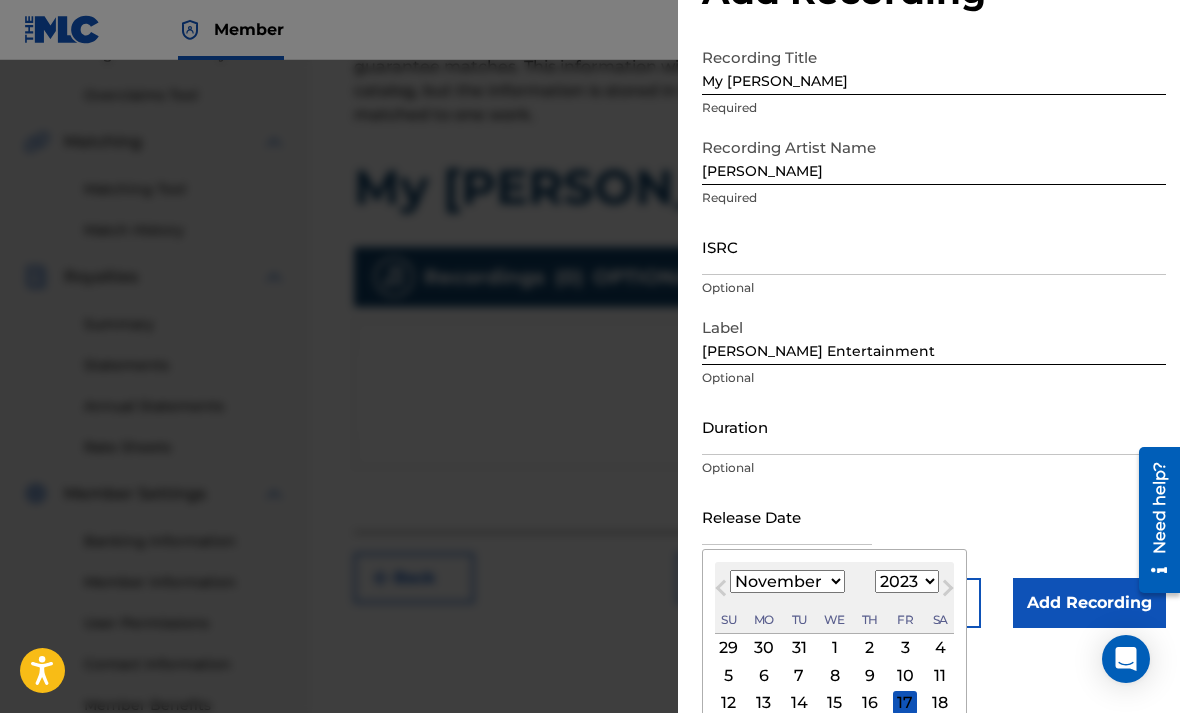 click on "1" at bounding box center (835, 648) 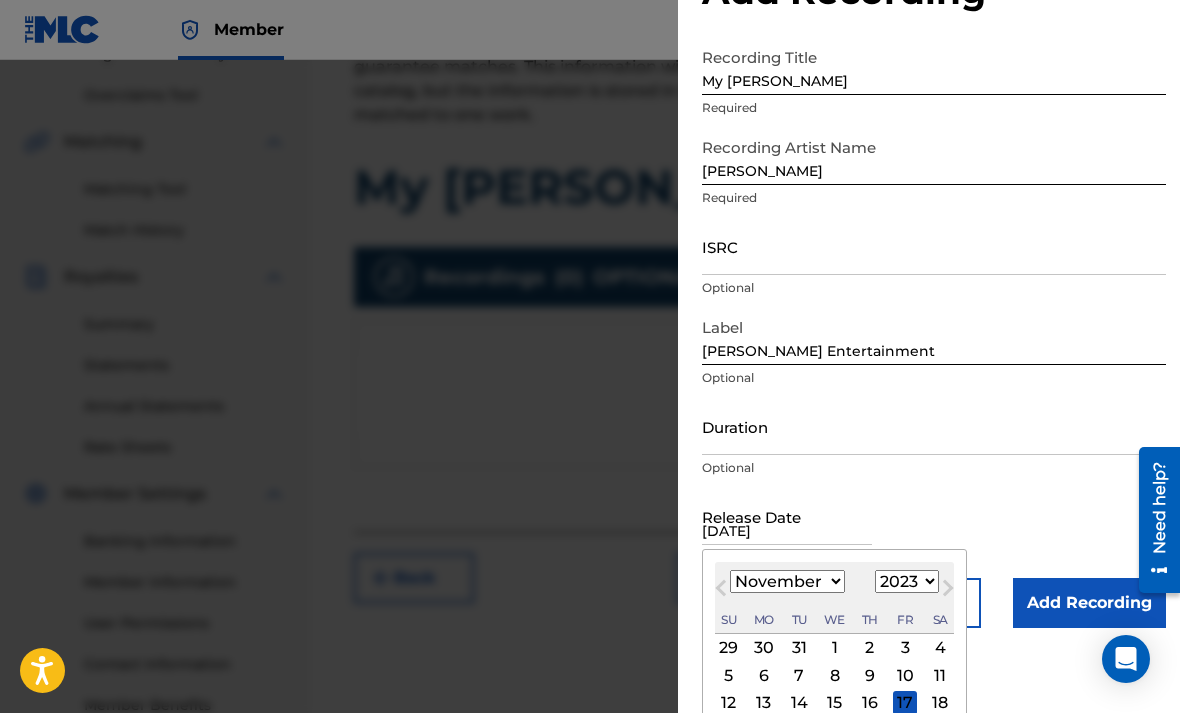 scroll, scrollTop: 0, scrollLeft: 0, axis: both 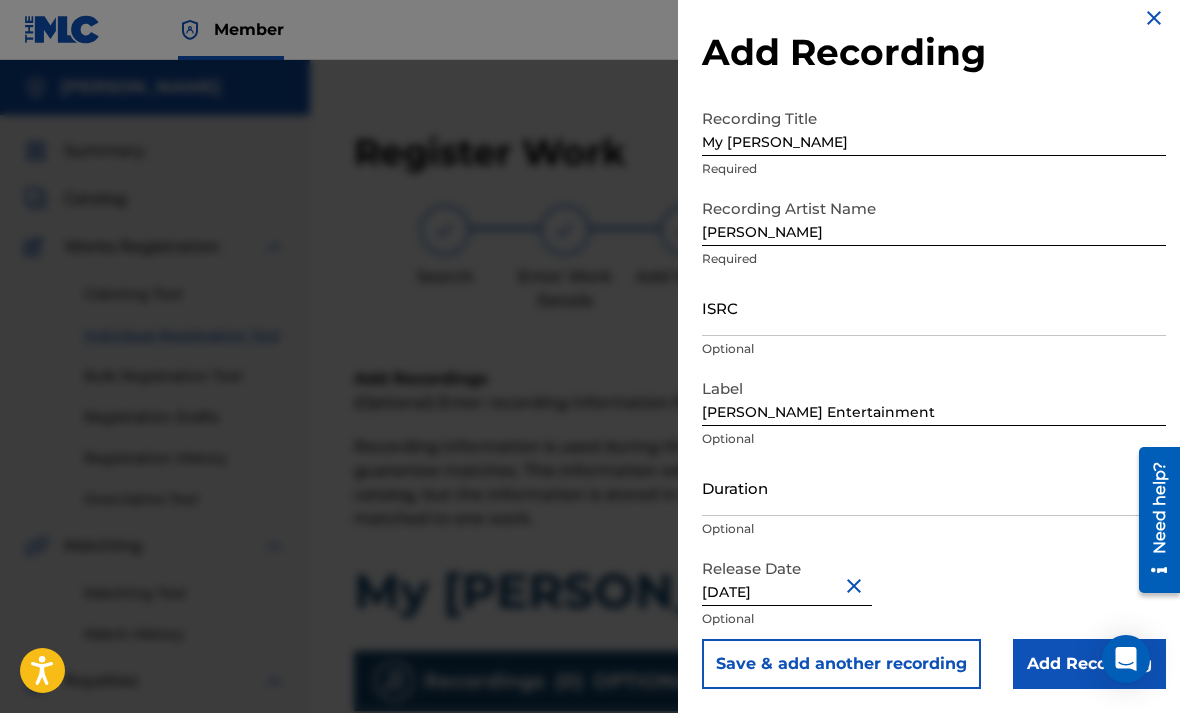 click on "ISRC" at bounding box center (934, 307) 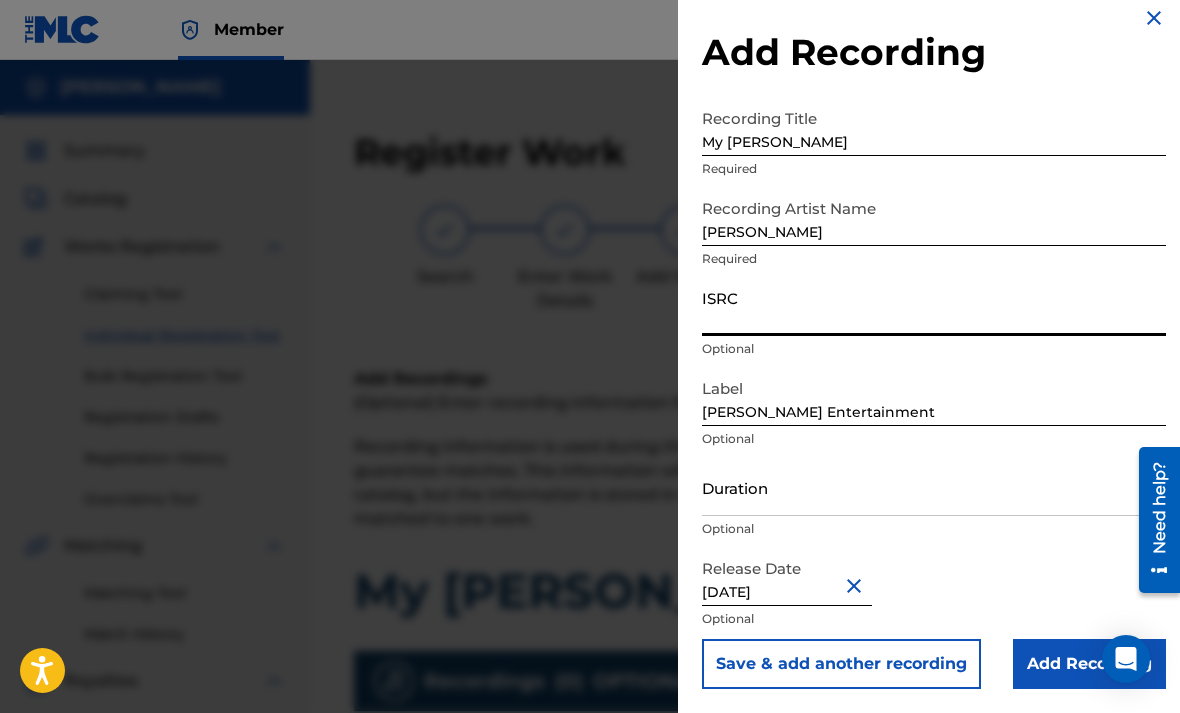 click on "ISRC" at bounding box center [934, 307] 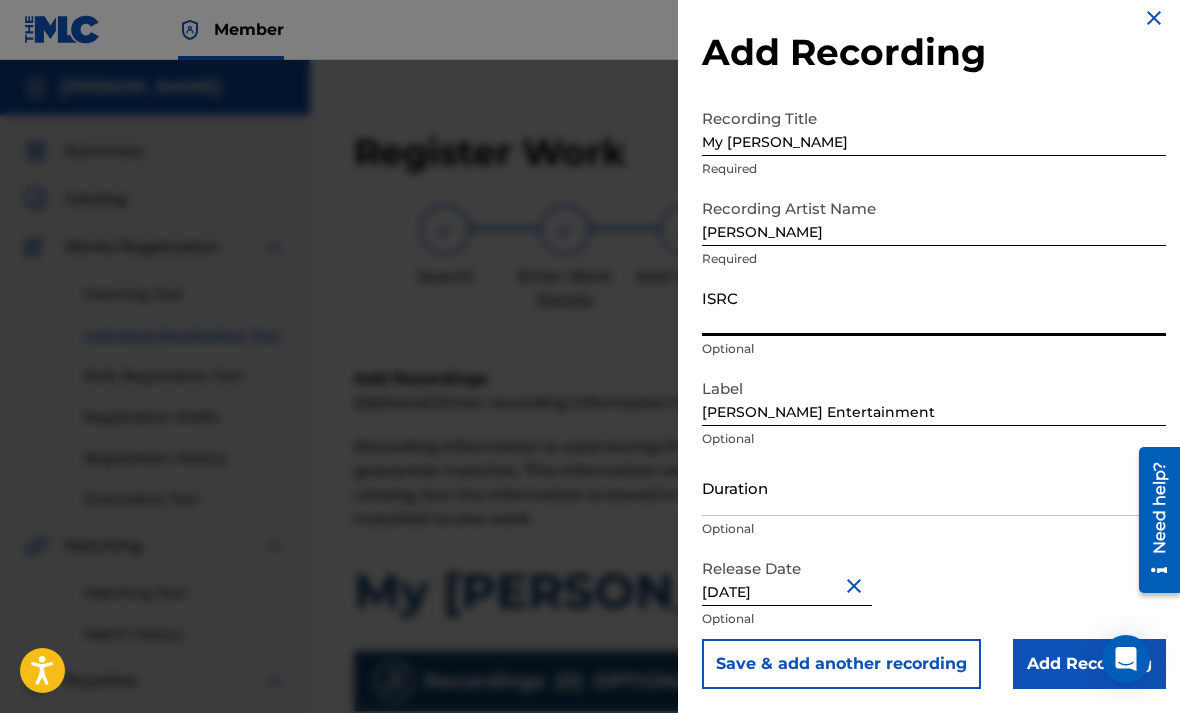 paste on "CAENV2393315" 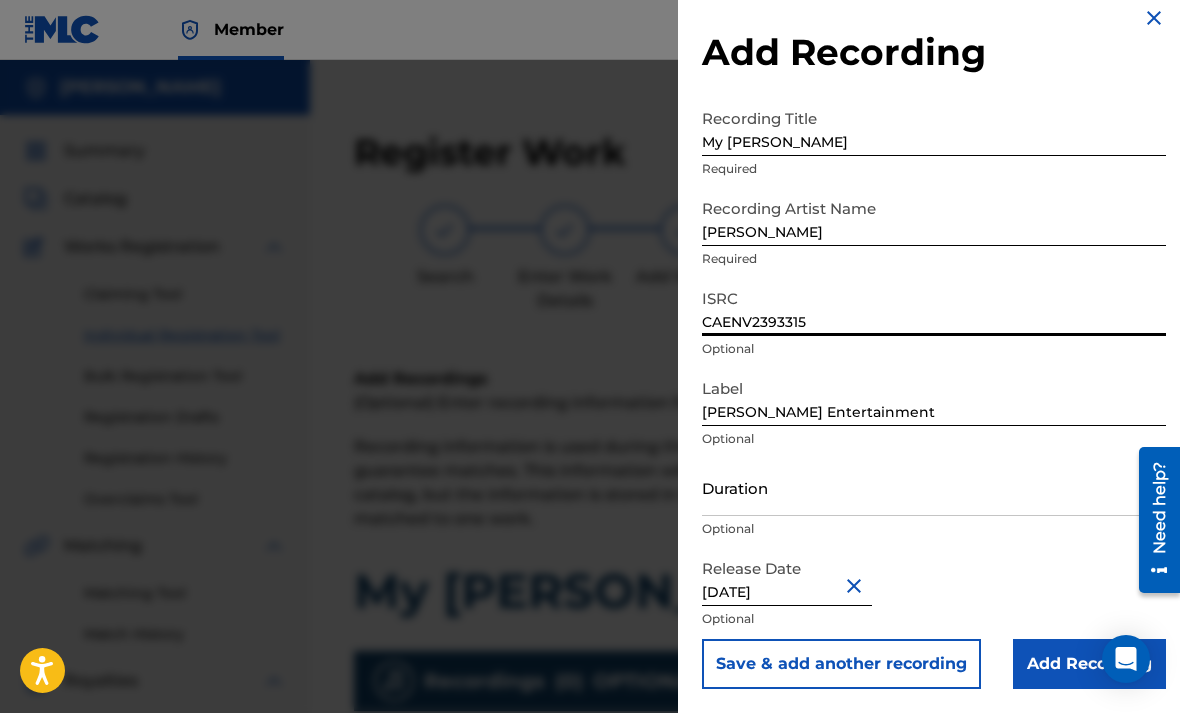 scroll, scrollTop: 0, scrollLeft: 0, axis: both 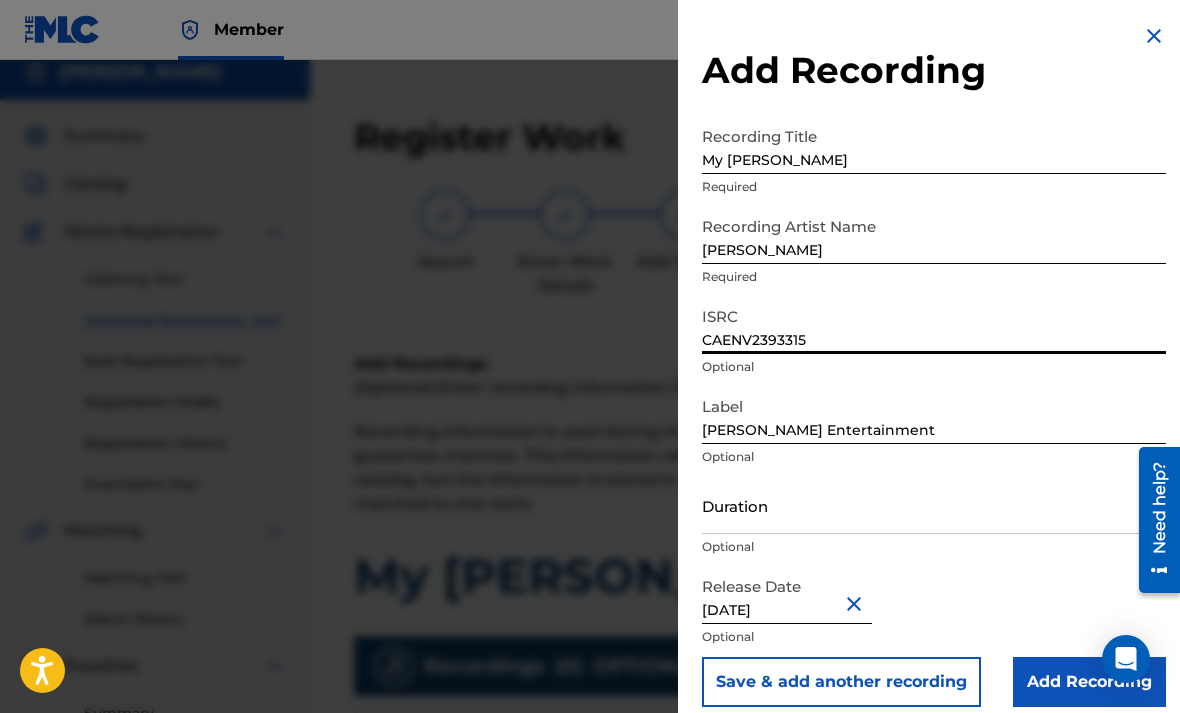 click on "Add Recording" at bounding box center (1089, 682) 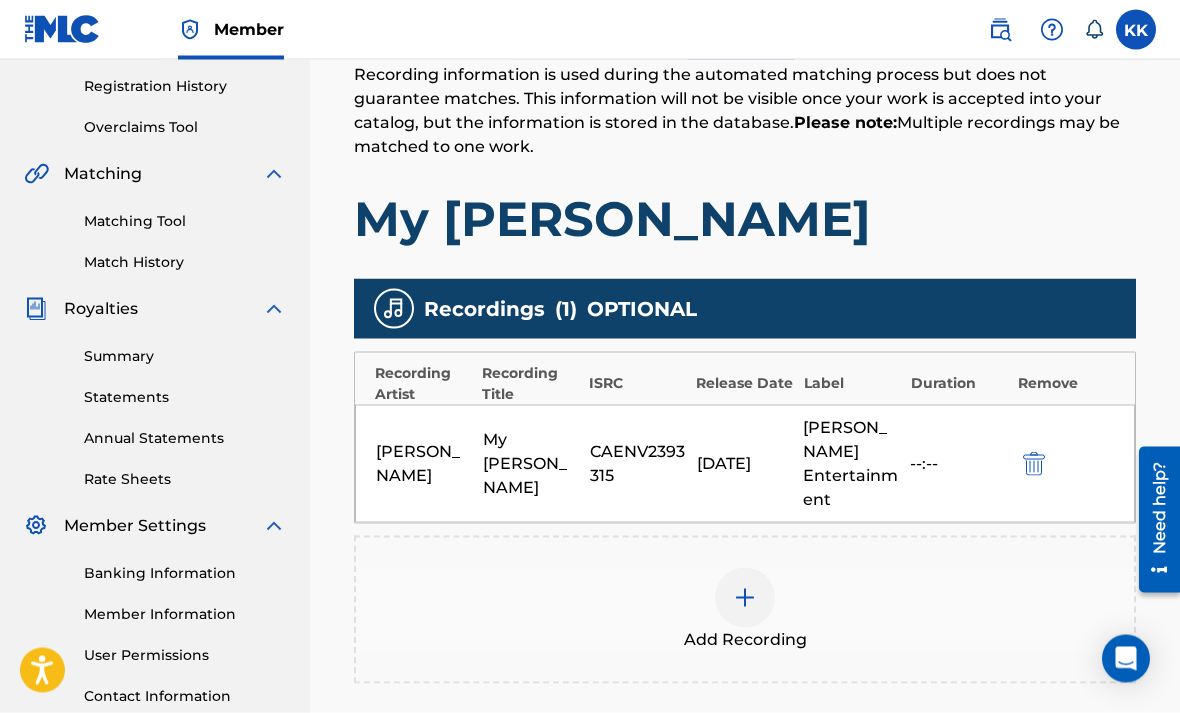 scroll, scrollTop: 373, scrollLeft: 0, axis: vertical 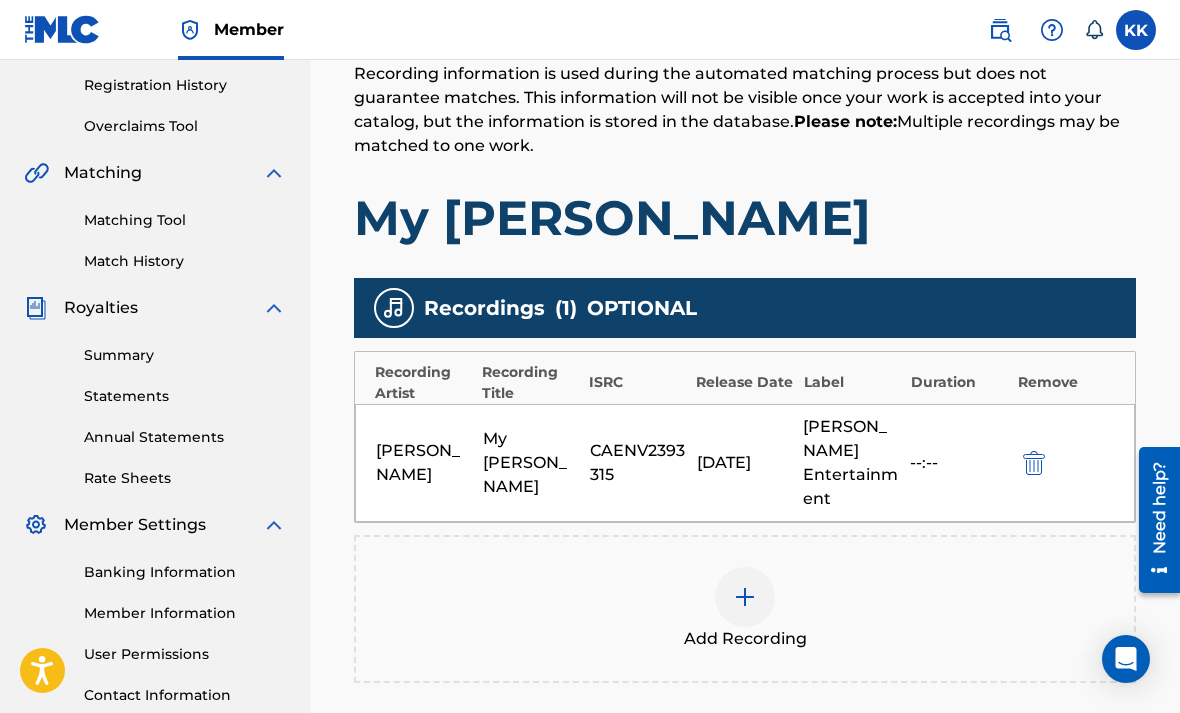click at bounding box center (745, 597) 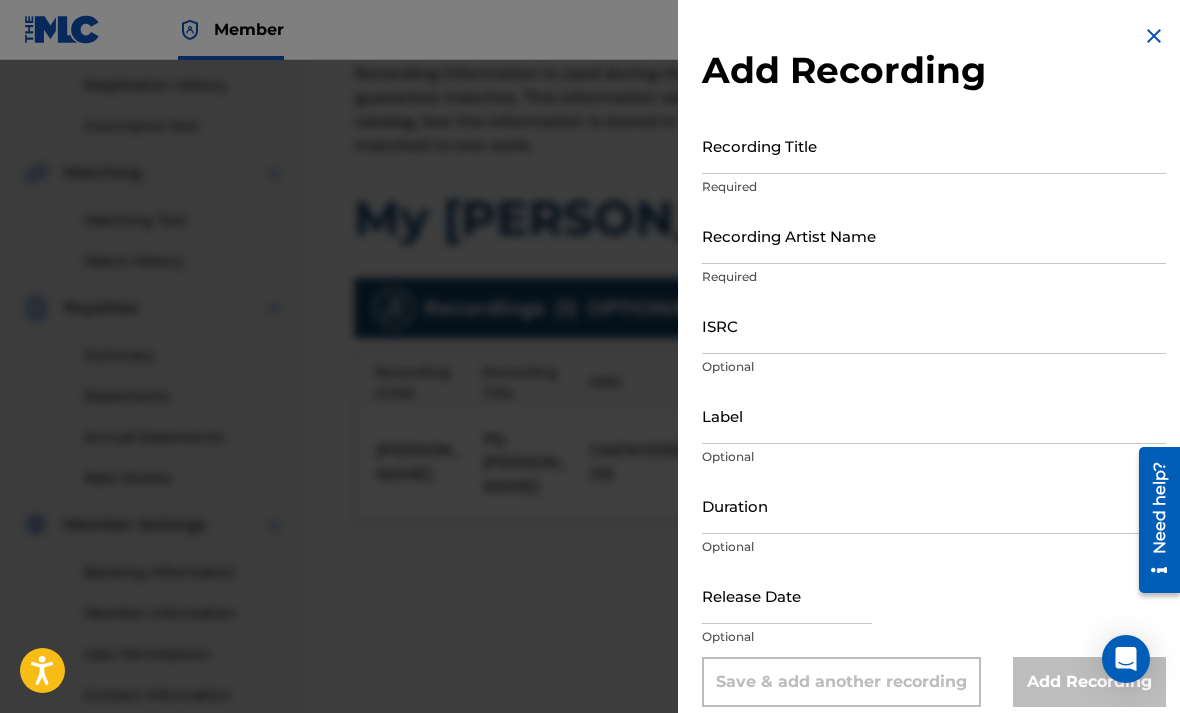 click on "Recording Title" at bounding box center (934, 145) 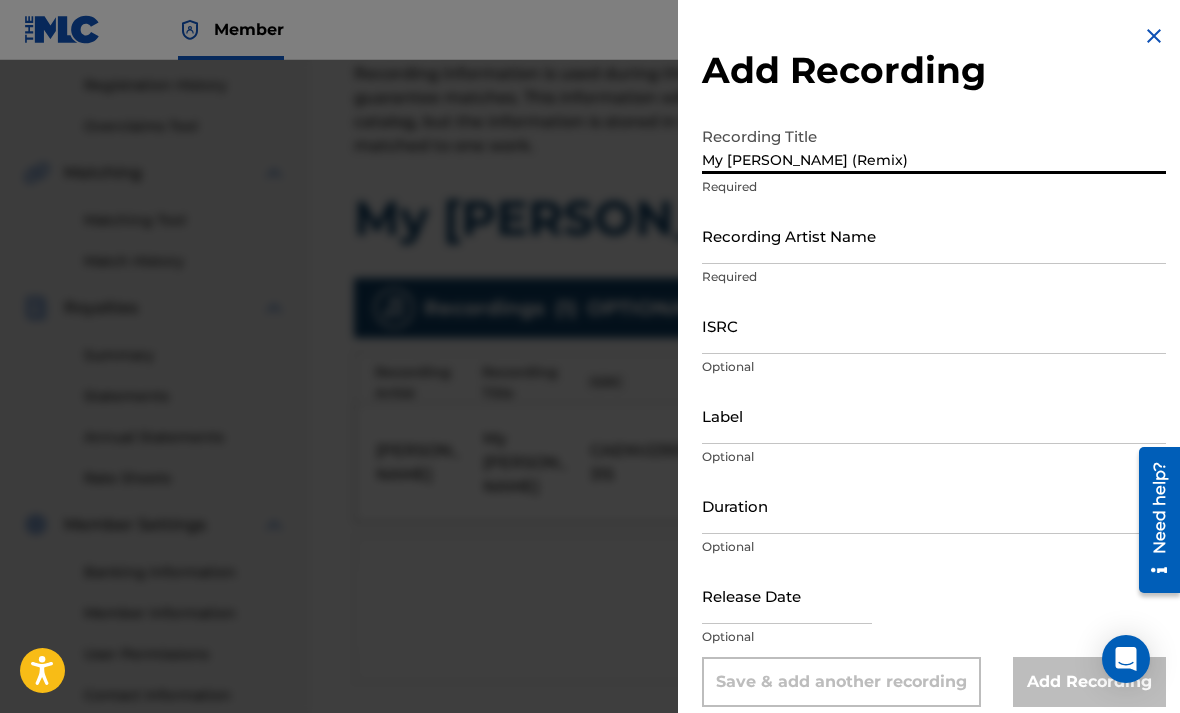 type on "My [PERSON_NAME] (Remix)" 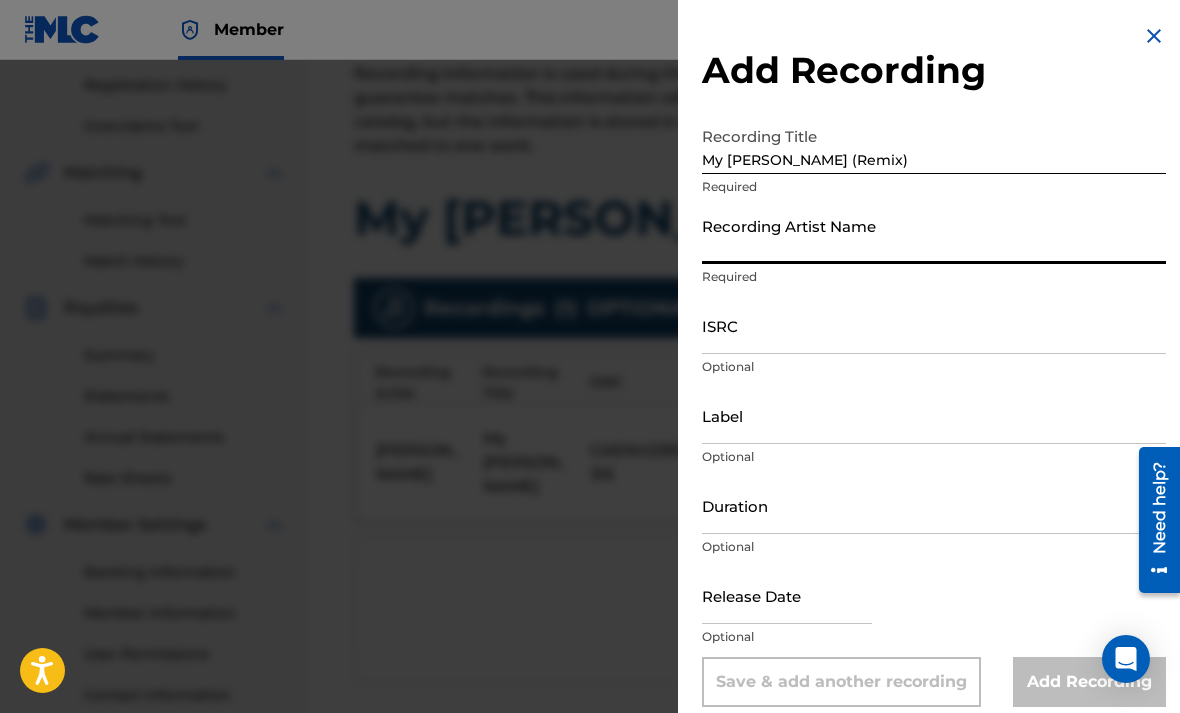 type on "k" 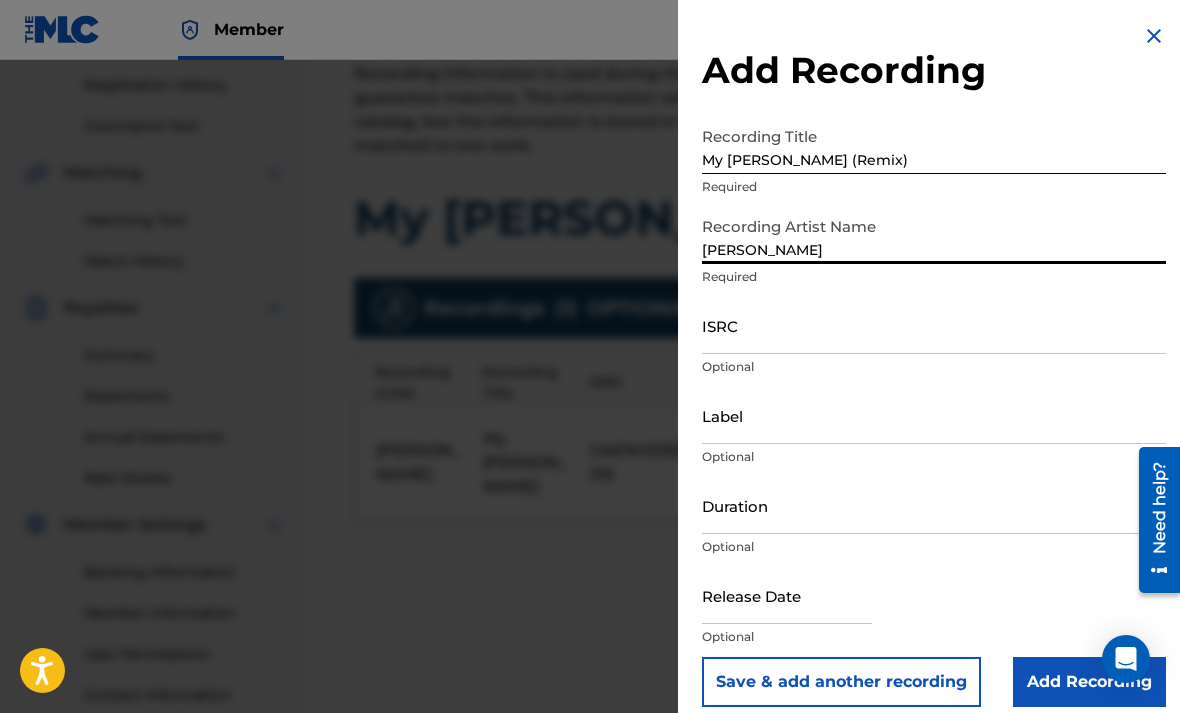 type on "[PERSON_NAME]" 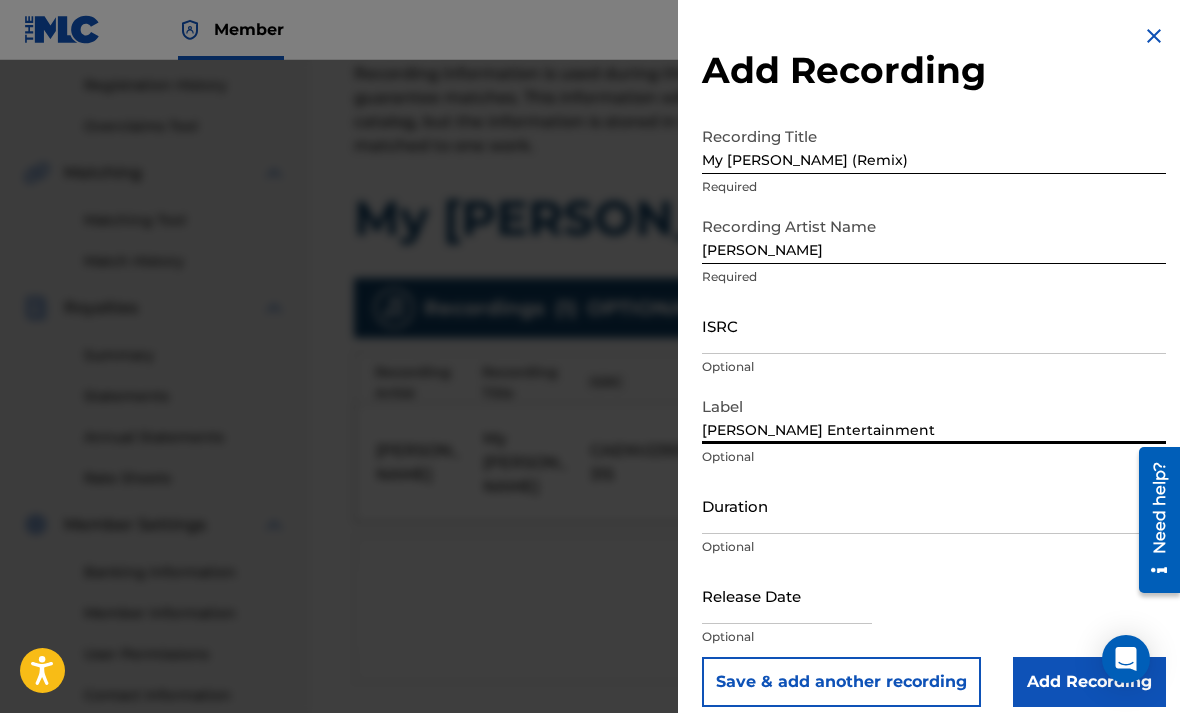 type on "[PERSON_NAME] Entertainment" 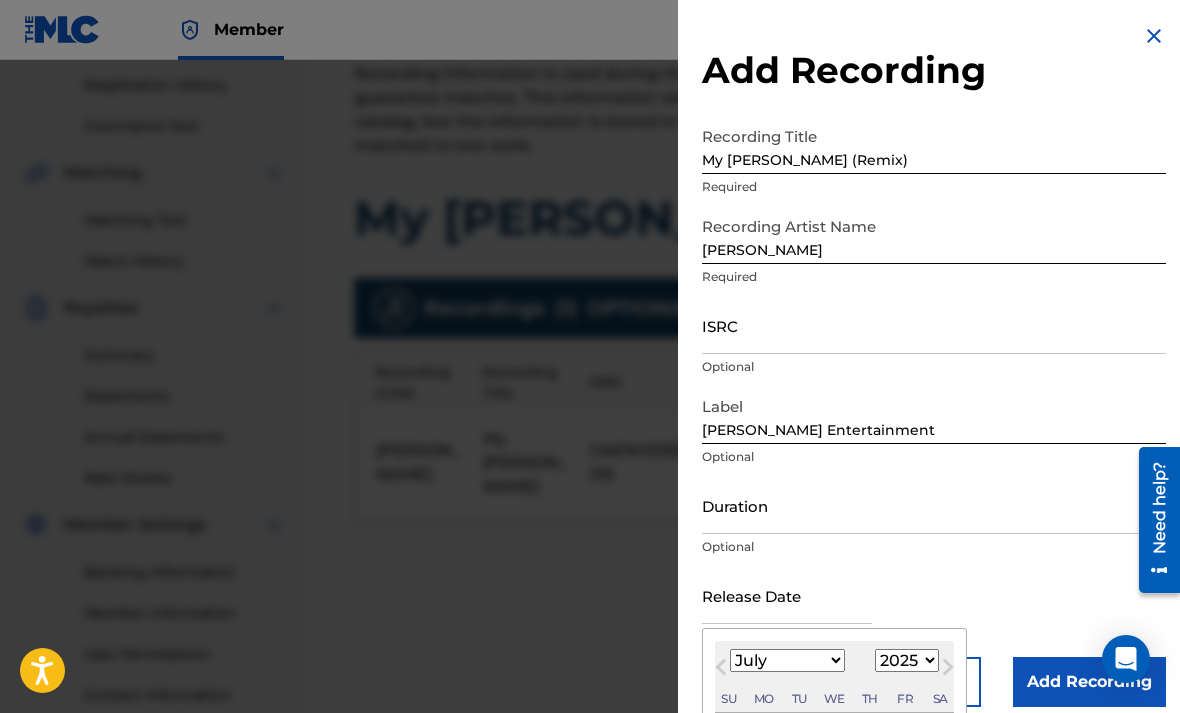 click on "January February March April May June July August September October November December" at bounding box center [787, 660] 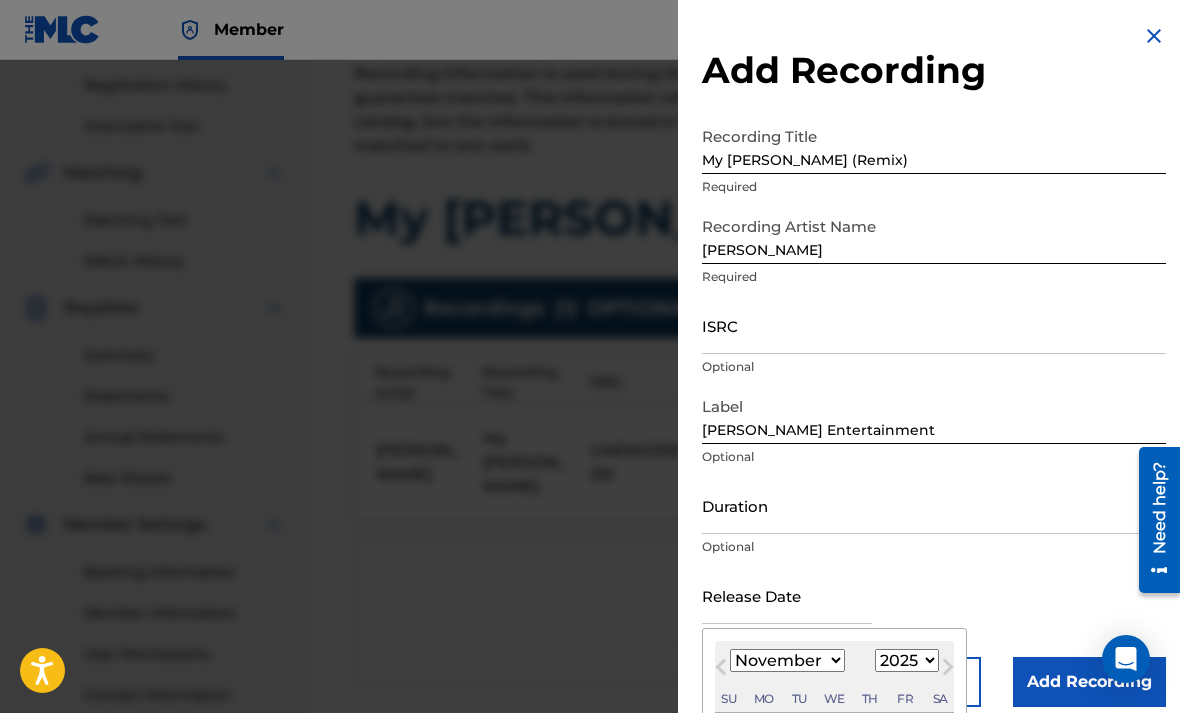 click on "1899 1900 1901 1902 1903 1904 1905 1906 1907 1908 1909 1910 1911 1912 1913 1914 1915 1916 1917 1918 1919 1920 1921 1922 1923 1924 1925 1926 1927 1928 1929 1930 1931 1932 1933 1934 1935 1936 1937 1938 1939 1940 1941 1942 1943 1944 1945 1946 1947 1948 1949 1950 1951 1952 1953 1954 1955 1956 1957 1958 1959 1960 1961 1962 1963 1964 1965 1966 1967 1968 1969 1970 1971 1972 1973 1974 1975 1976 1977 1978 1979 1980 1981 1982 1983 1984 1985 1986 1987 1988 1989 1990 1991 1992 1993 1994 1995 1996 1997 1998 1999 2000 2001 2002 2003 2004 2005 2006 2007 2008 2009 2010 2011 2012 2013 2014 2015 2016 2017 2018 2019 2020 2021 2022 2023 2024 2025 2026 2027 2028 2029 2030 2031 2032 2033 2034 2035 2036 2037 2038 2039 2040 2041 2042 2043 2044 2045 2046 2047 2048 2049 2050 2051 2052 2053 2054 2055 2056 2057 2058 2059 2060 2061 2062 2063 2064 2065 2066 2067 2068 2069 2070 2071 2072 2073 2074 2075 2076 2077 2078 2079 2080 2081 2082 2083 2084 2085 2086 2087 2088 2089 2090 2091 2092 2093 2094 2095 2096 2097 2098 2099 2100" at bounding box center (907, 660) 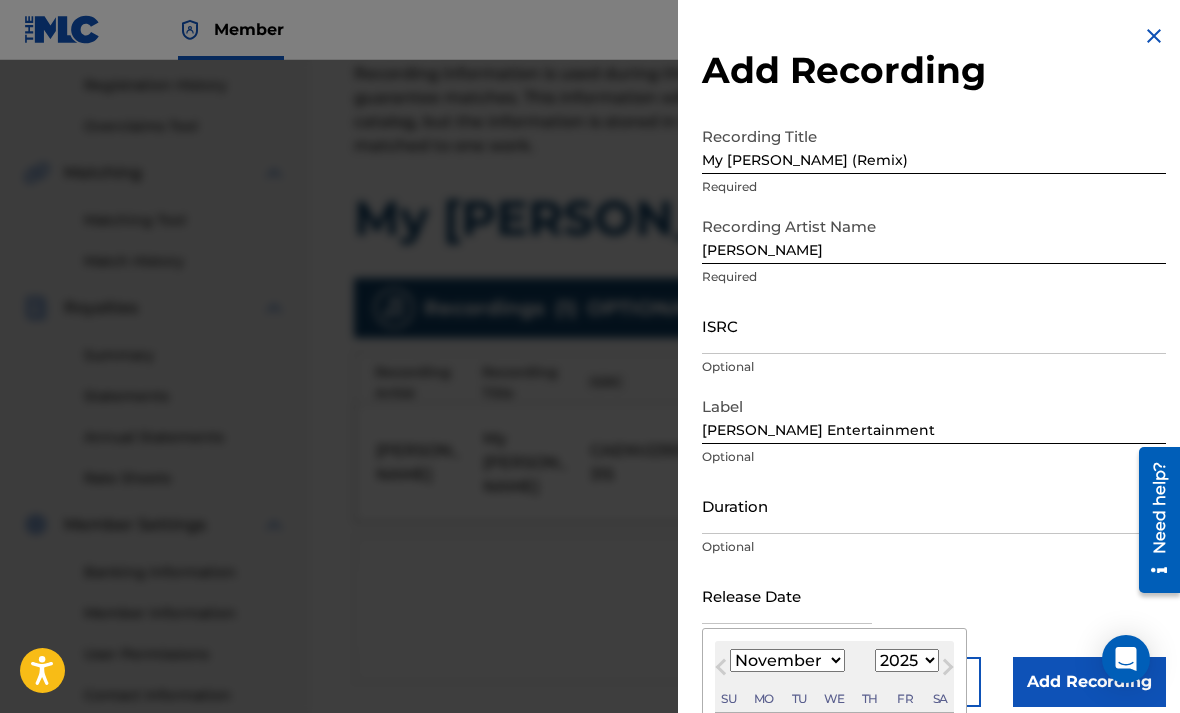select on "2023" 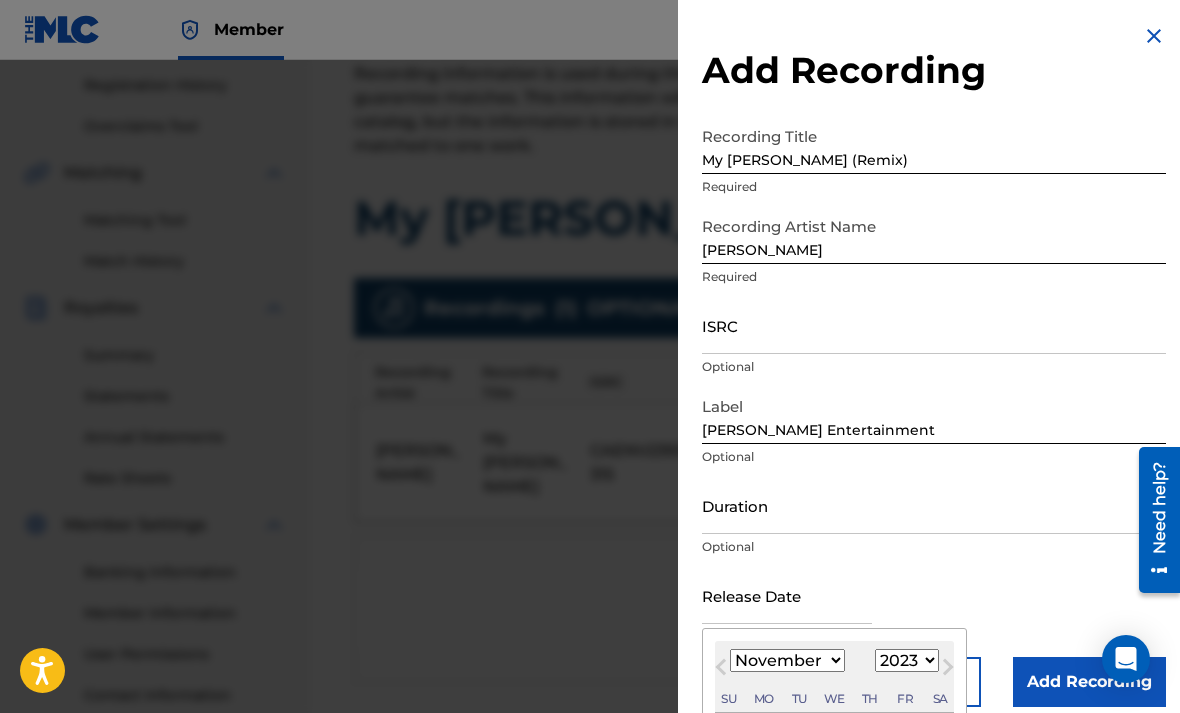 click on "1" at bounding box center (835, 727) 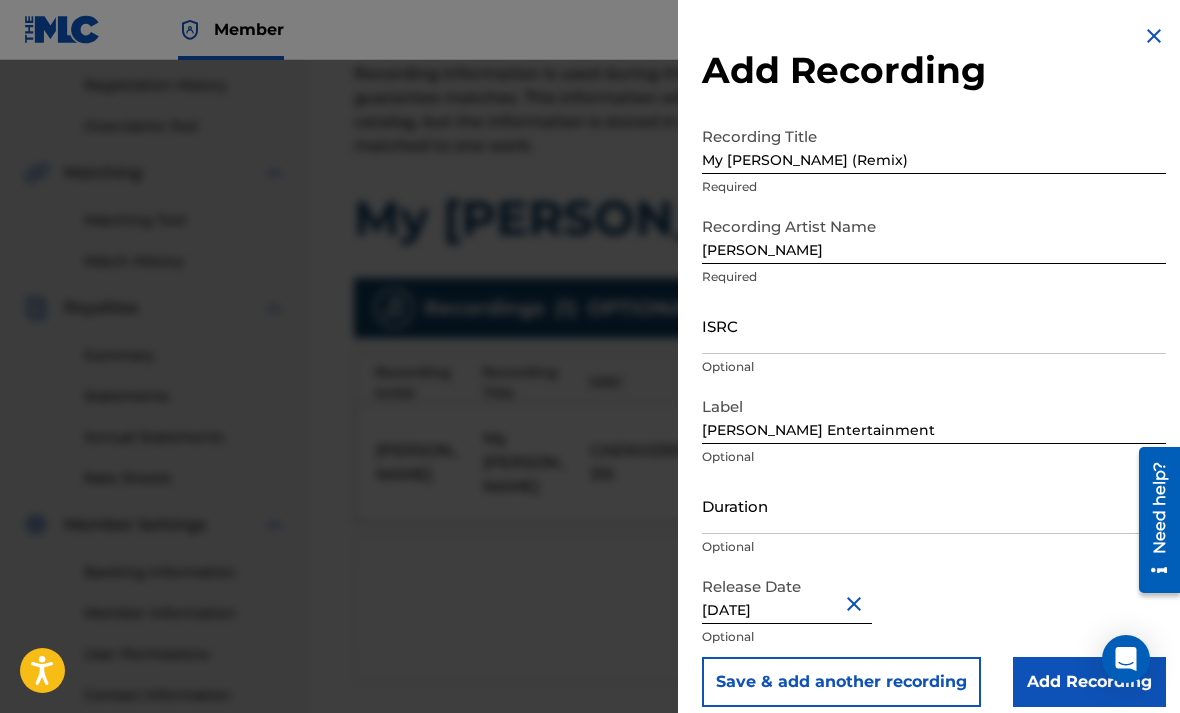 click on "ISRC" at bounding box center [934, 325] 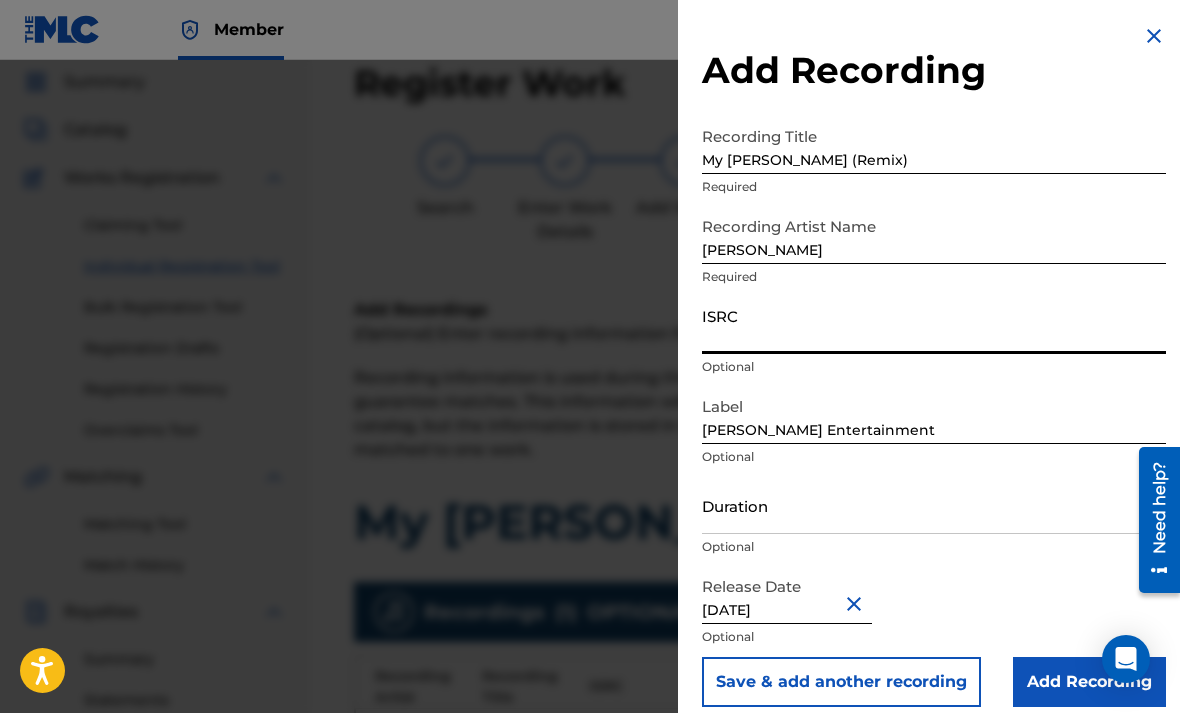 scroll, scrollTop: 0, scrollLeft: 0, axis: both 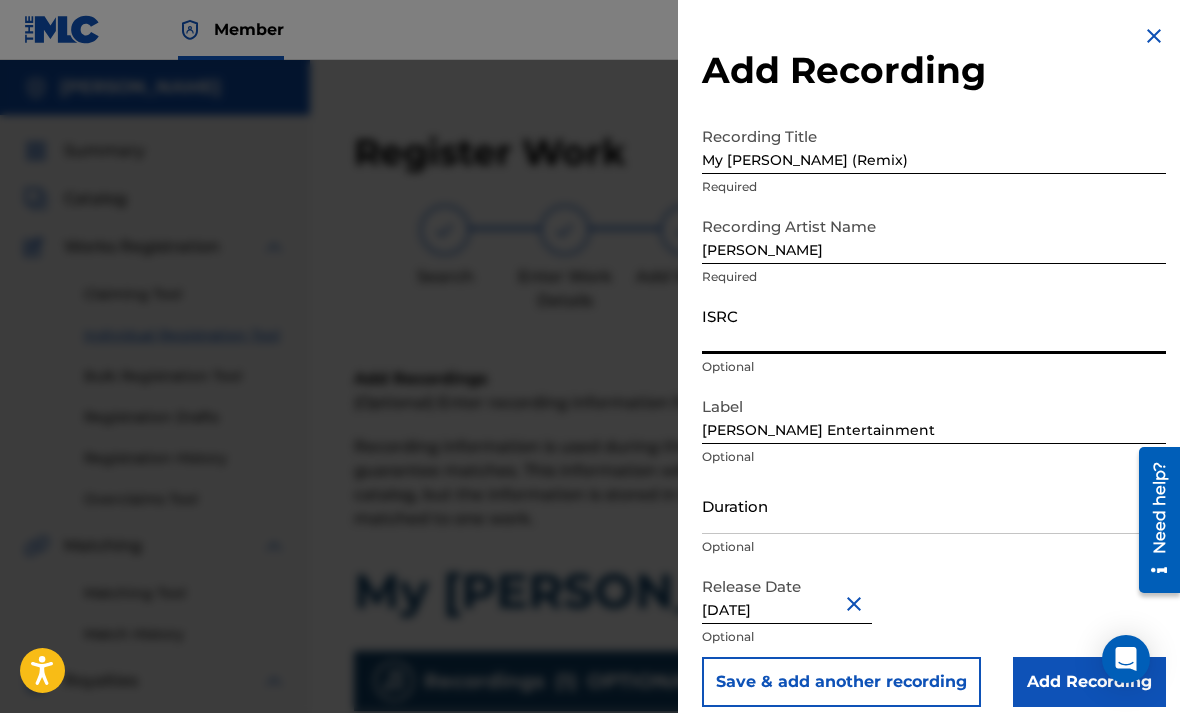 click on "ISRC" at bounding box center (934, 325) 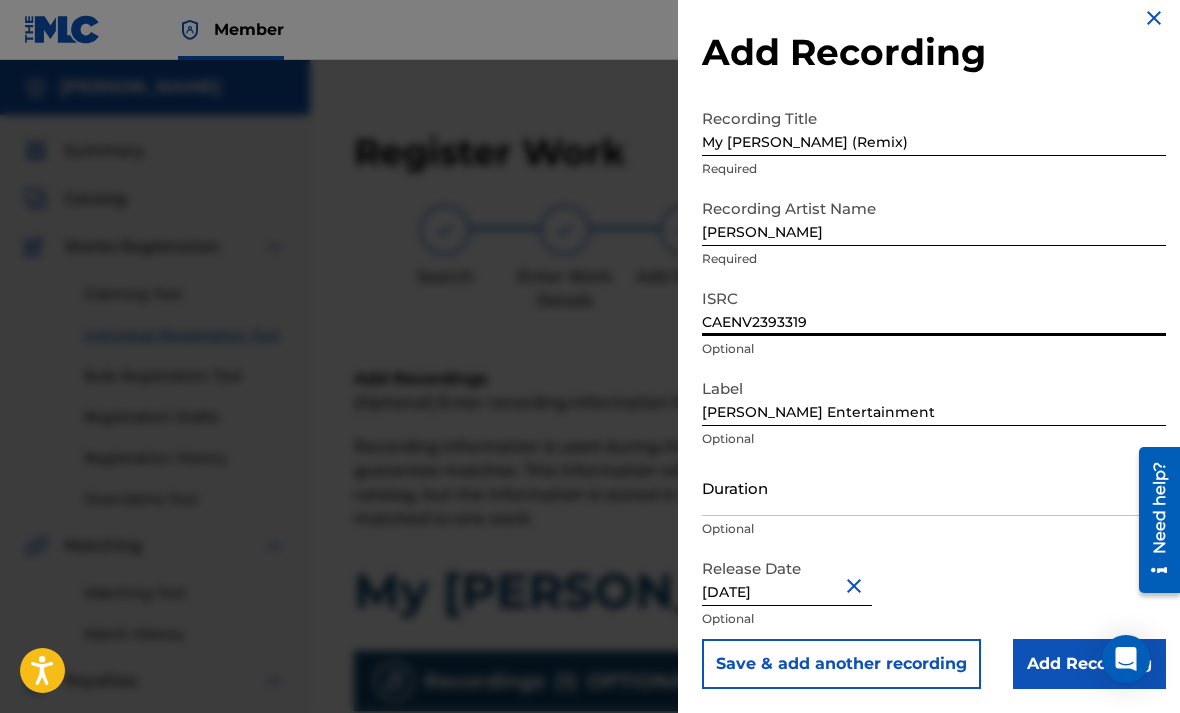 scroll, scrollTop: 18, scrollLeft: 0, axis: vertical 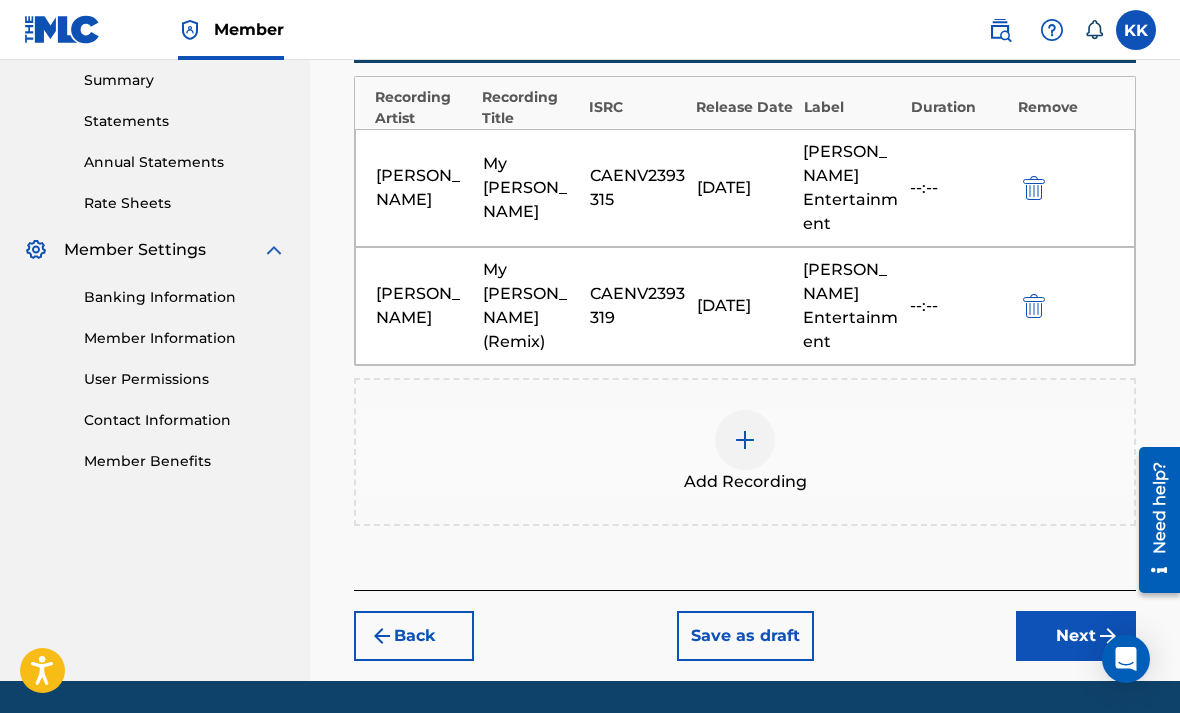 click on "Next" at bounding box center [1076, 636] 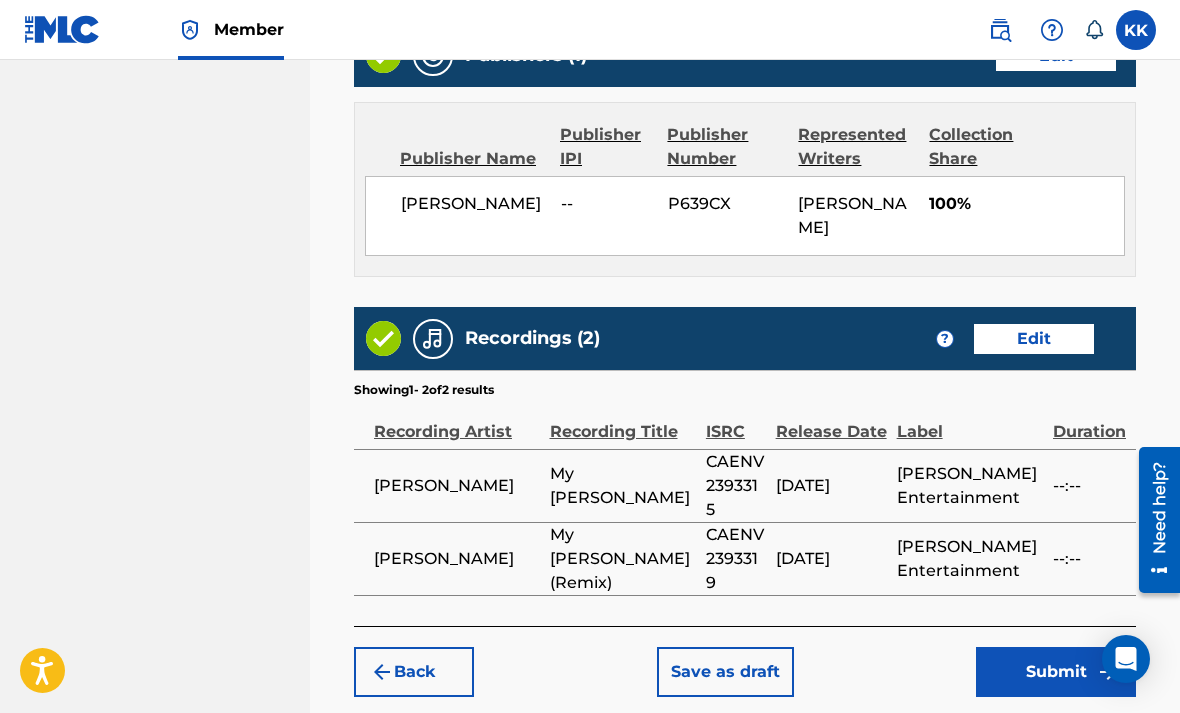 scroll, scrollTop: 1073, scrollLeft: 0, axis: vertical 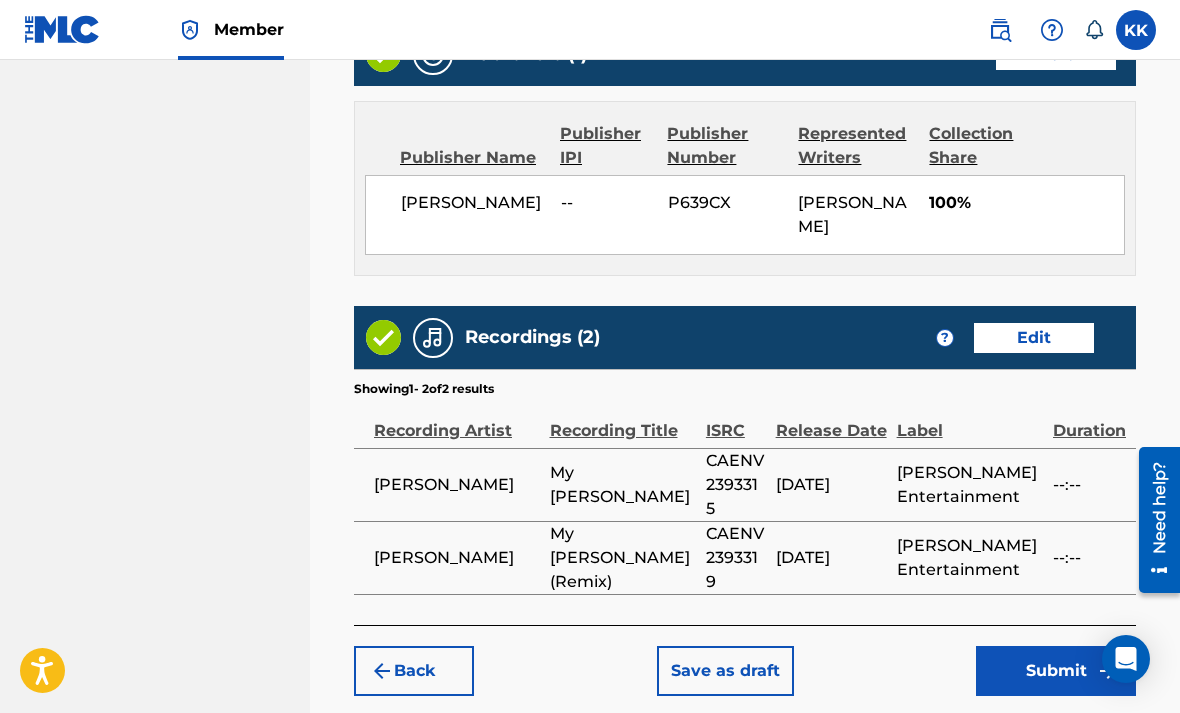 click on "Submit" at bounding box center [1056, 671] 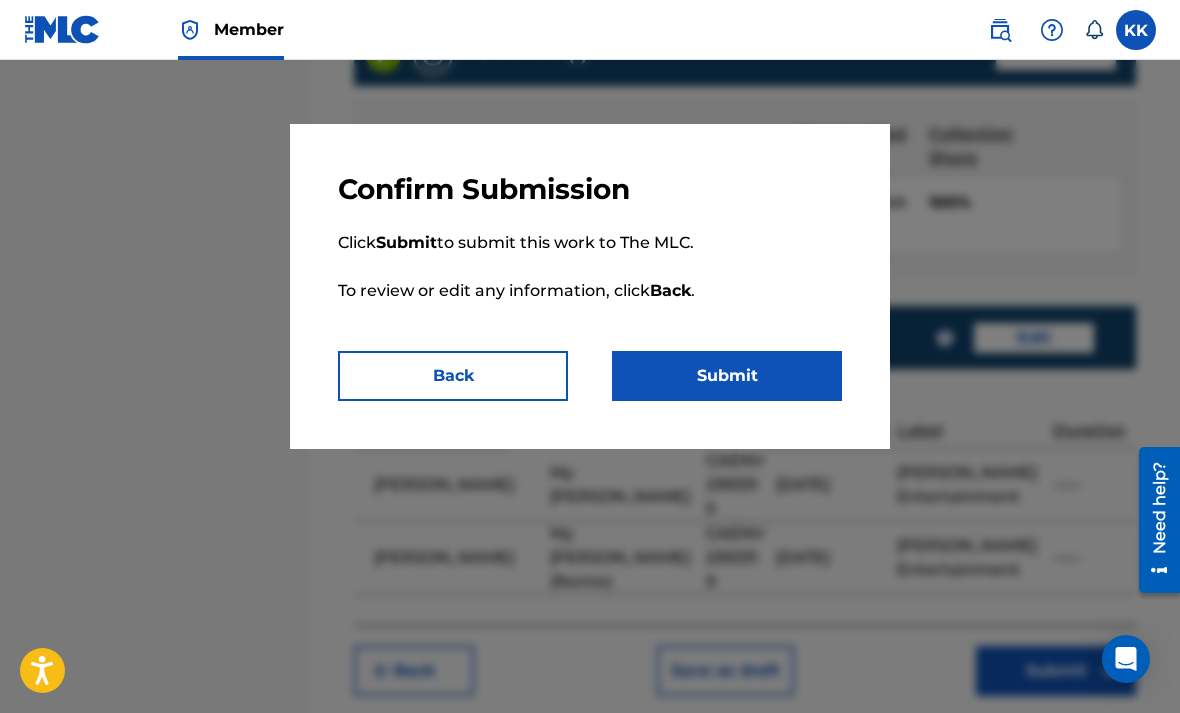 click on "Submit" at bounding box center [727, 376] 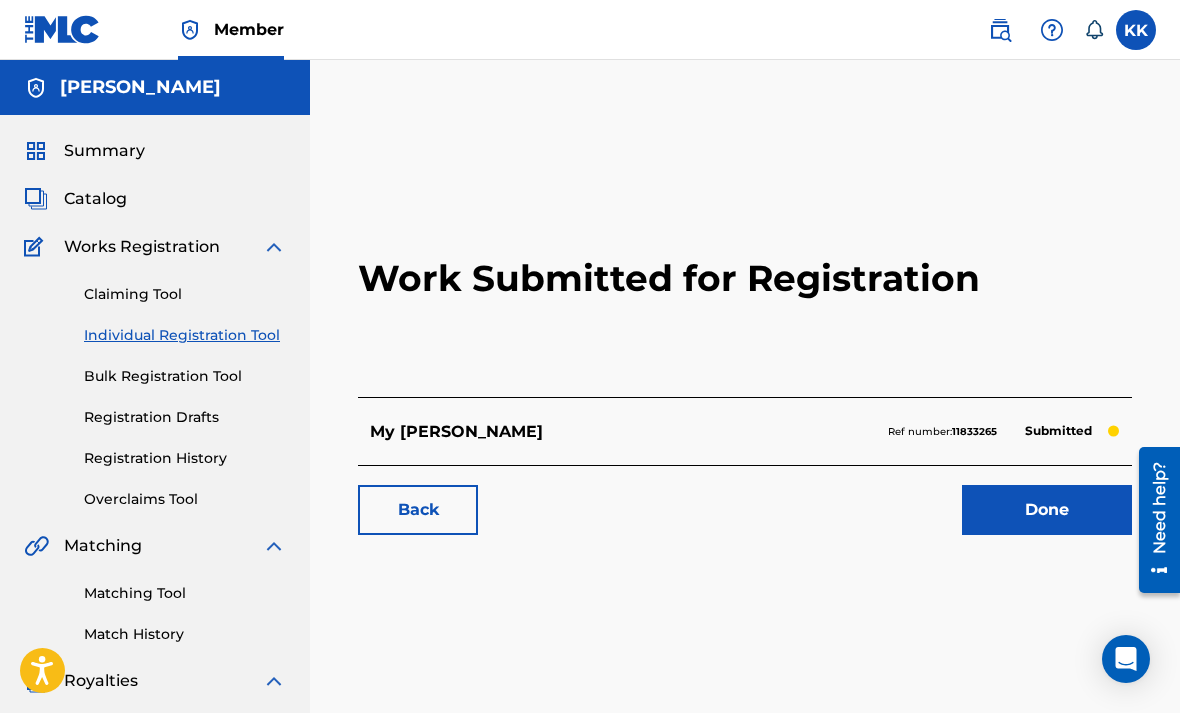 click on "Done" at bounding box center (1047, 510) 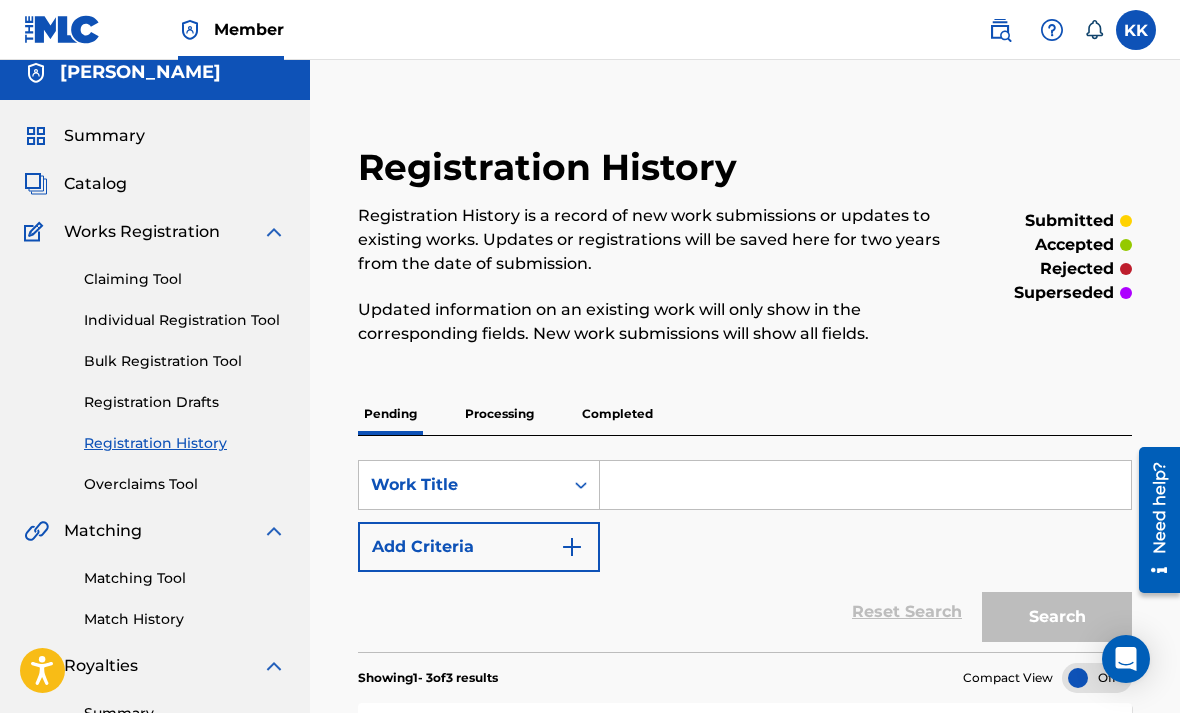 scroll, scrollTop: 13, scrollLeft: 0, axis: vertical 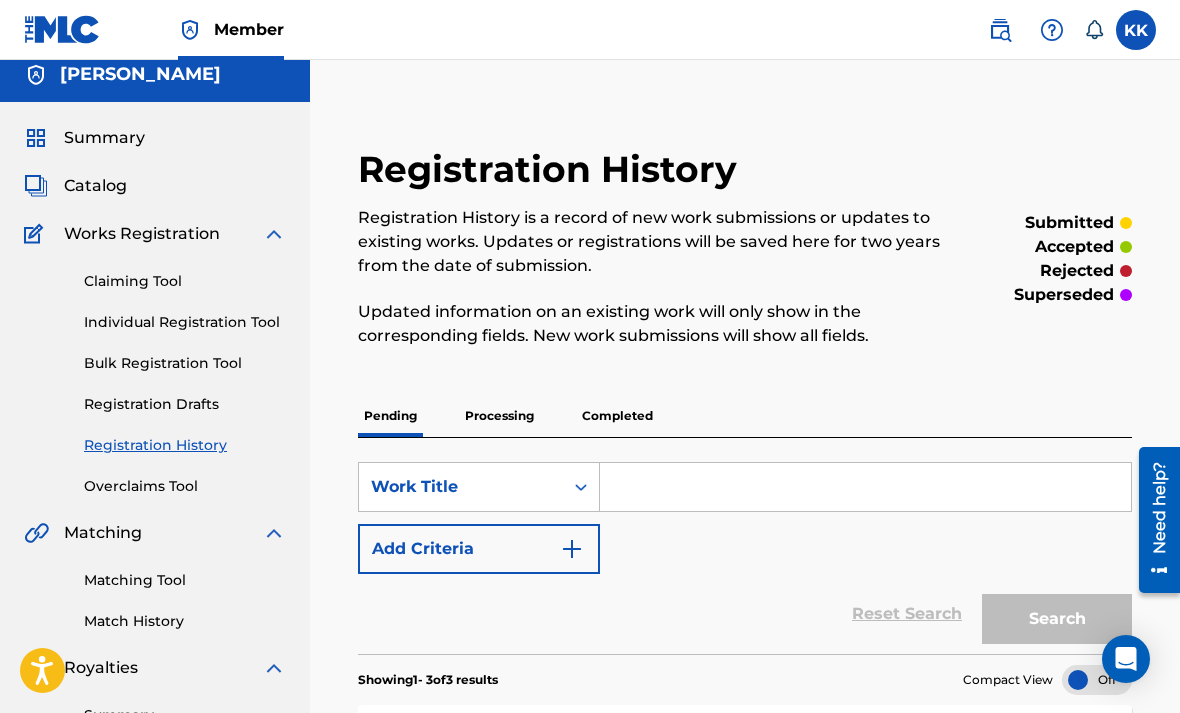 click on "Individual Registration Tool" at bounding box center [185, 322] 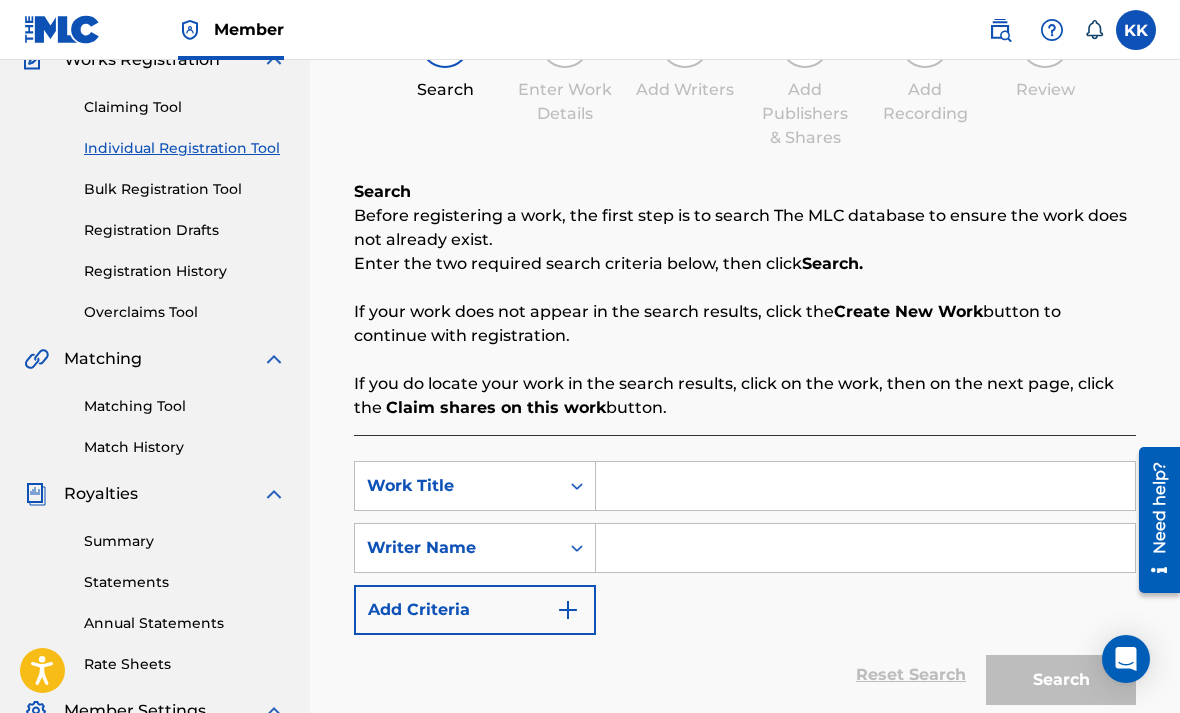 scroll, scrollTop: 186, scrollLeft: 0, axis: vertical 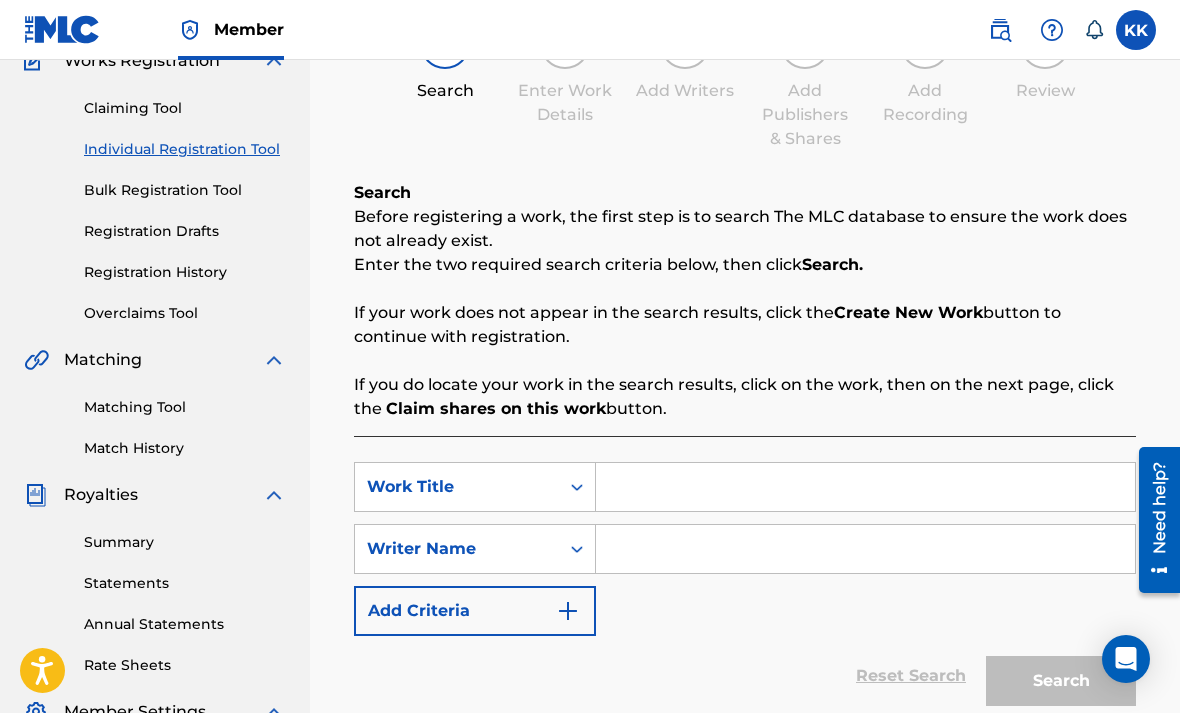 click at bounding box center (865, 487) 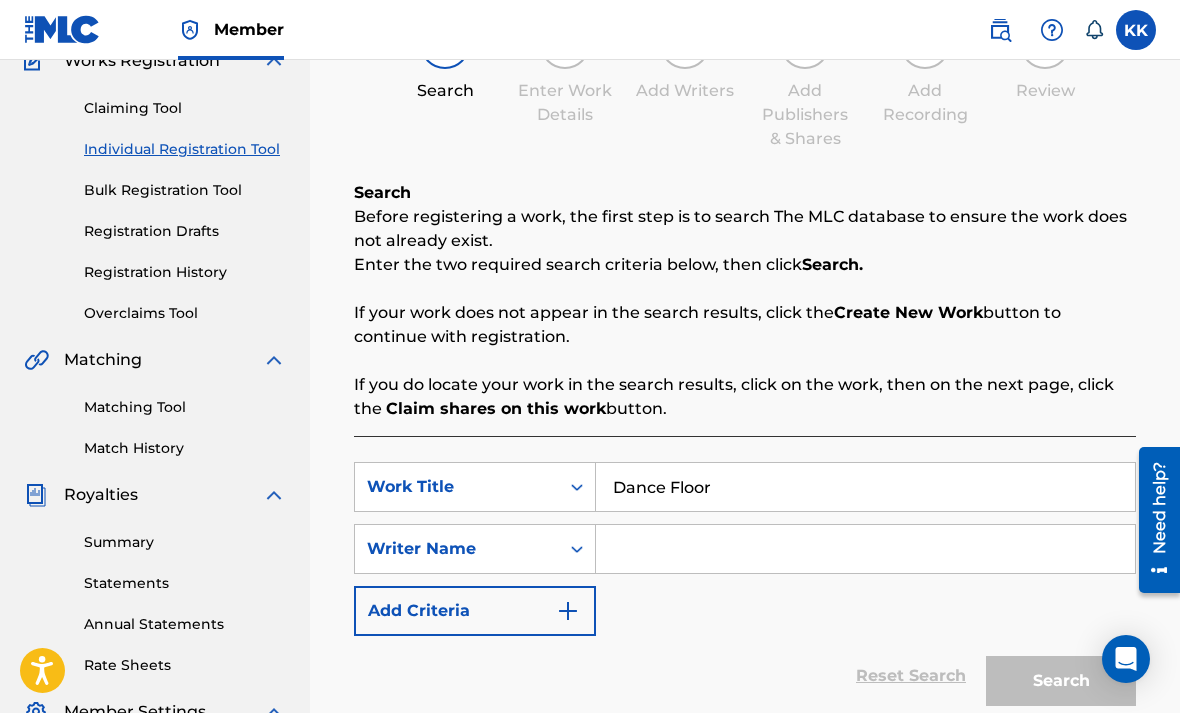 type on "Dance Floor" 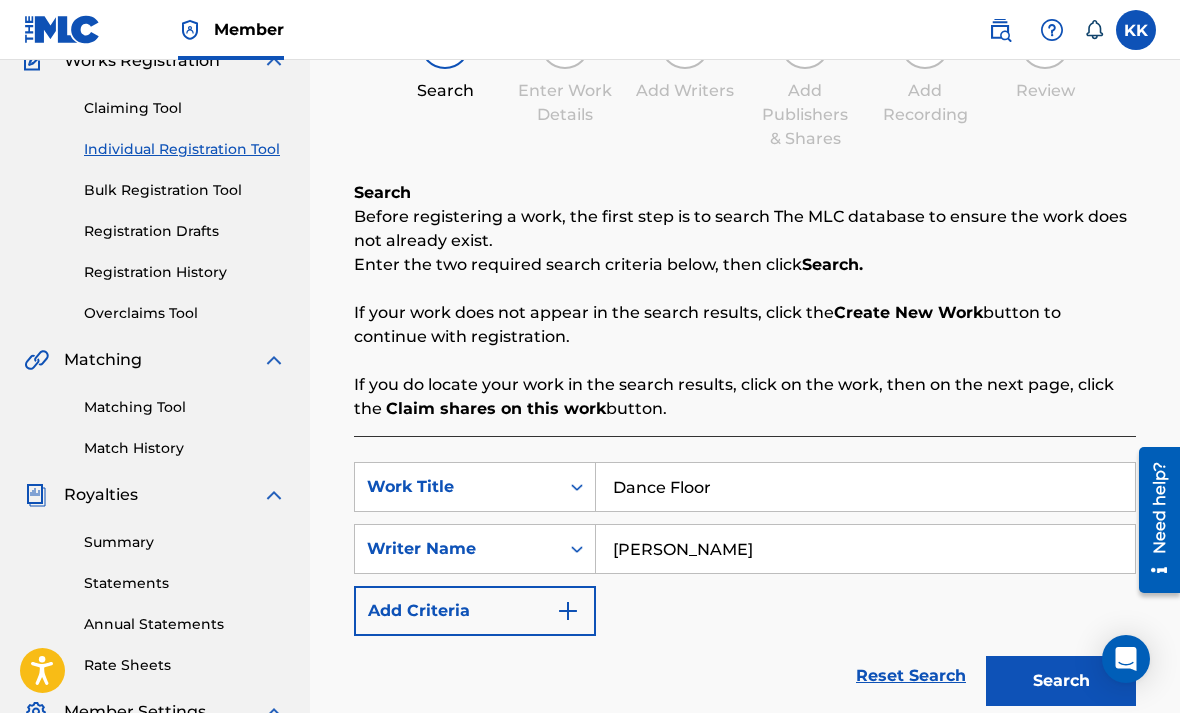 type on "[PERSON_NAME]" 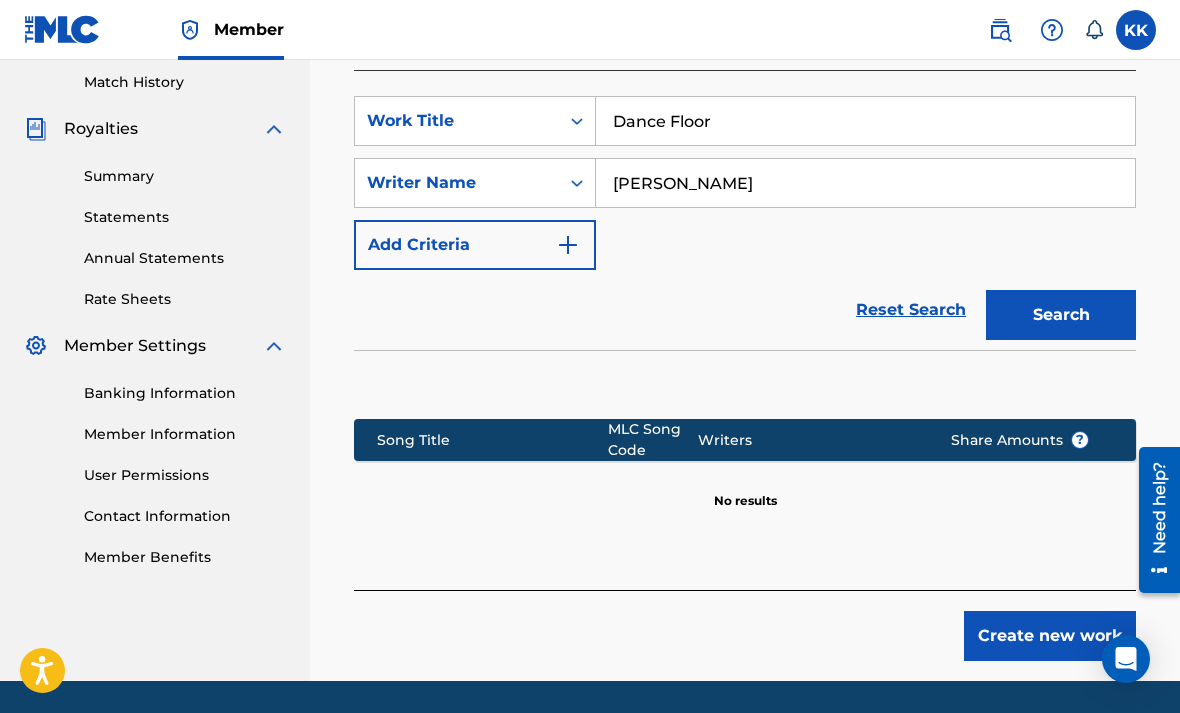 click on "Create new work" at bounding box center [1050, 636] 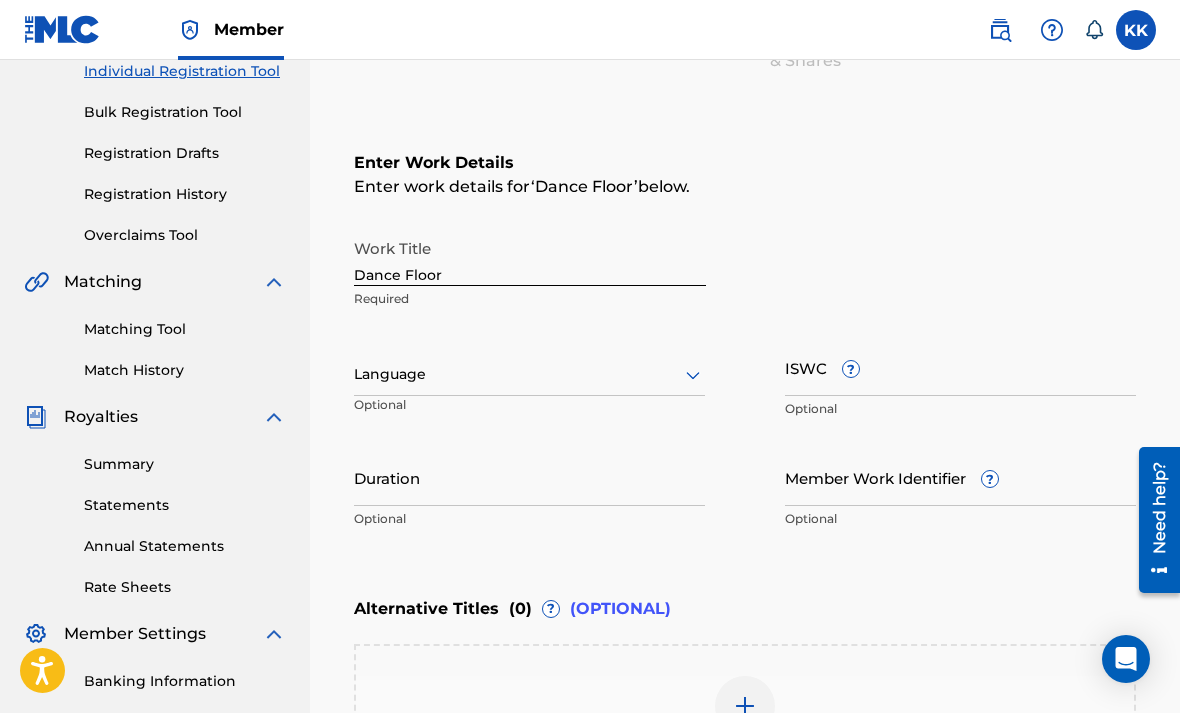 scroll, scrollTop: 266, scrollLeft: 0, axis: vertical 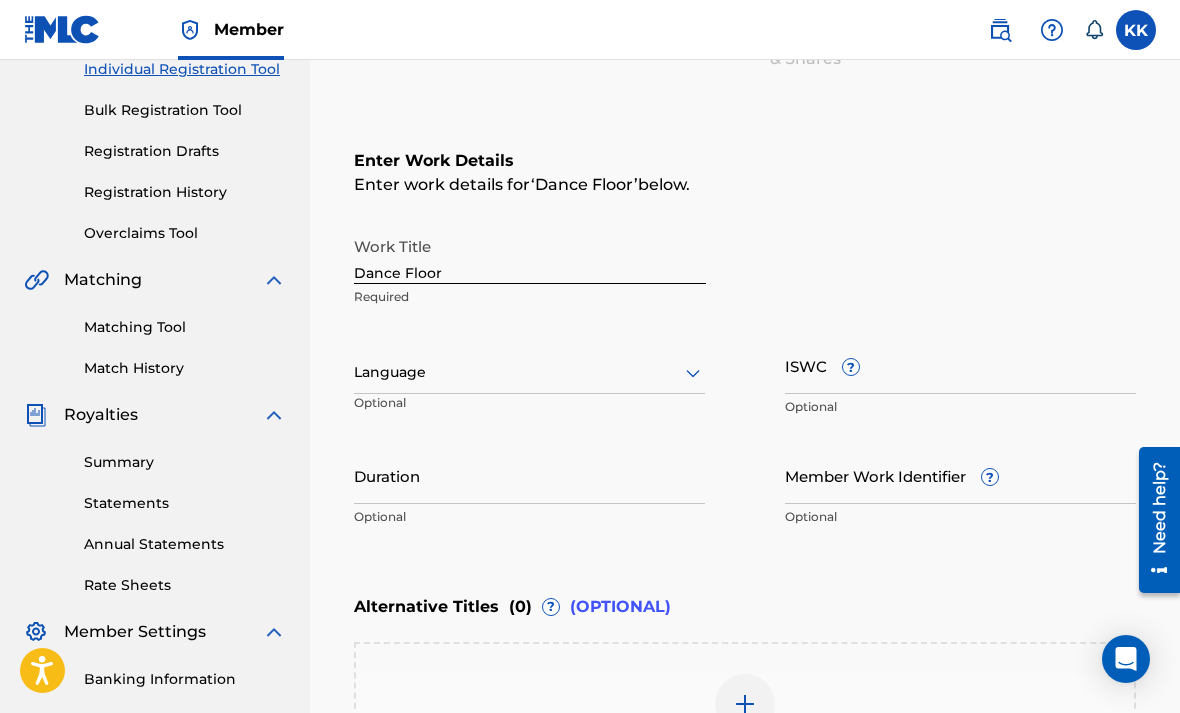 click on "Dance Floor" at bounding box center [530, 255] 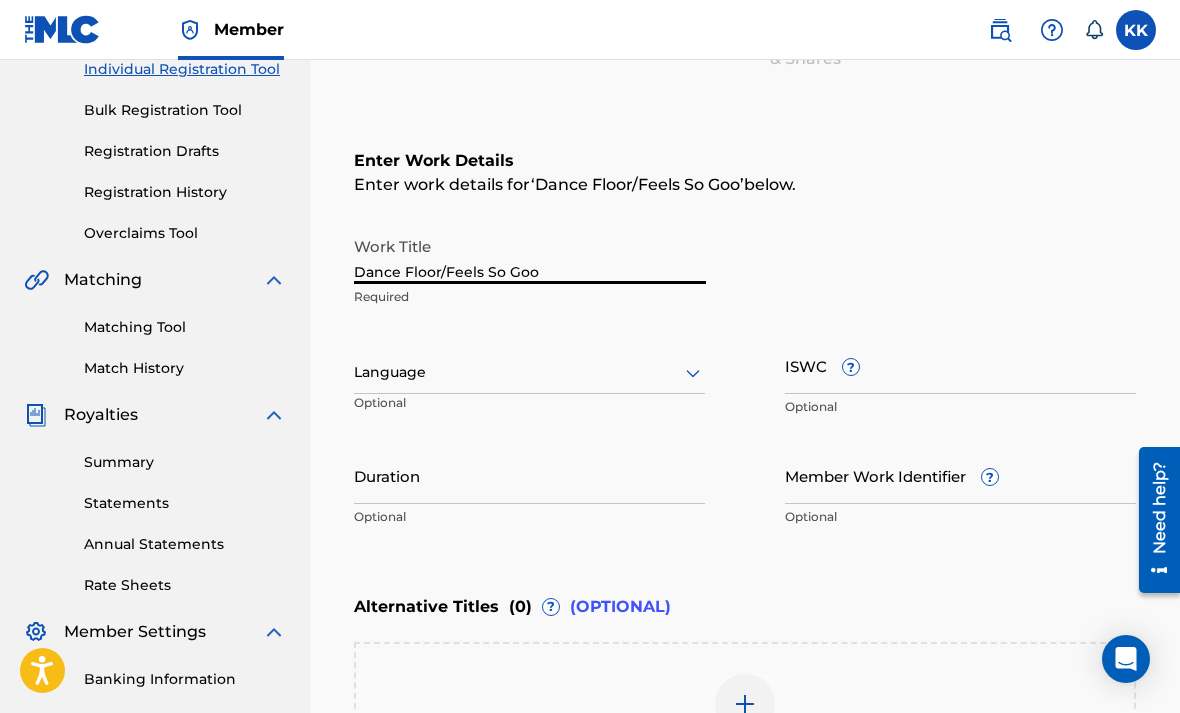 type on "Dance Floor/Feels So Good" 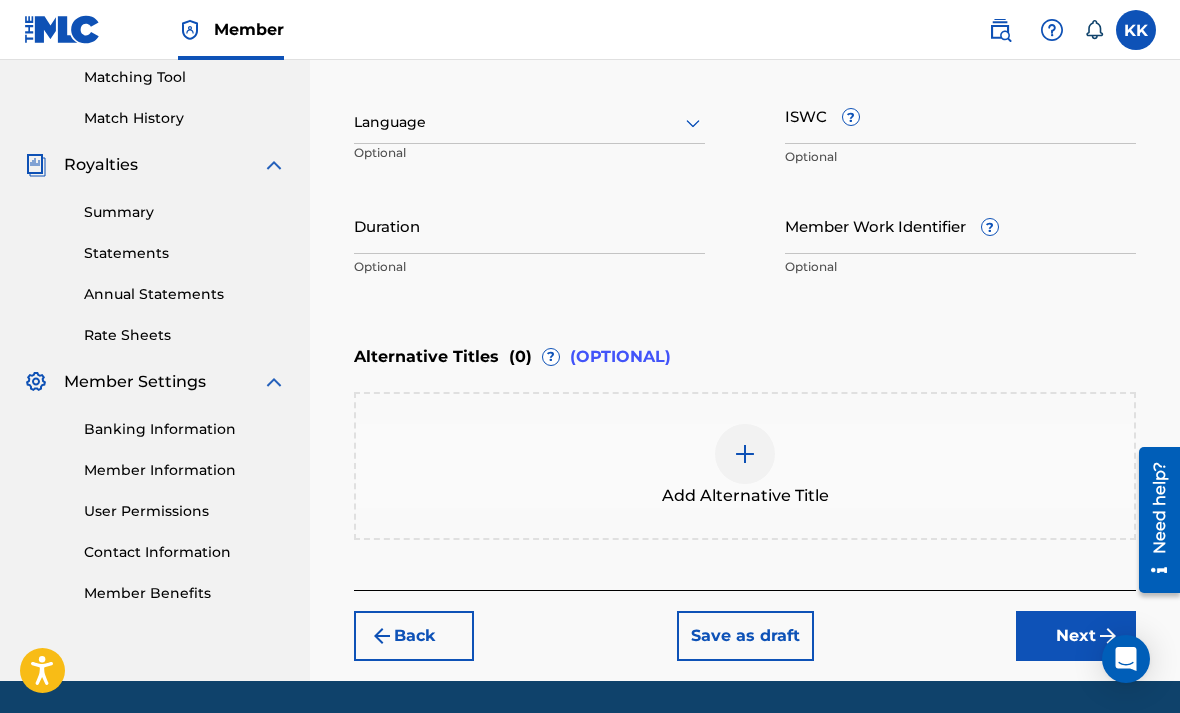 click on "Next" at bounding box center (1076, 636) 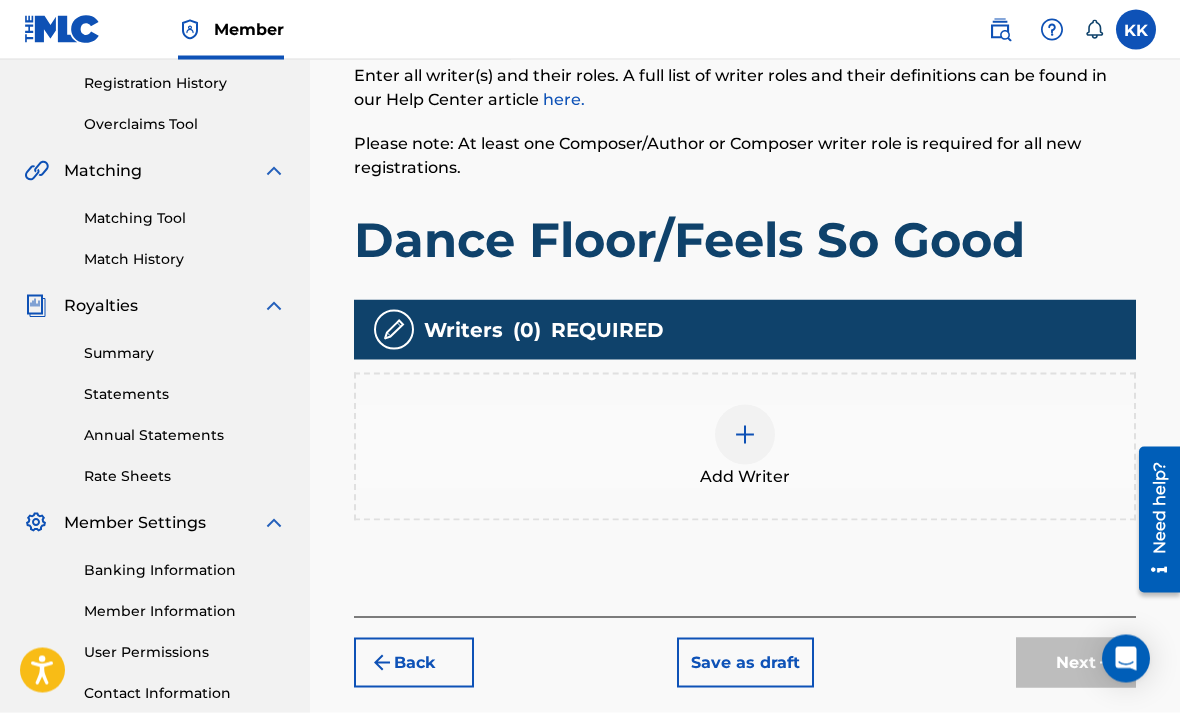 scroll, scrollTop: 375, scrollLeft: 0, axis: vertical 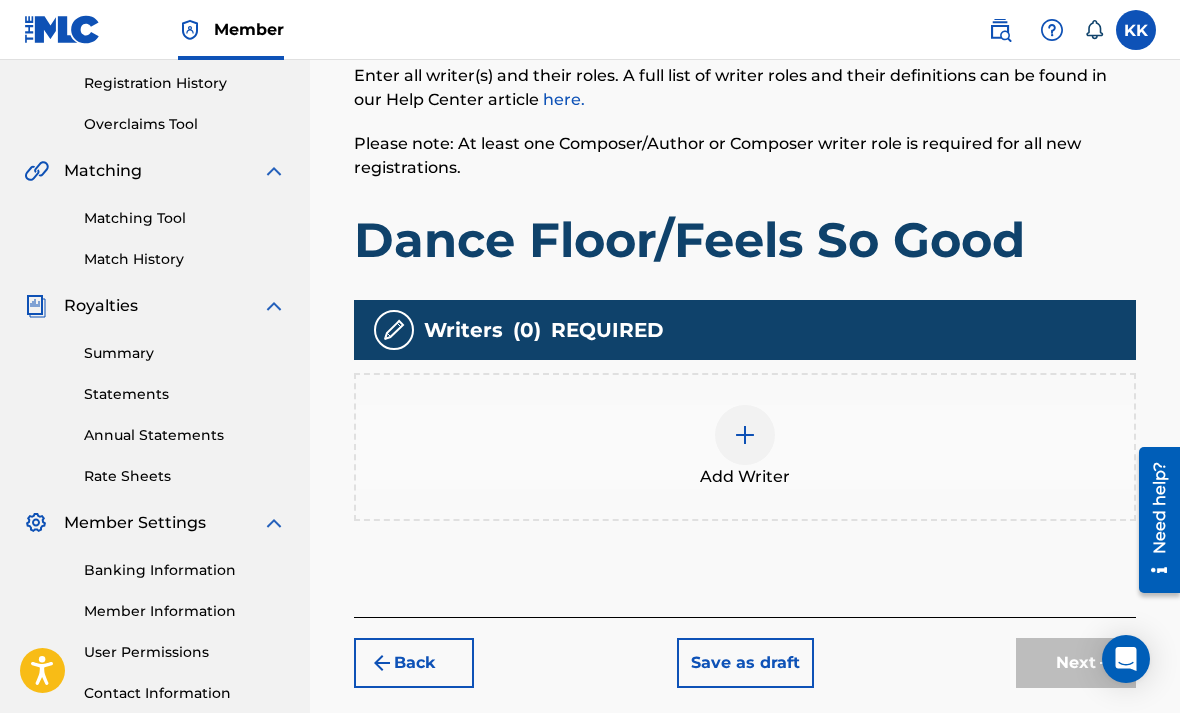 click at bounding box center [745, 435] 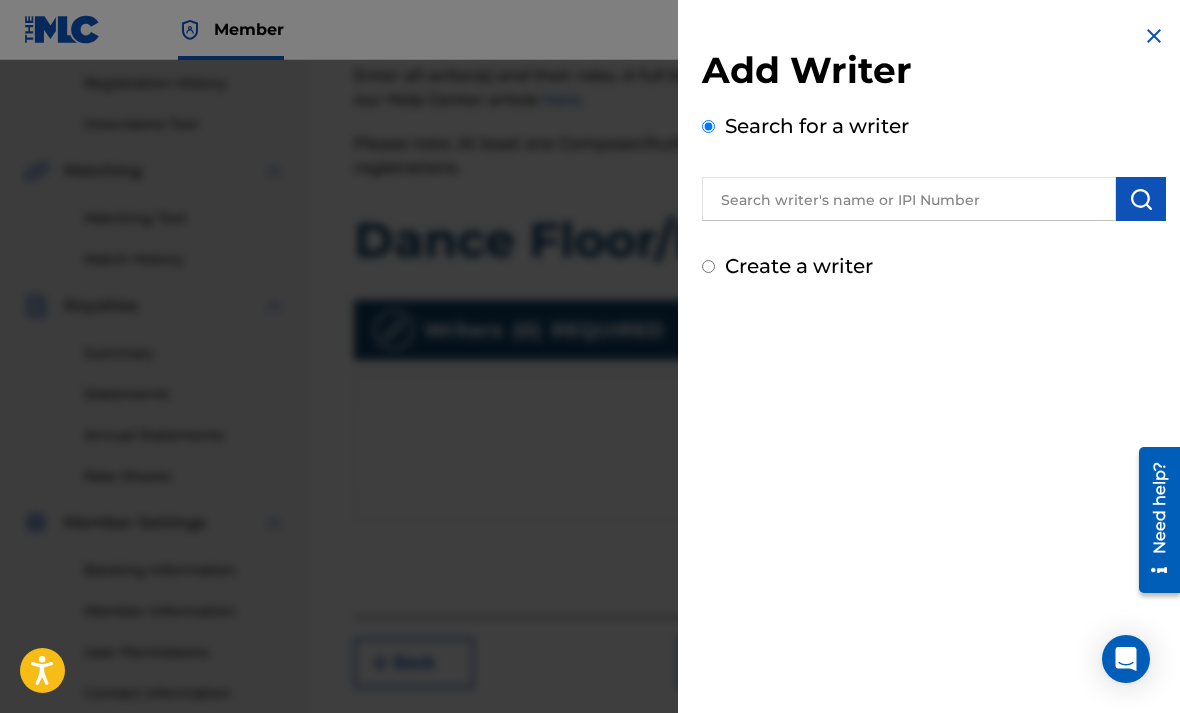 click on "Create a writer" at bounding box center (799, 266) 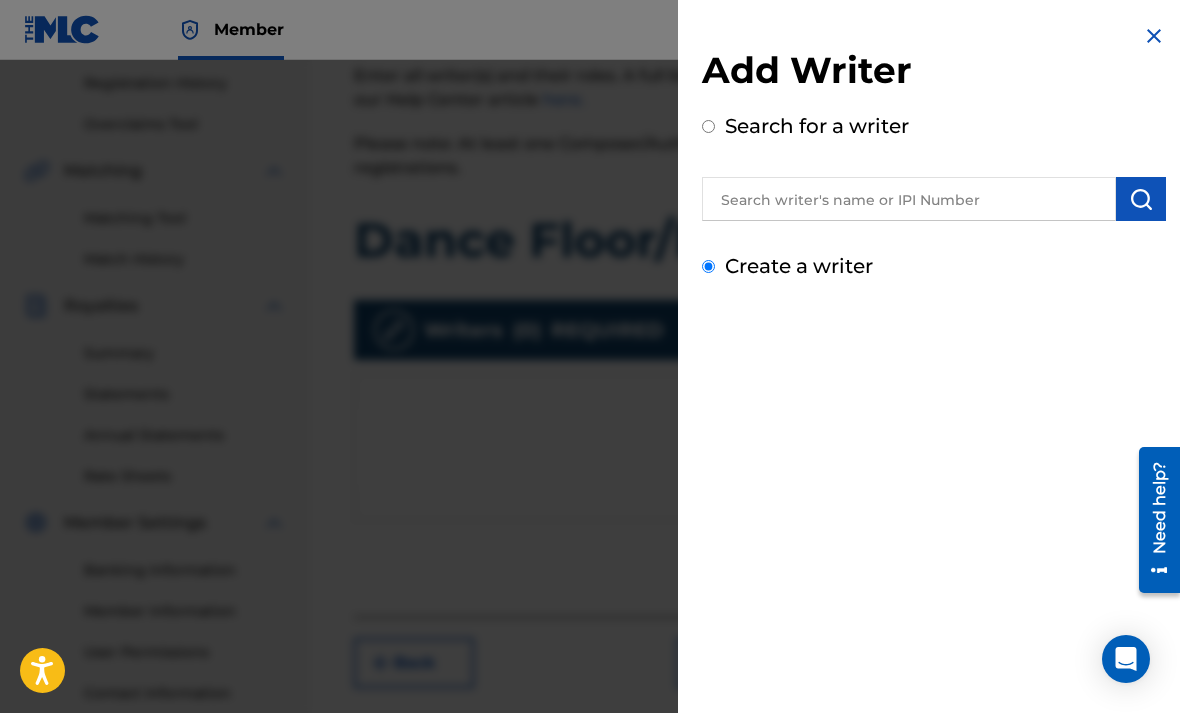click on "Create a writer" at bounding box center [708, 266] 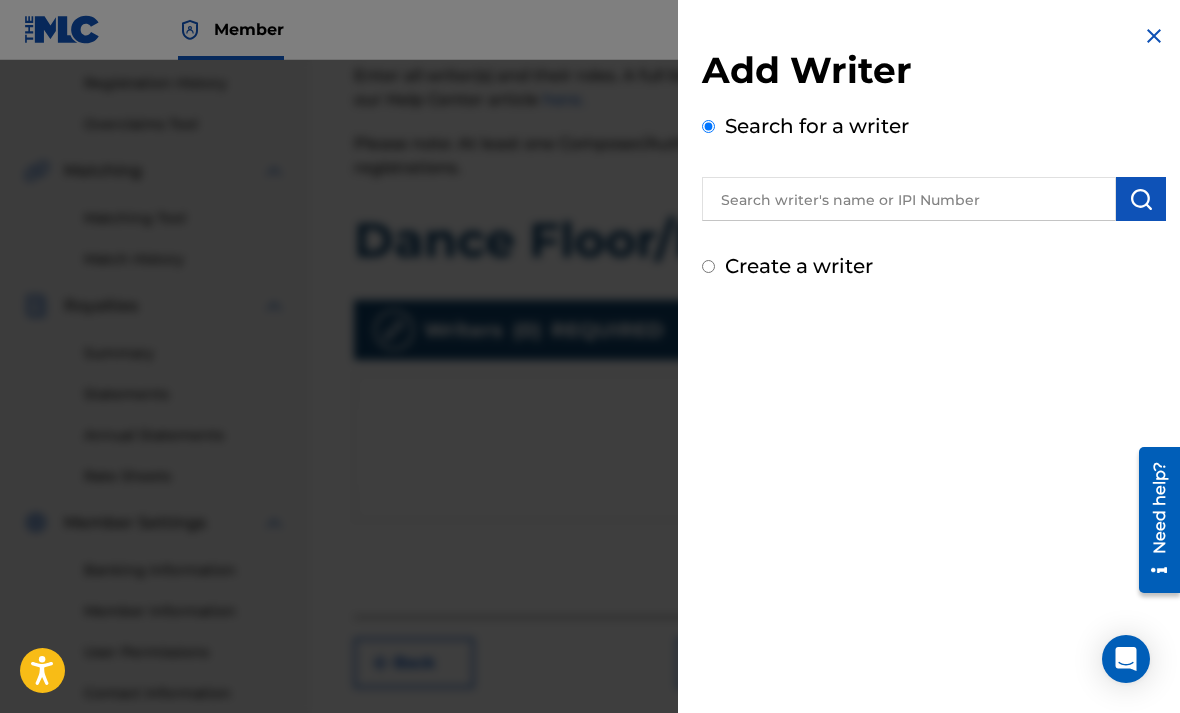 radio on "false" 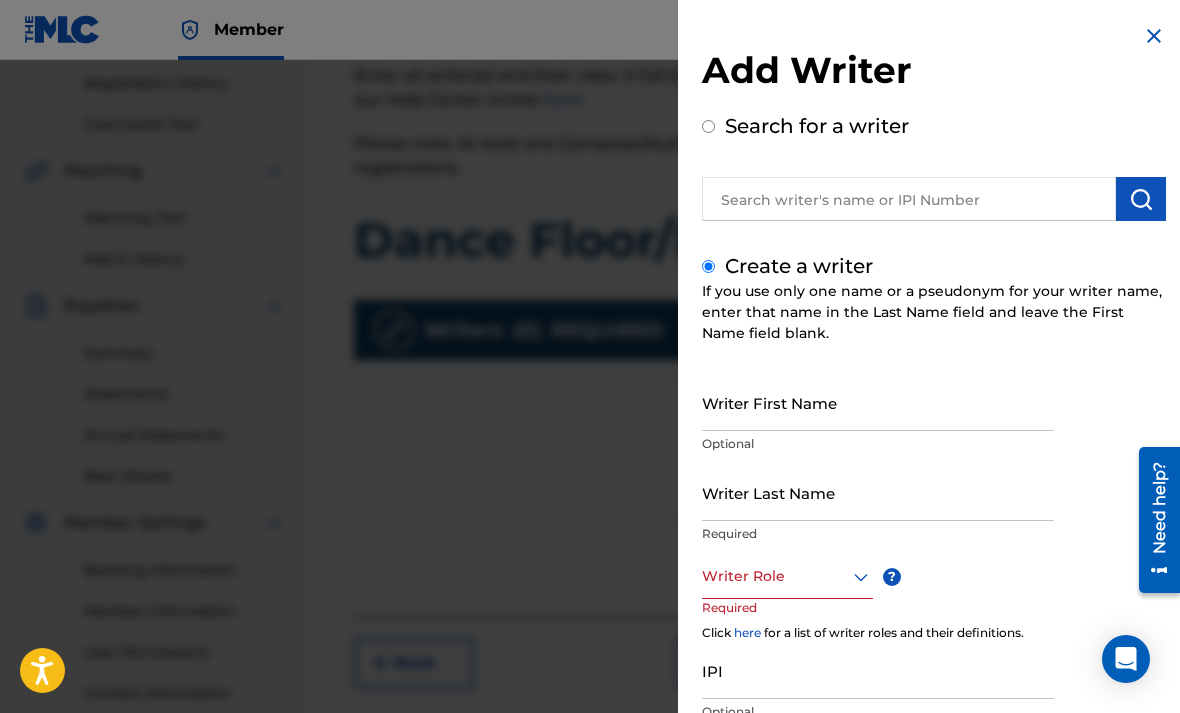 click on "Writer First Name" at bounding box center (878, 402) 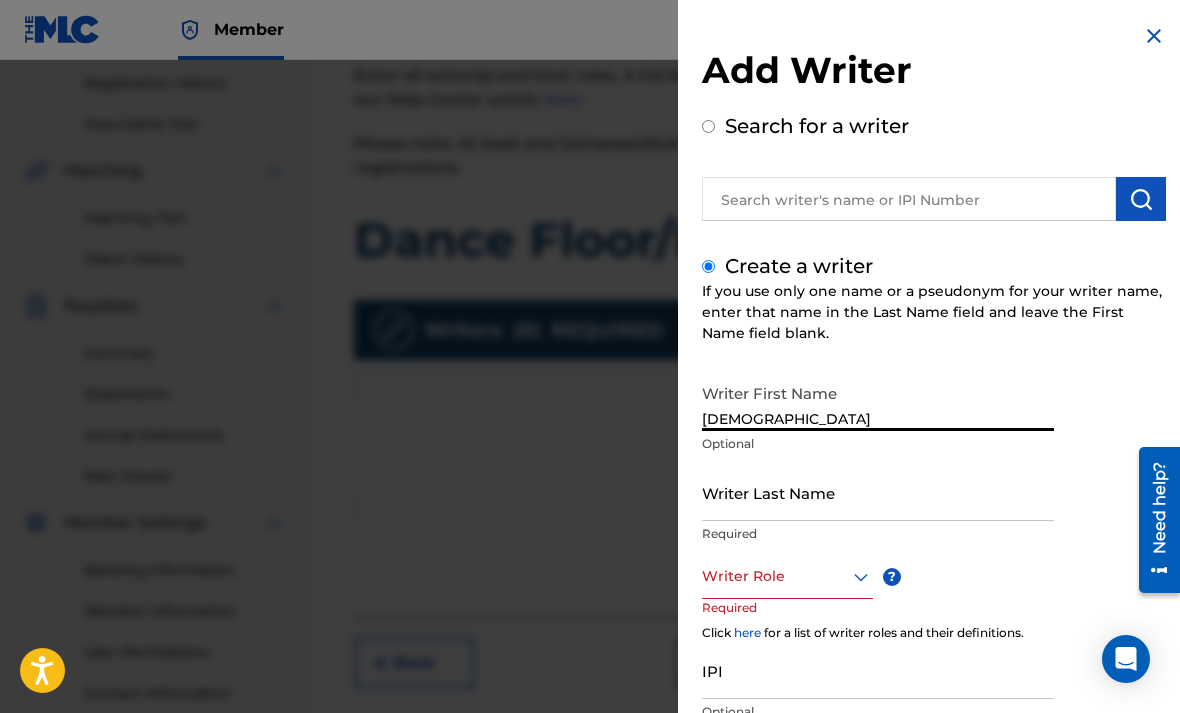 type on "[DEMOGRAPHIC_DATA]" 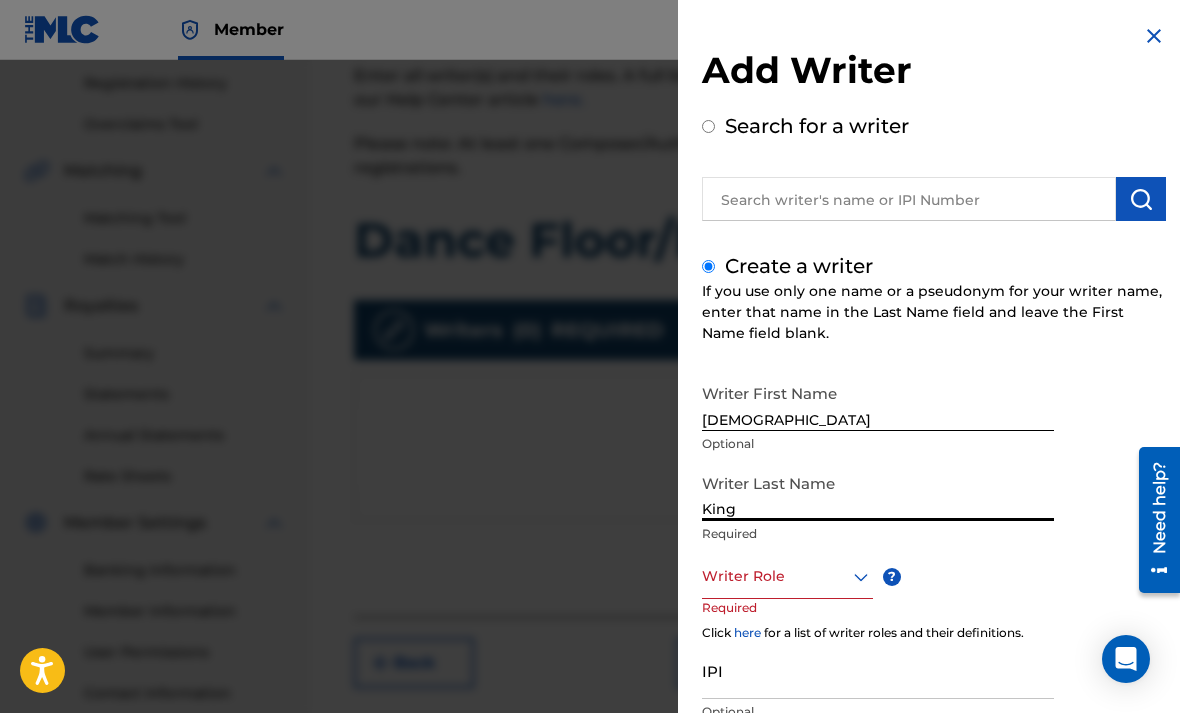 type on "King" 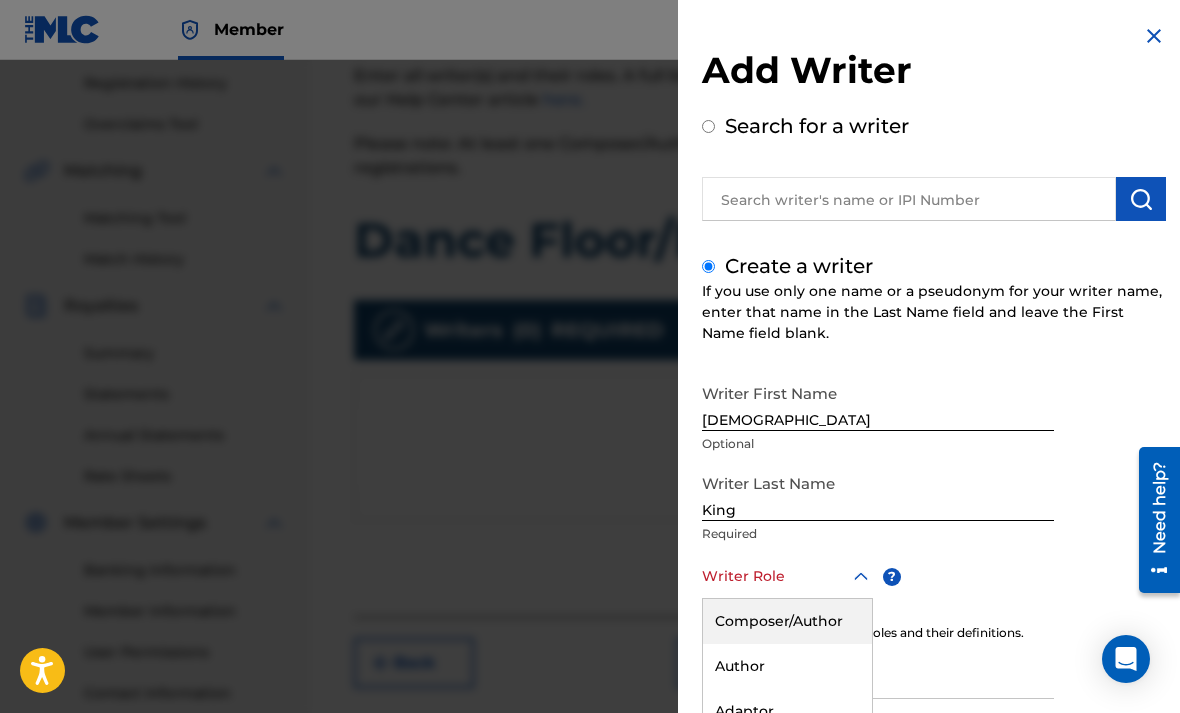 scroll, scrollTop: 89, scrollLeft: 0, axis: vertical 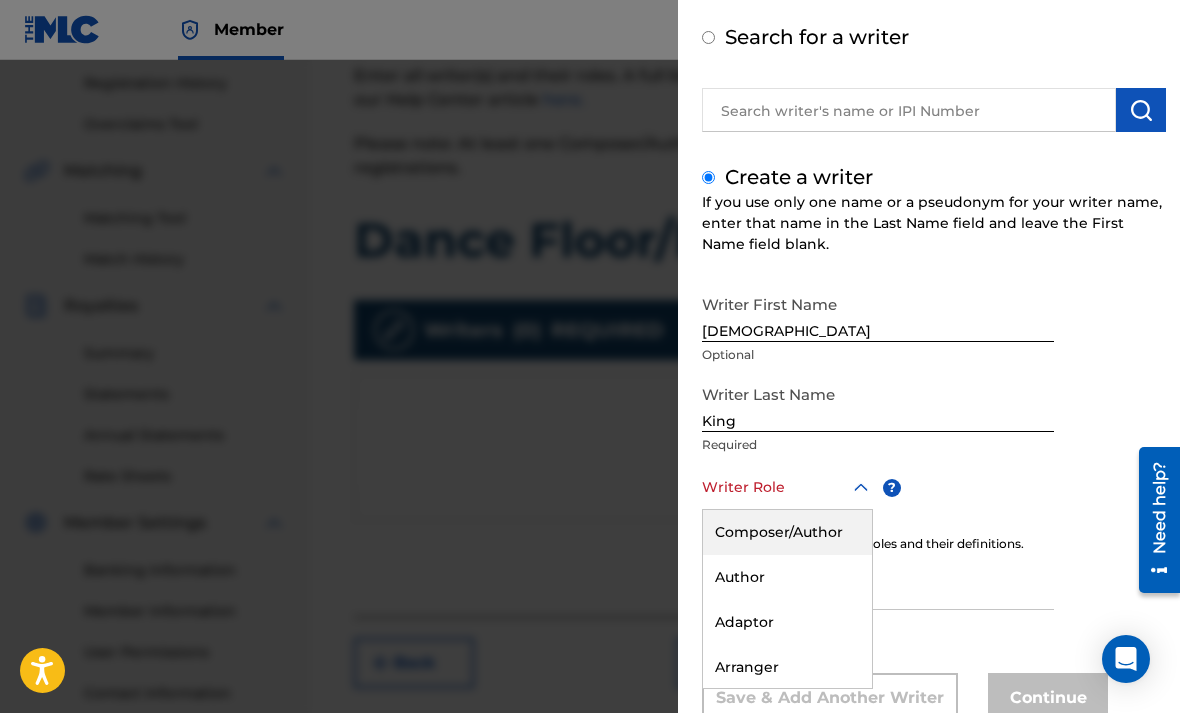 click on "Composer/Author" at bounding box center (787, 532) 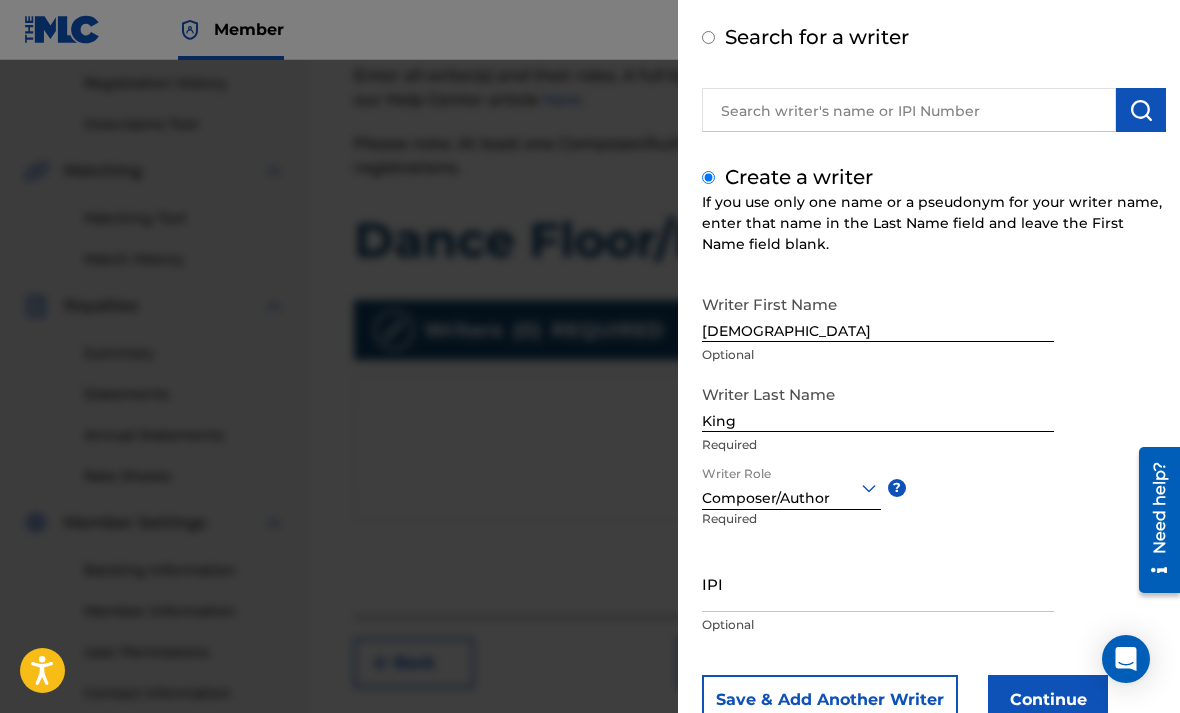 click on "IPI" at bounding box center [878, 583] 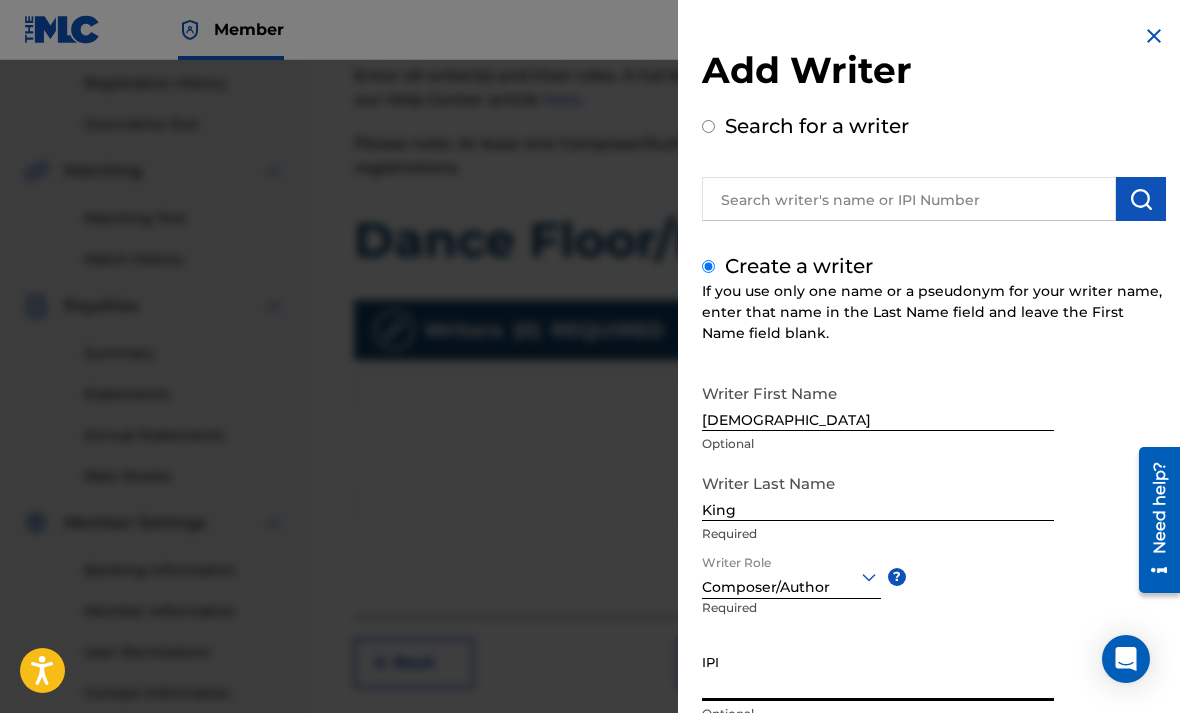 scroll, scrollTop: -8, scrollLeft: 0, axis: vertical 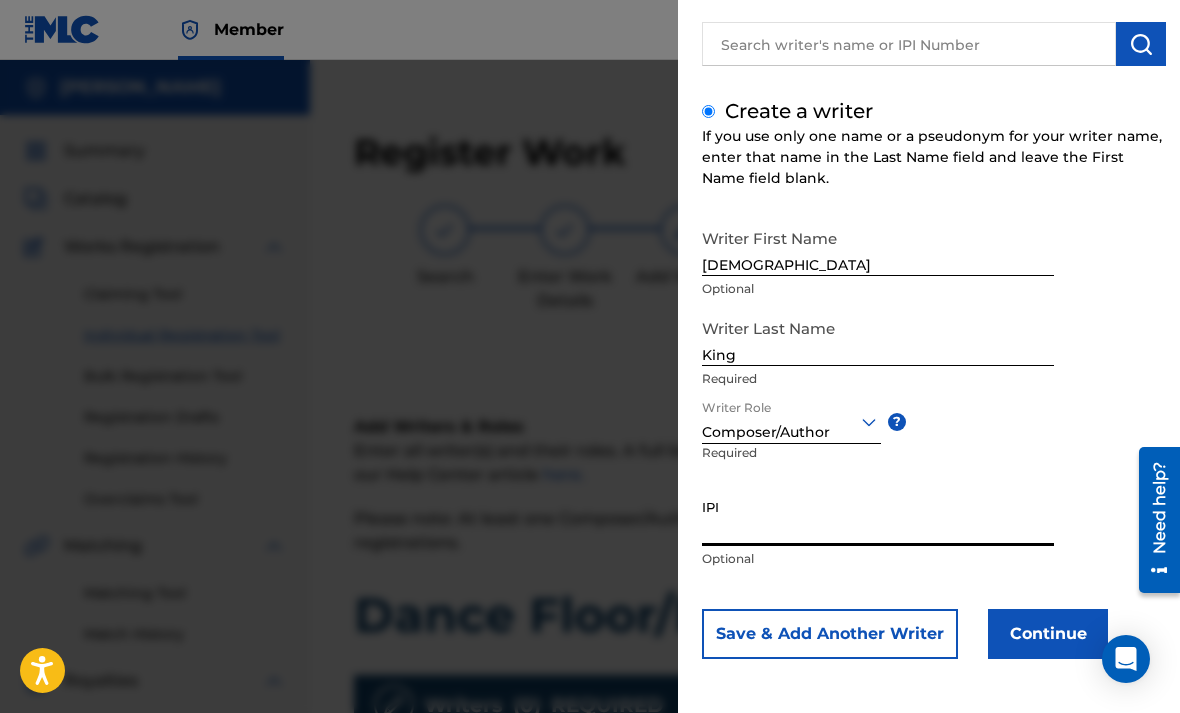 click on "IPI" at bounding box center [878, 517] 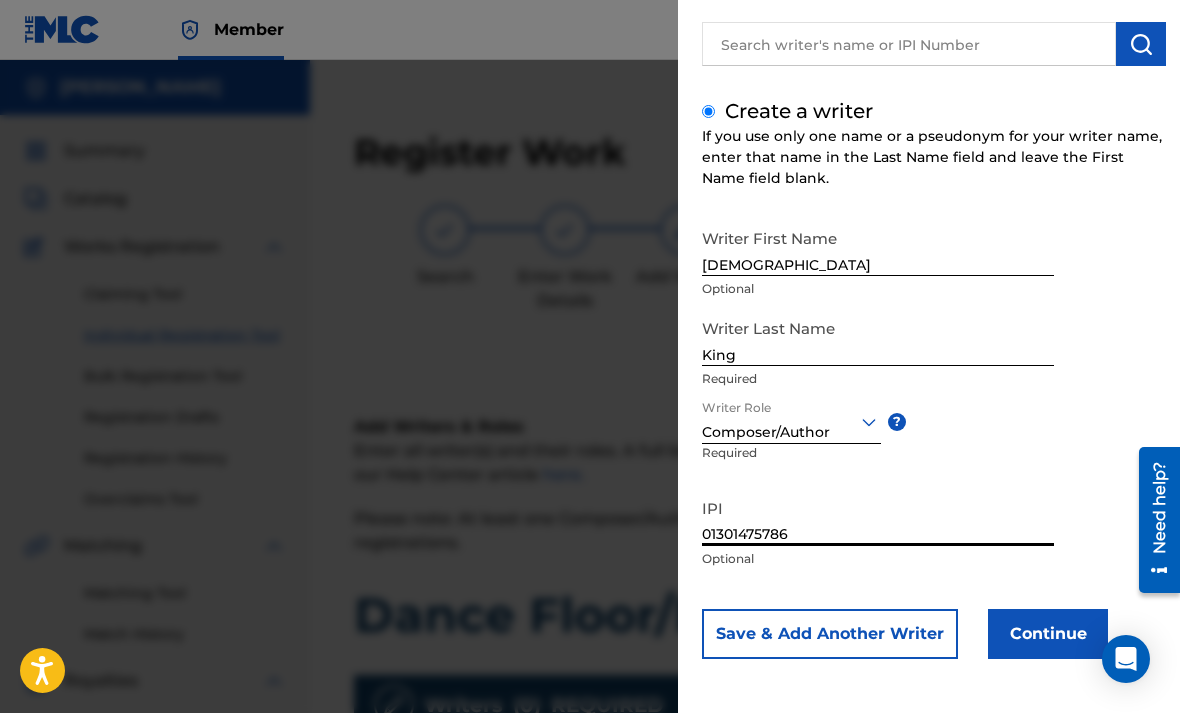 type on "01301475786" 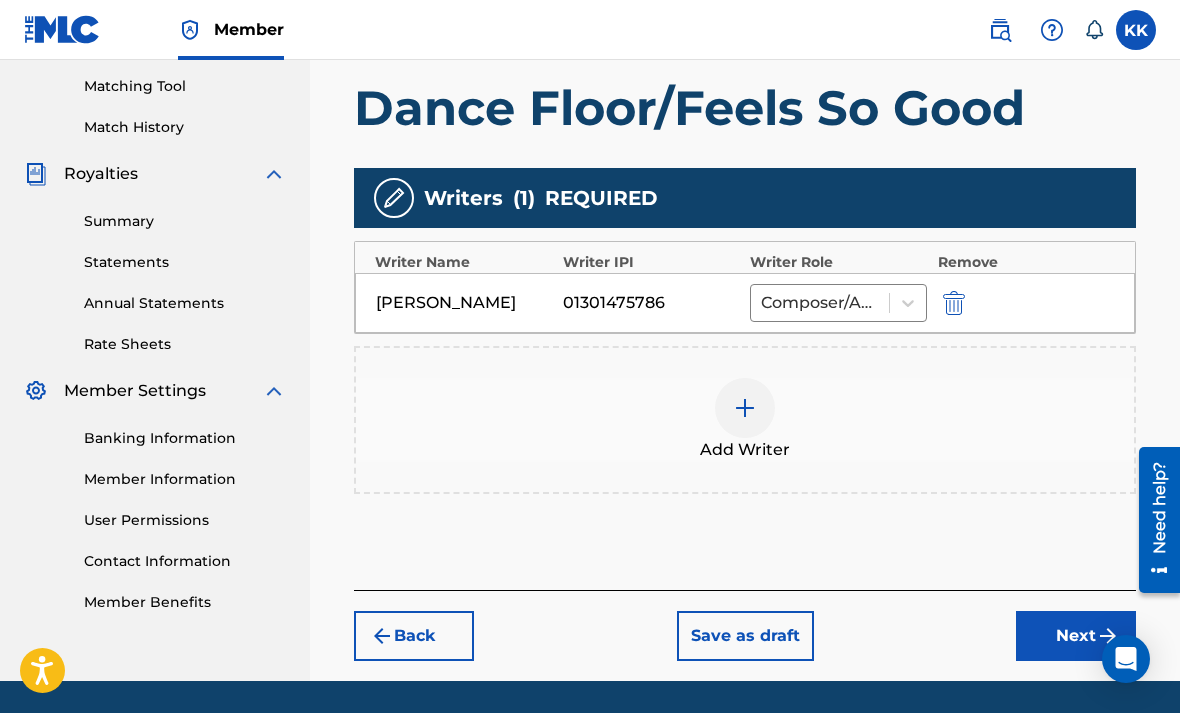 click on "Next" at bounding box center (1076, 636) 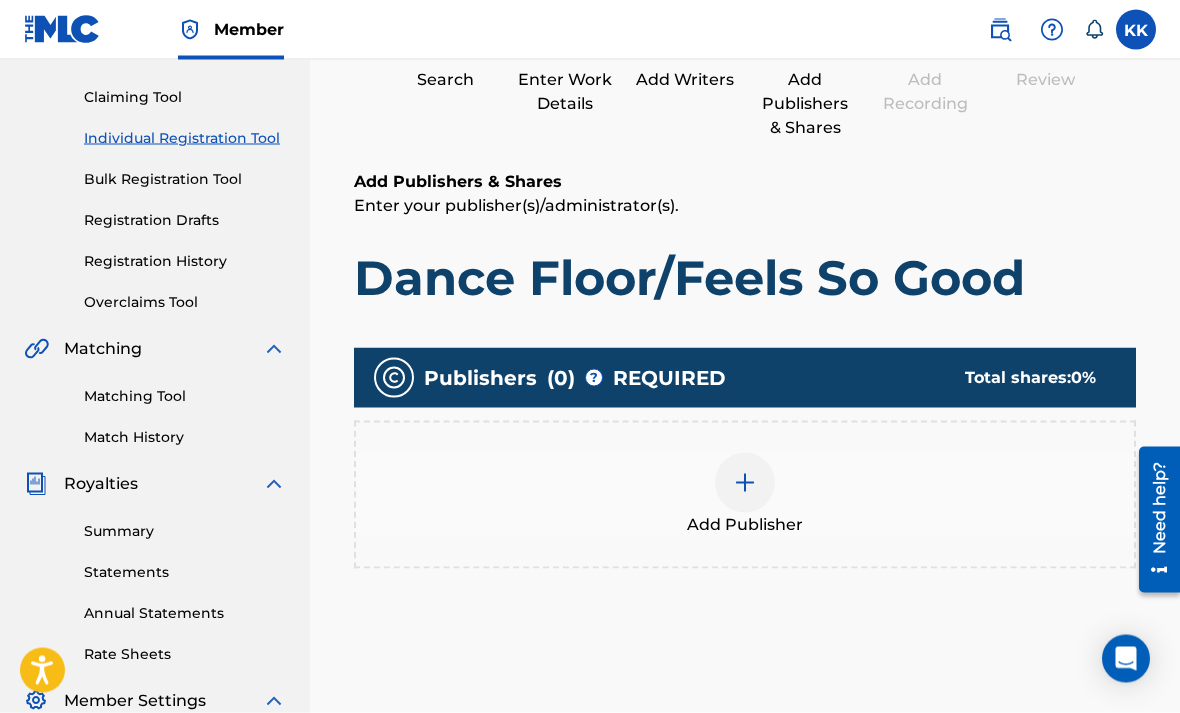 scroll, scrollTop: 195, scrollLeft: 0, axis: vertical 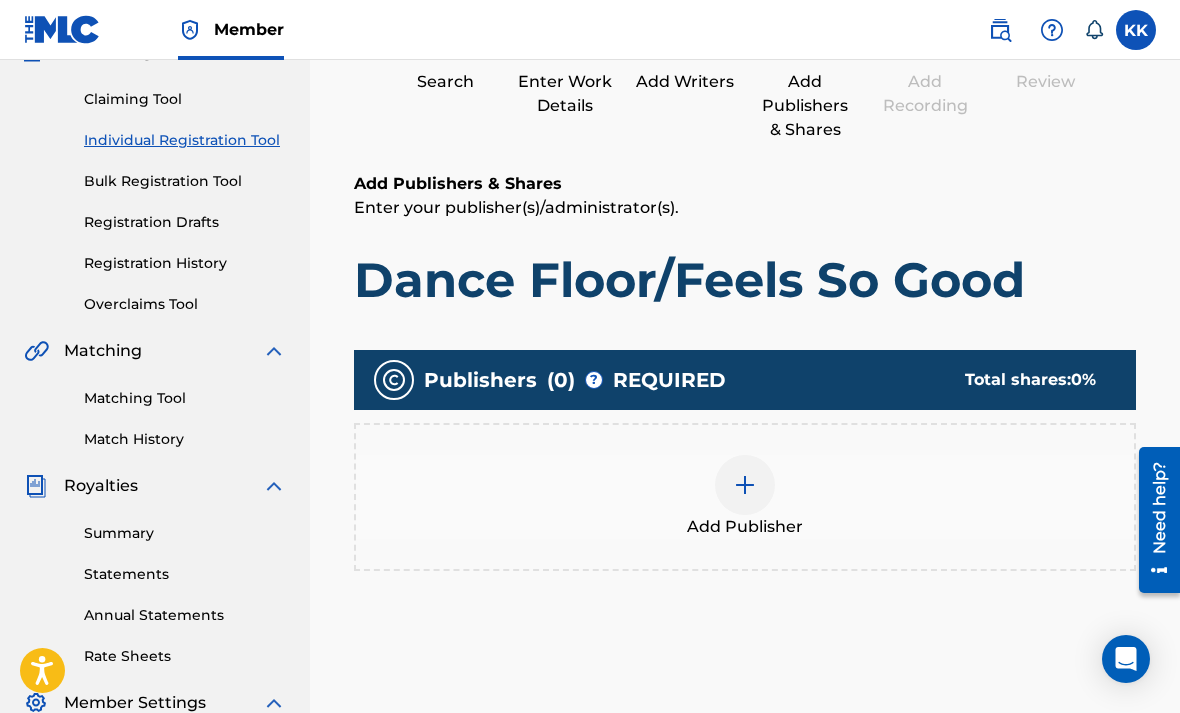 click at bounding box center (745, 485) 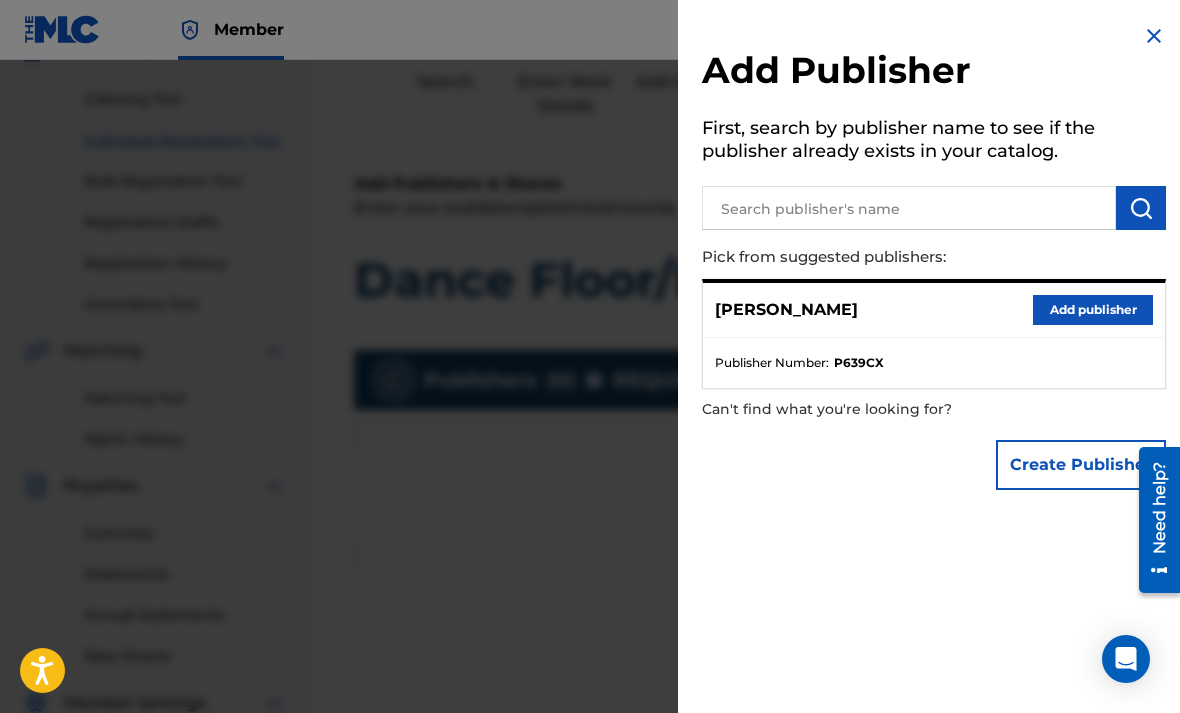 click on "Add publisher" at bounding box center [1093, 310] 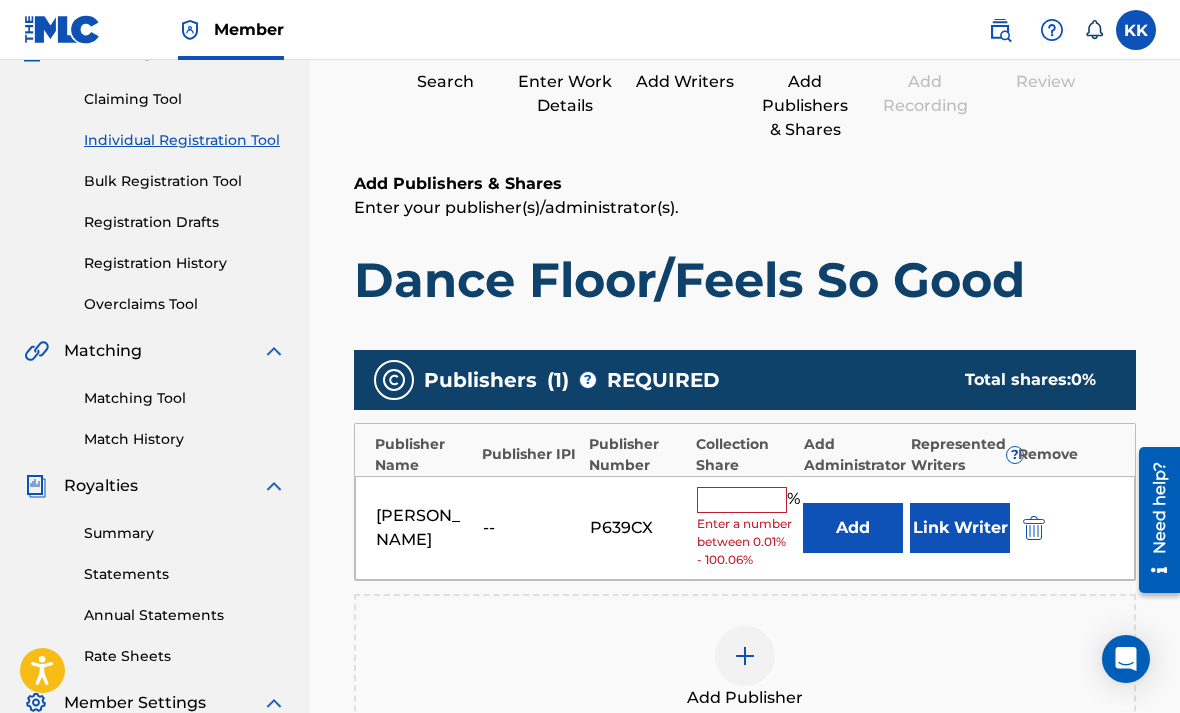 click at bounding box center [742, 500] 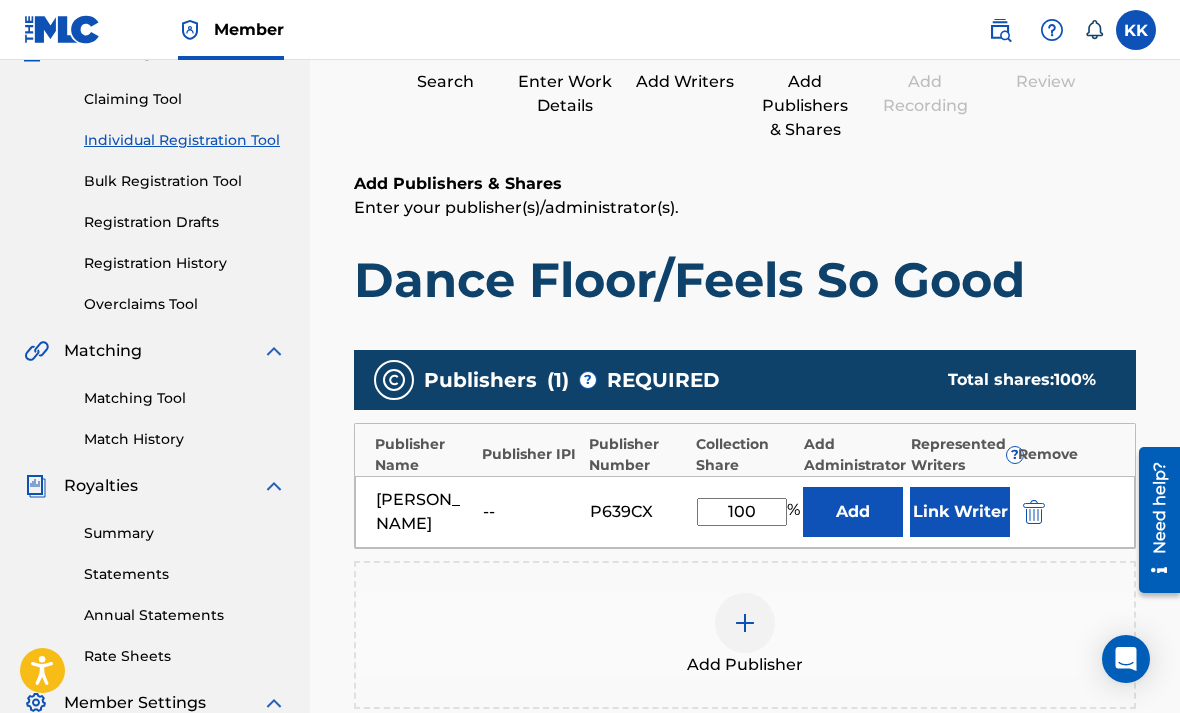 type on "100" 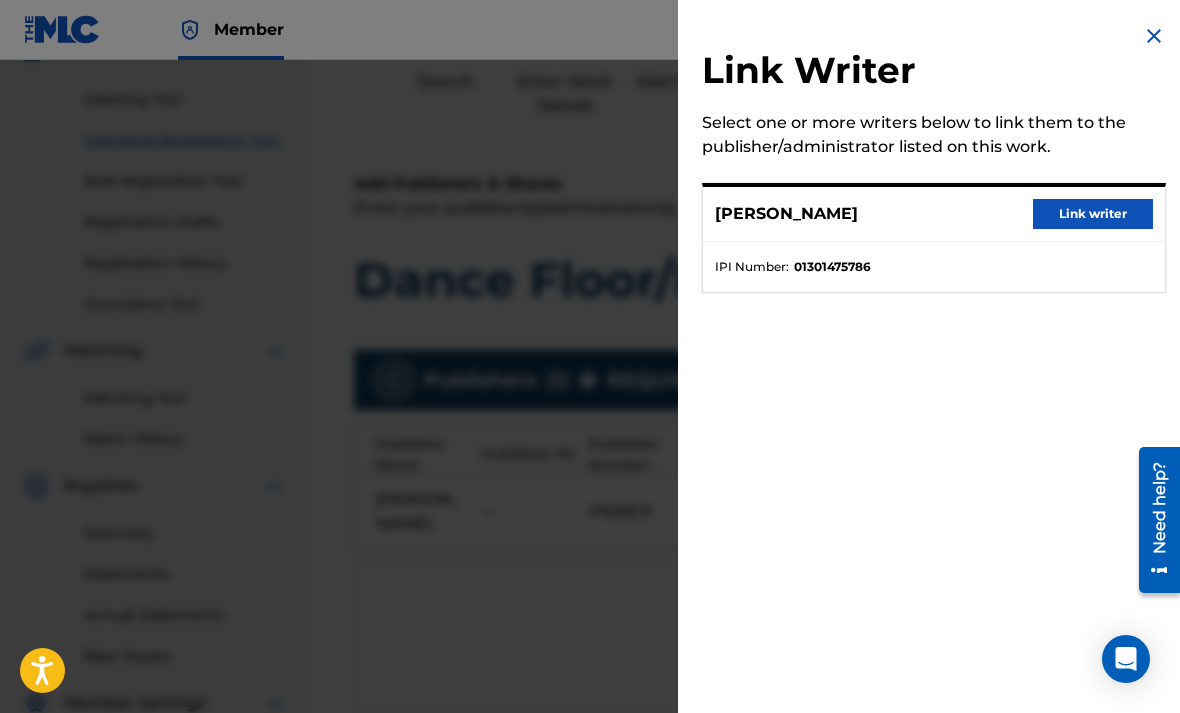 click on "Link writer" at bounding box center (1093, 214) 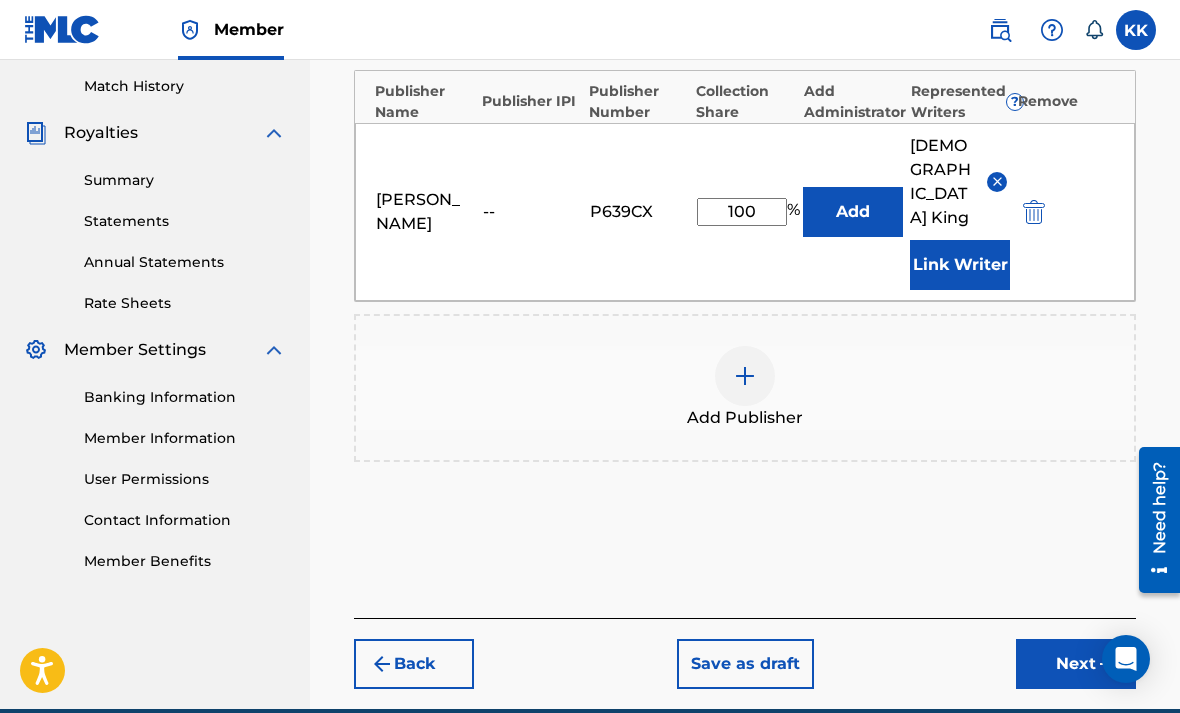 scroll, scrollTop: 552, scrollLeft: 0, axis: vertical 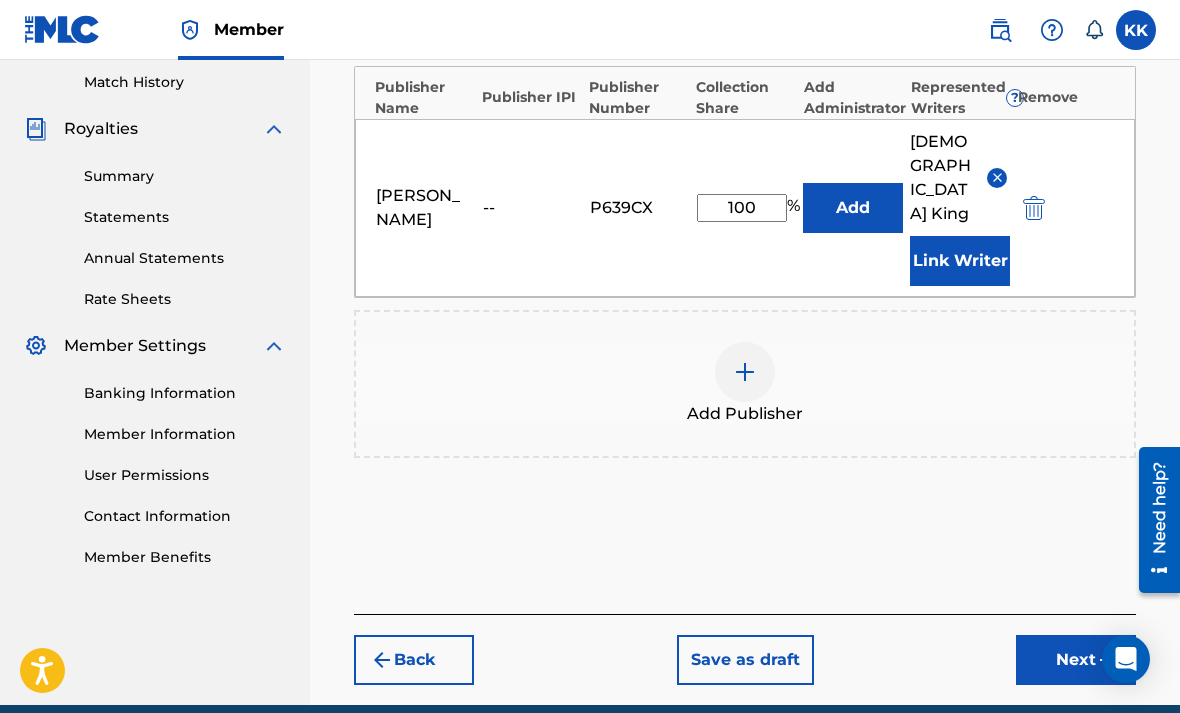click on "Next" at bounding box center (1076, 660) 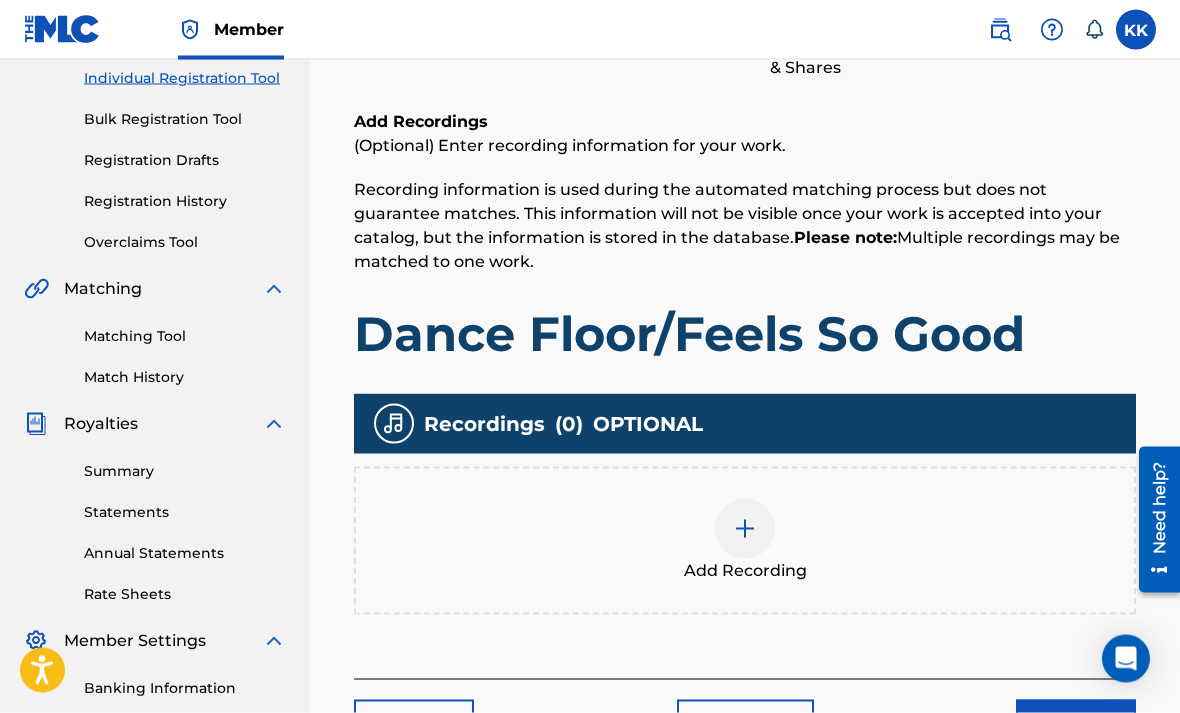 click at bounding box center (745, 529) 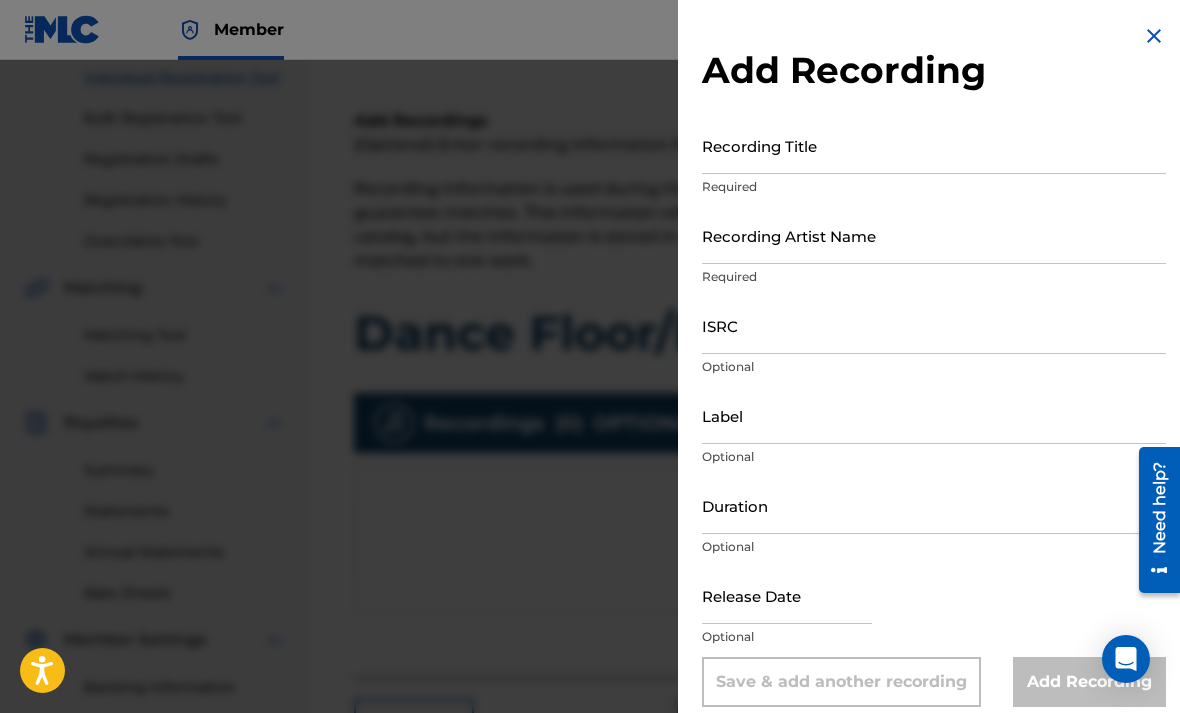 click on "Recording Title" at bounding box center [934, 145] 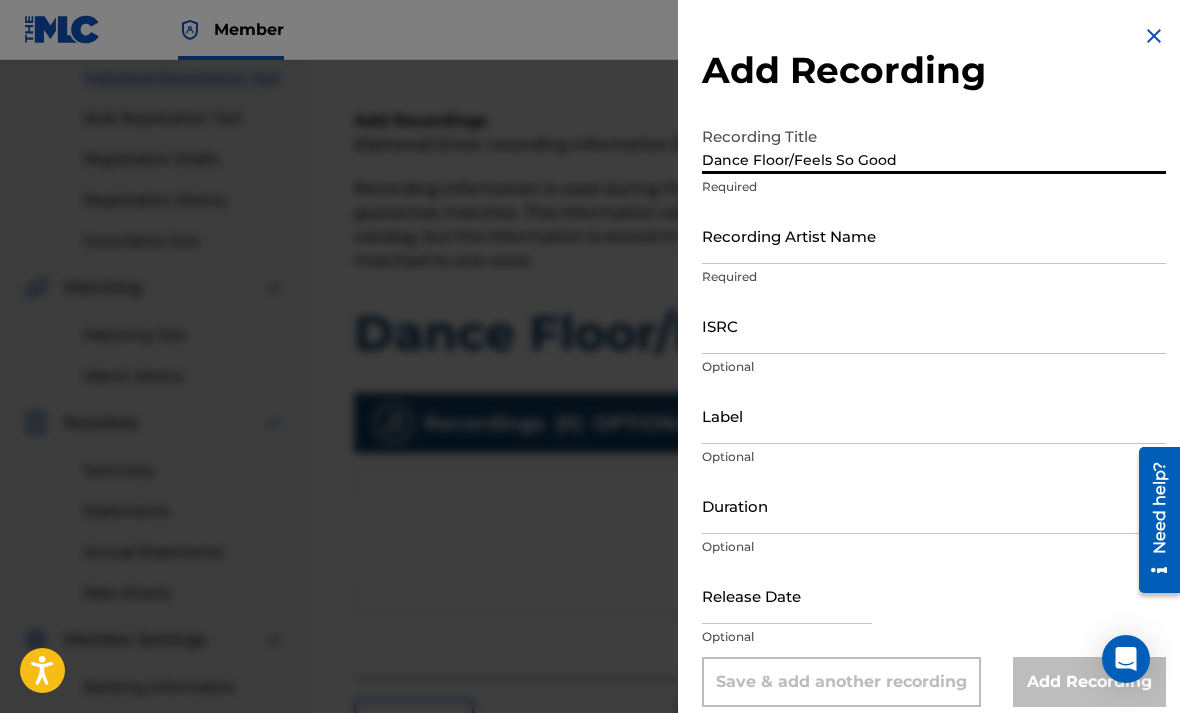 type on "Dance Floor/Feels So Good" 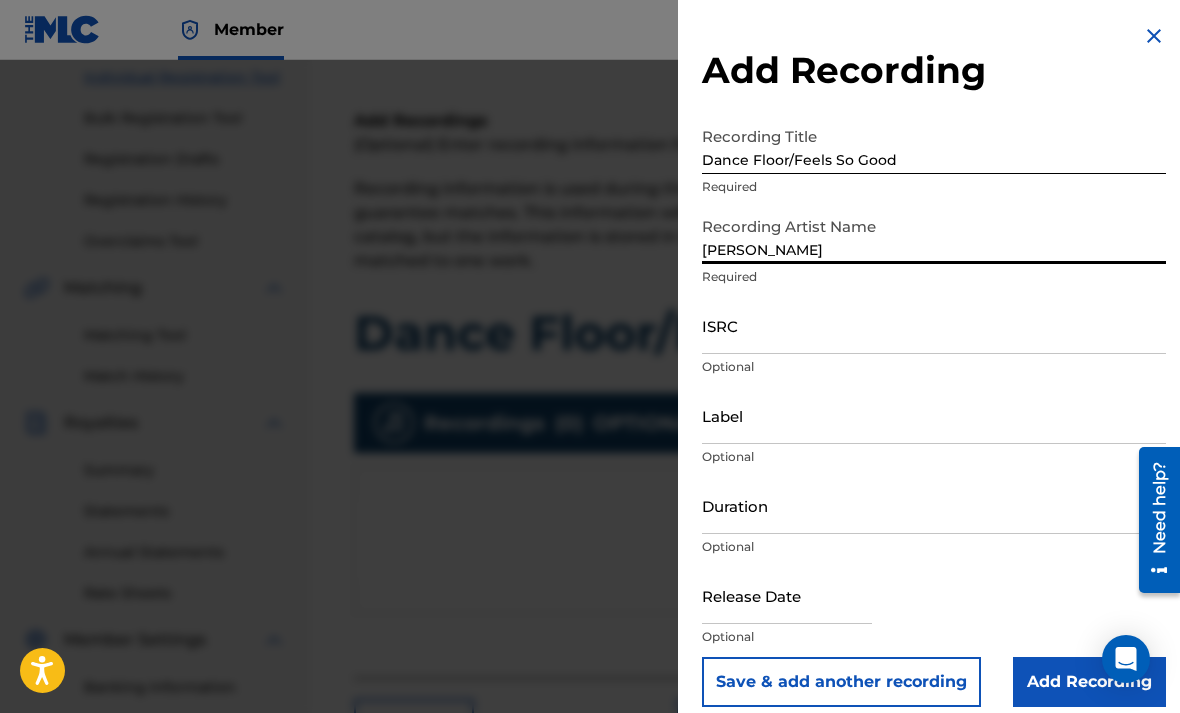 type on "[PERSON_NAME]" 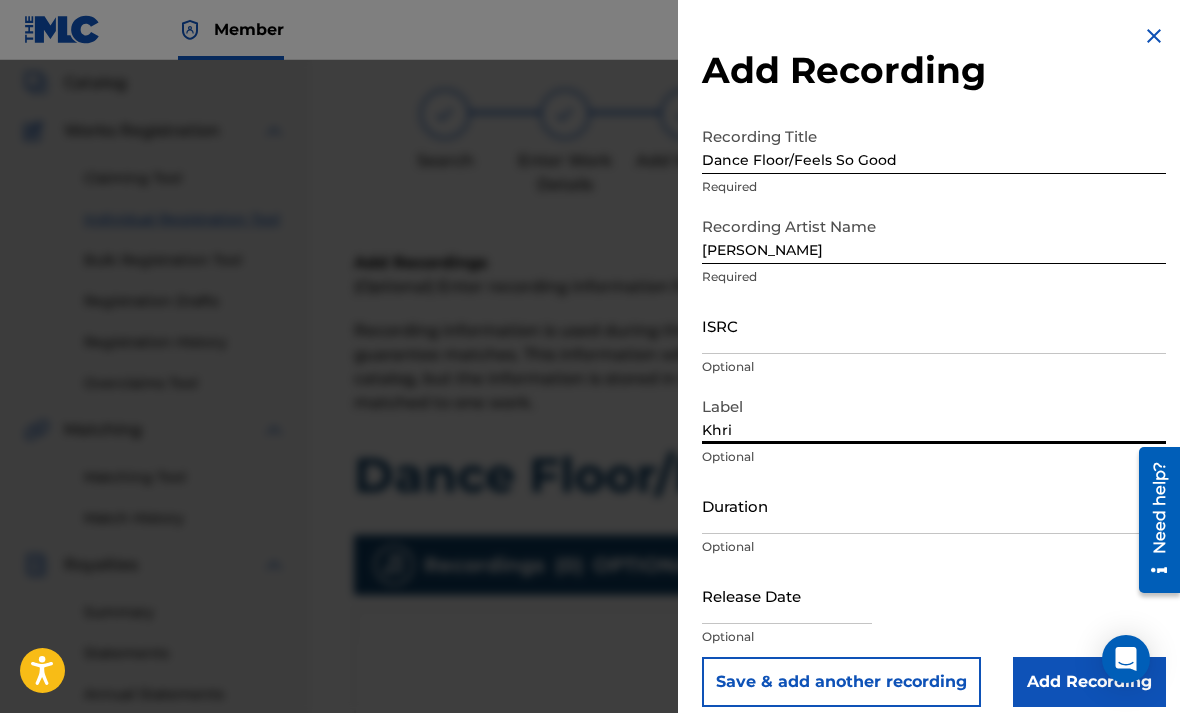 scroll, scrollTop: 0, scrollLeft: 0, axis: both 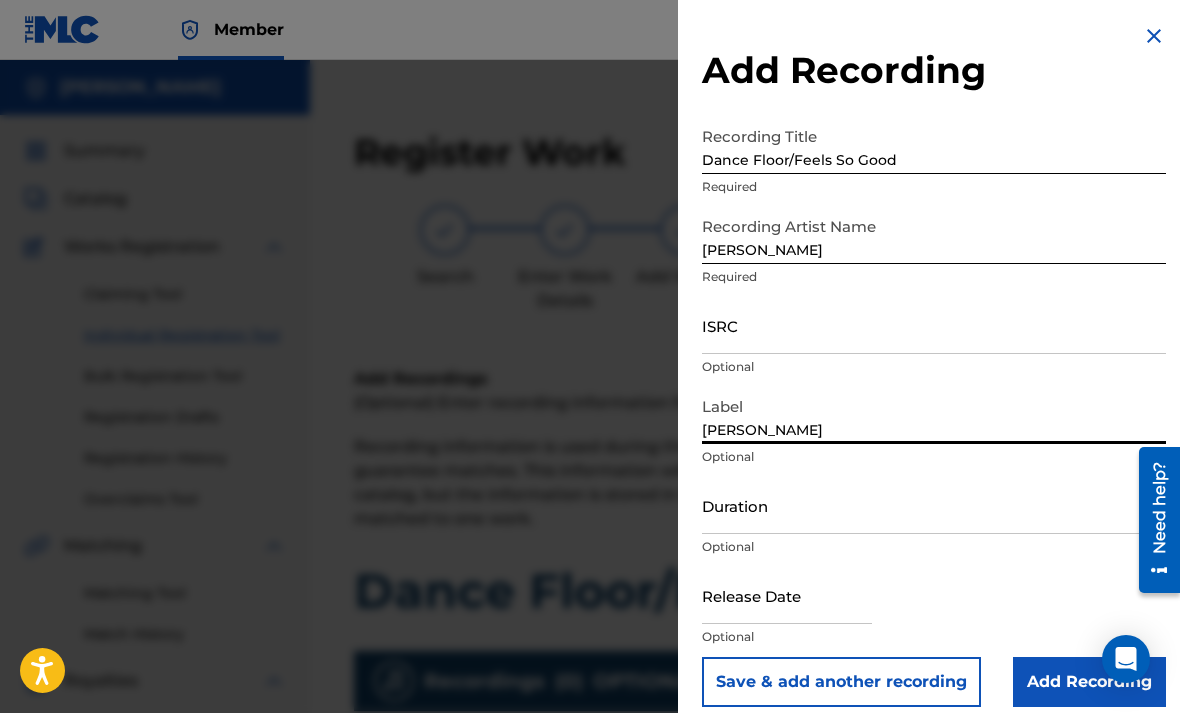 type on "[PERSON_NAME]" 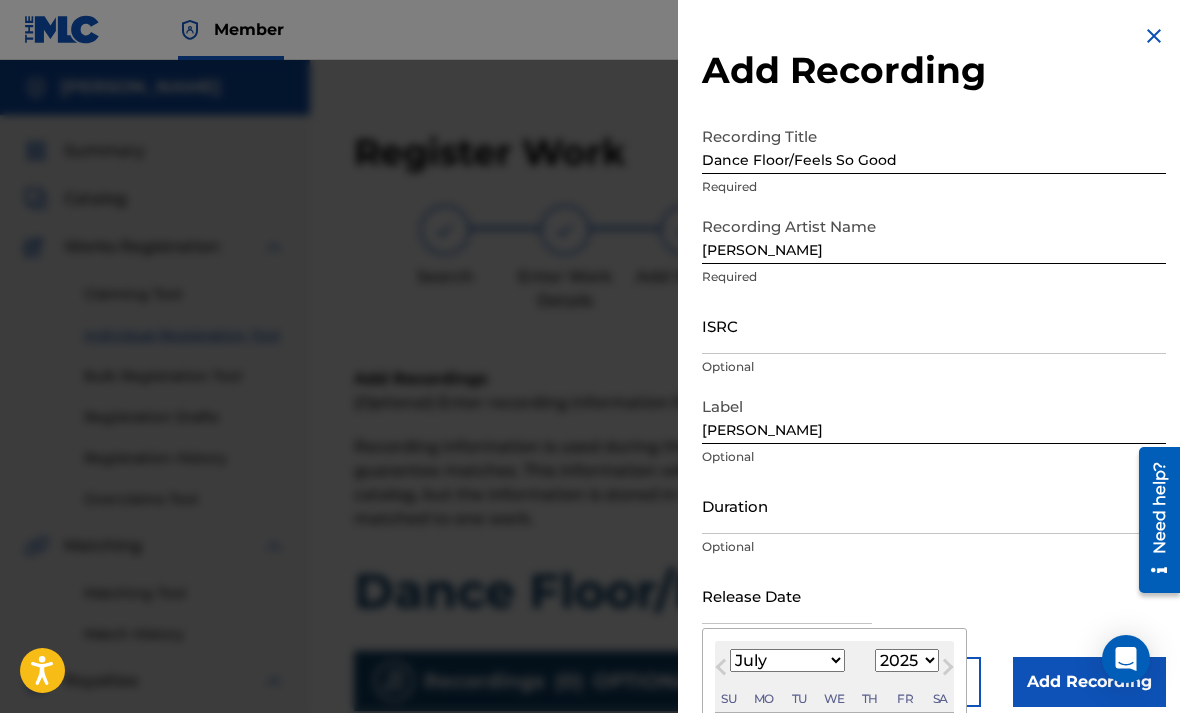 click on "January February March April May June July August September October November December" at bounding box center [787, 660] 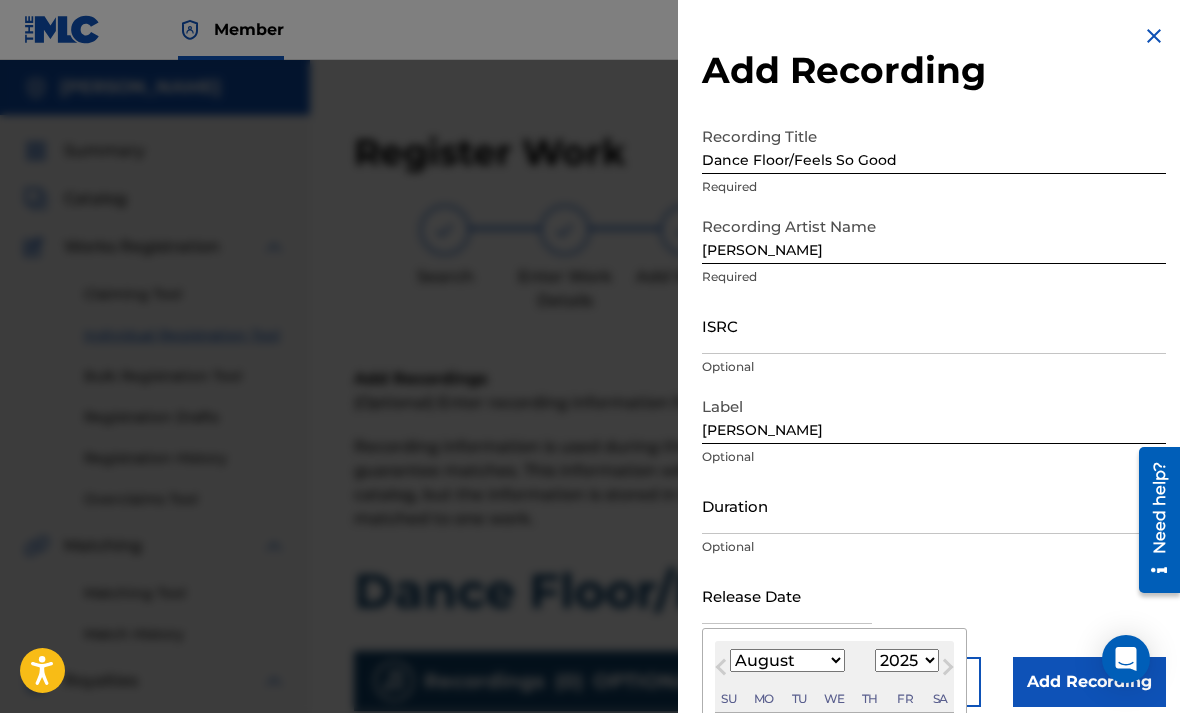 click on "1899 1900 1901 1902 1903 1904 1905 1906 1907 1908 1909 1910 1911 1912 1913 1914 1915 1916 1917 1918 1919 1920 1921 1922 1923 1924 1925 1926 1927 1928 1929 1930 1931 1932 1933 1934 1935 1936 1937 1938 1939 1940 1941 1942 1943 1944 1945 1946 1947 1948 1949 1950 1951 1952 1953 1954 1955 1956 1957 1958 1959 1960 1961 1962 1963 1964 1965 1966 1967 1968 1969 1970 1971 1972 1973 1974 1975 1976 1977 1978 1979 1980 1981 1982 1983 1984 1985 1986 1987 1988 1989 1990 1991 1992 1993 1994 1995 1996 1997 1998 1999 2000 2001 2002 2003 2004 2005 2006 2007 2008 2009 2010 2011 2012 2013 2014 2015 2016 2017 2018 2019 2020 2021 2022 2023 2024 2025 2026 2027 2028 2029 2030 2031 2032 2033 2034 2035 2036 2037 2038 2039 2040 2041 2042 2043 2044 2045 2046 2047 2048 2049 2050 2051 2052 2053 2054 2055 2056 2057 2058 2059 2060 2061 2062 2063 2064 2065 2066 2067 2068 2069 2070 2071 2072 2073 2074 2075 2076 2077 2078 2079 2080 2081 2082 2083 2084 2085 2086 2087 2088 2089 2090 2091 2092 2093 2094 2095 2096 2097 2098 2099 2100" at bounding box center (907, 660) 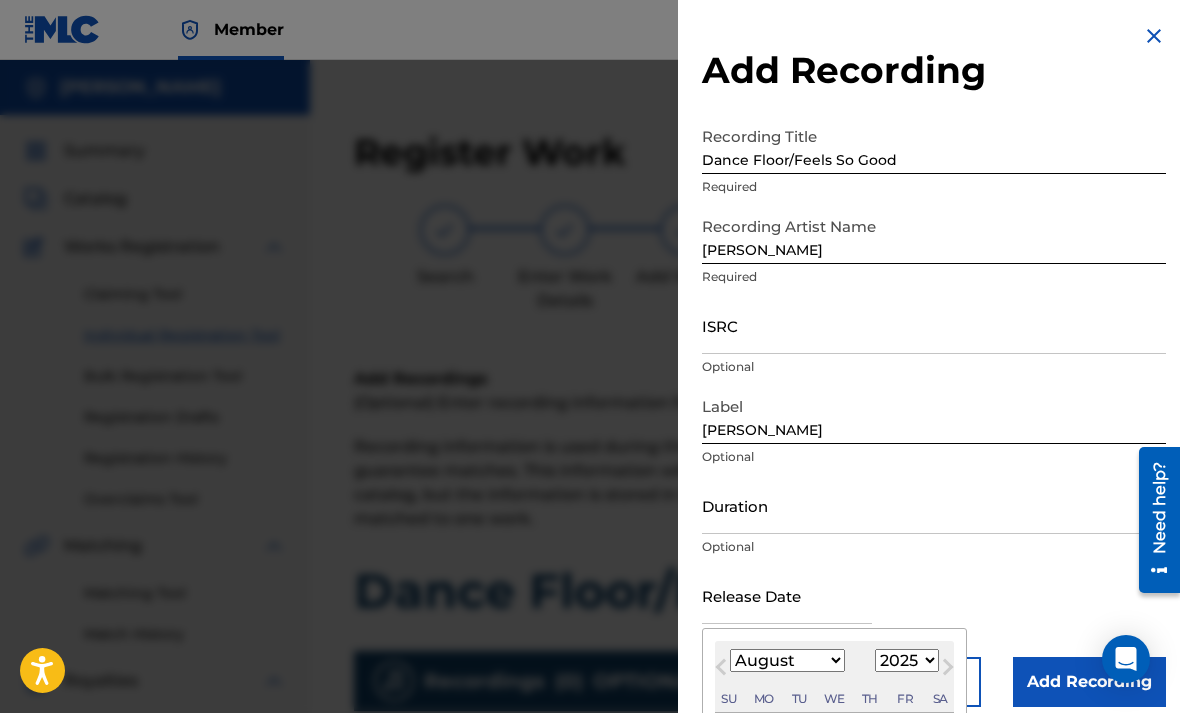 select on "2023" 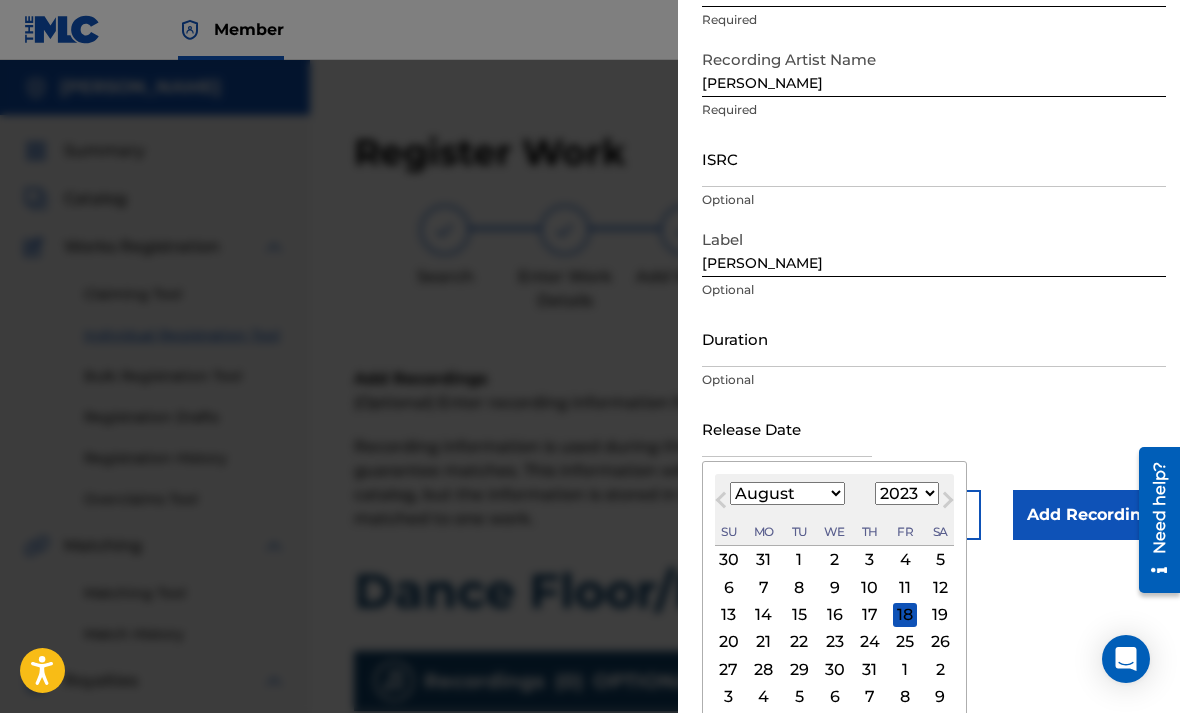 click on "4" at bounding box center [905, 560] 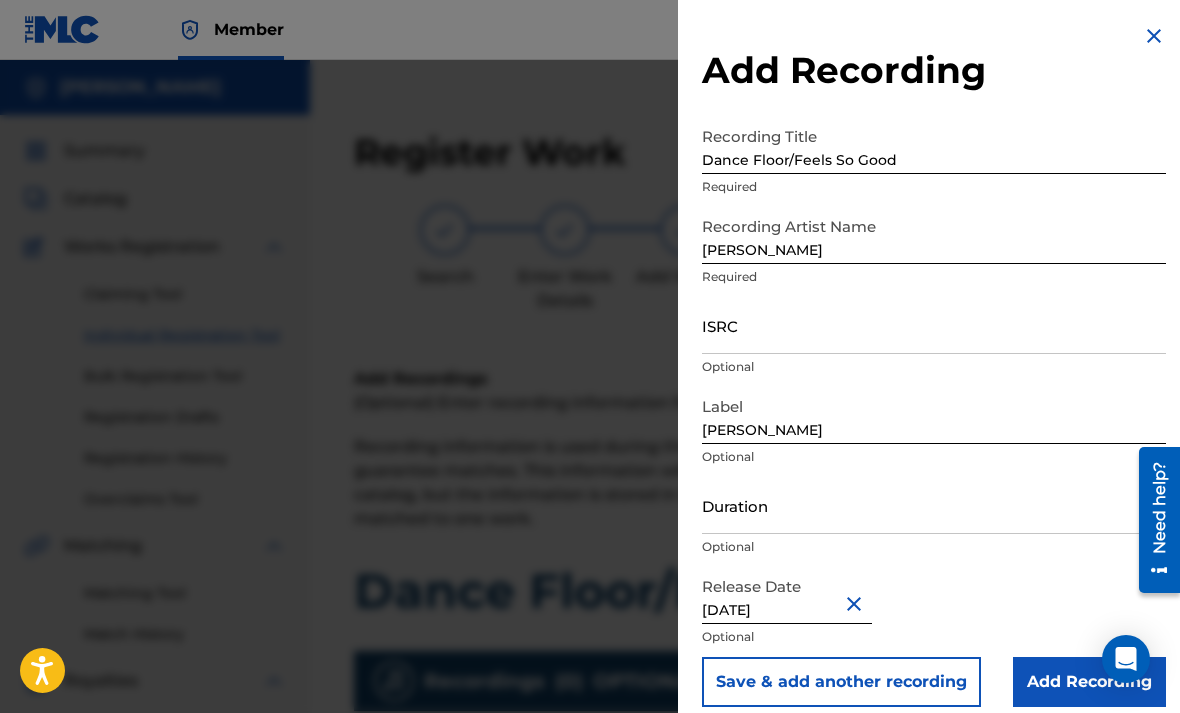 scroll, scrollTop: 0, scrollLeft: 0, axis: both 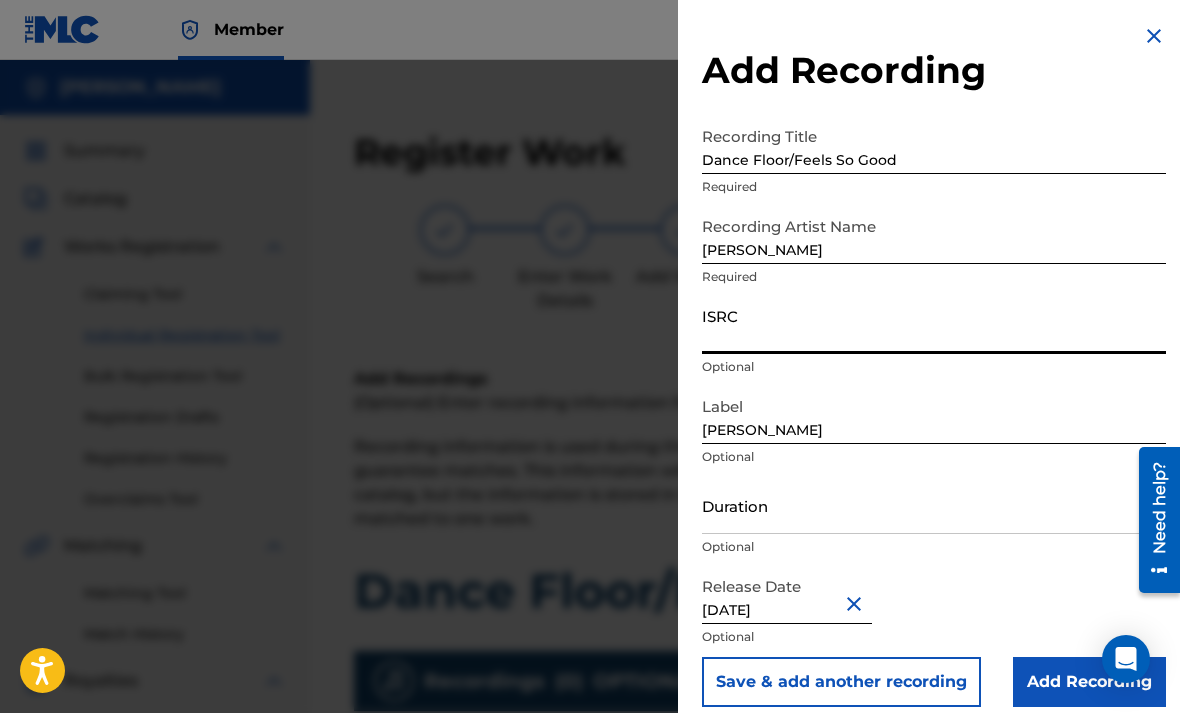 click on "ISRC" at bounding box center (934, 325) 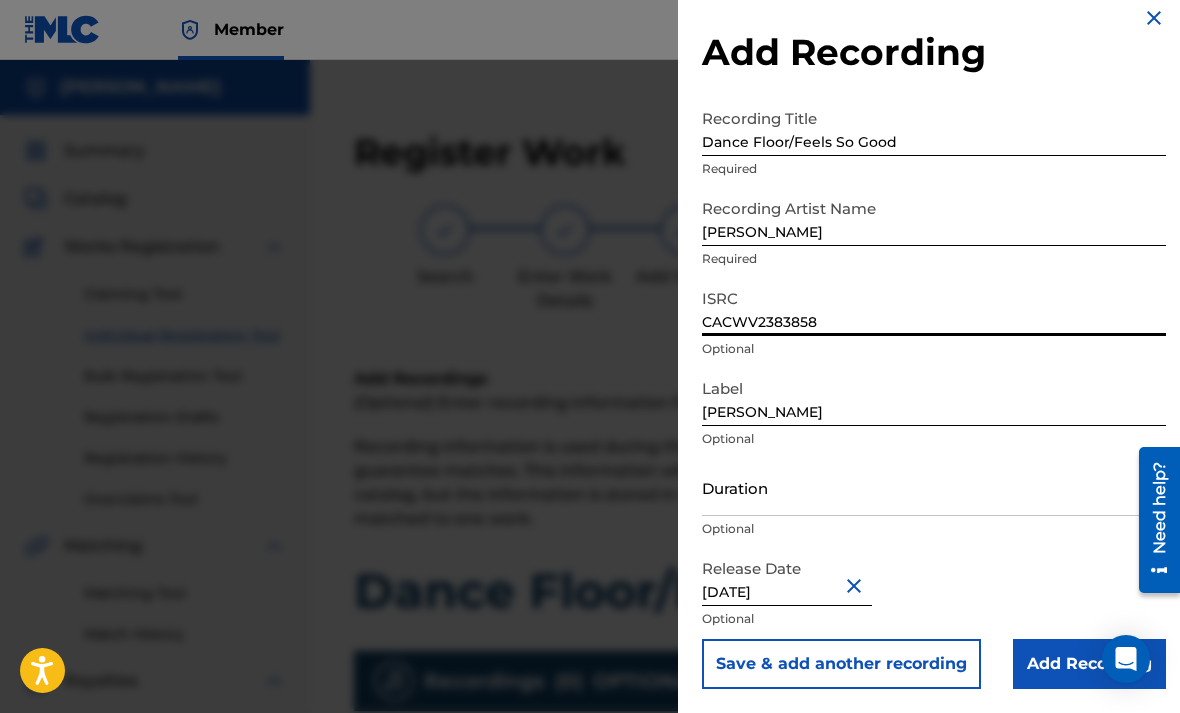 scroll, scrollTop: 18, scrollLeft: 0, axis: vertical 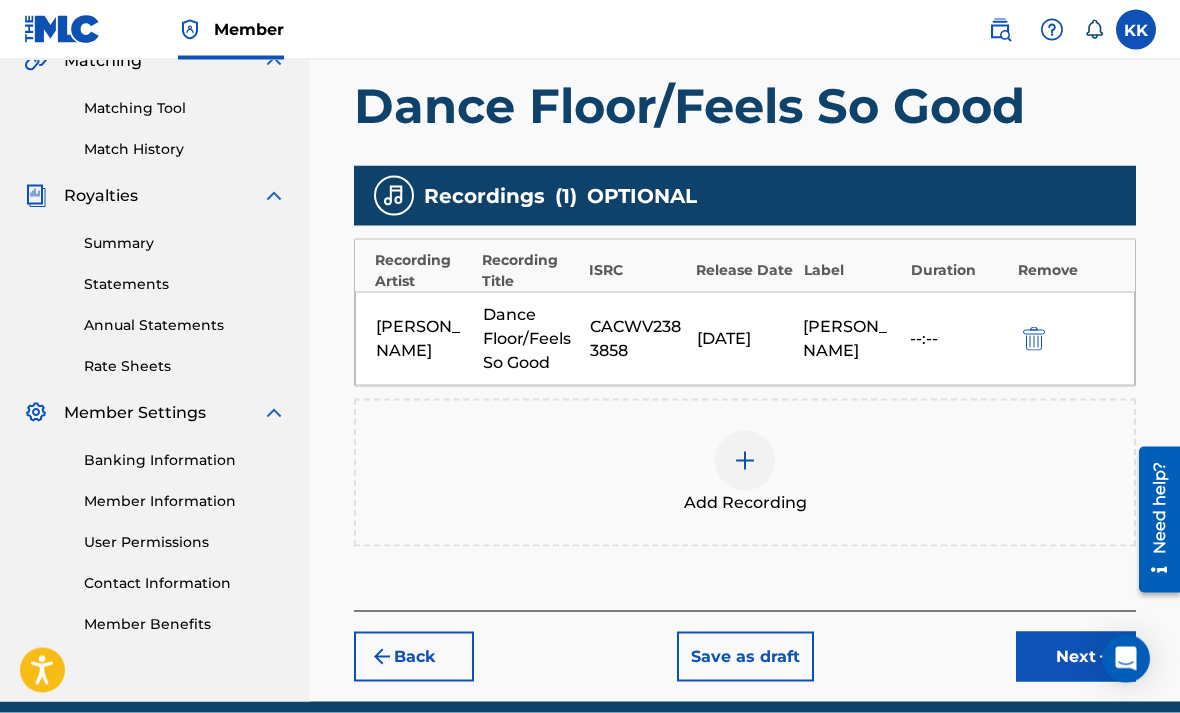 click on "Next" at bounding box center (1076, 657) 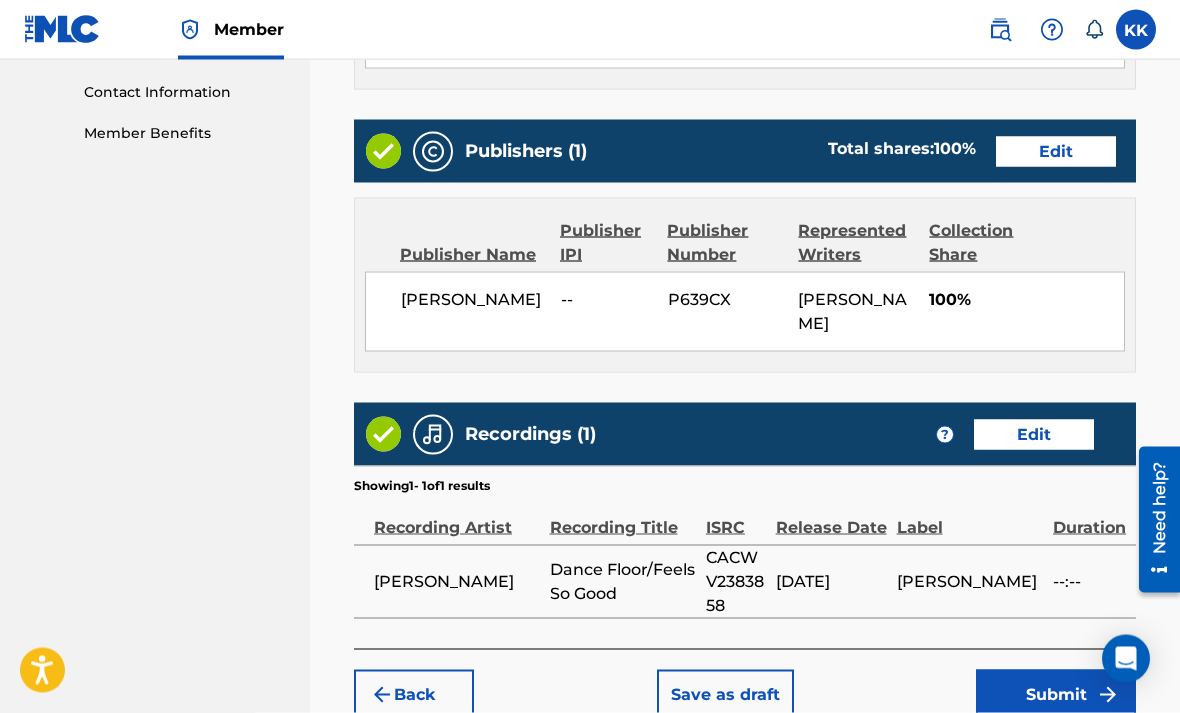 scroll, scrollTop: 1000, scrollLeft: 0, axis: vertical 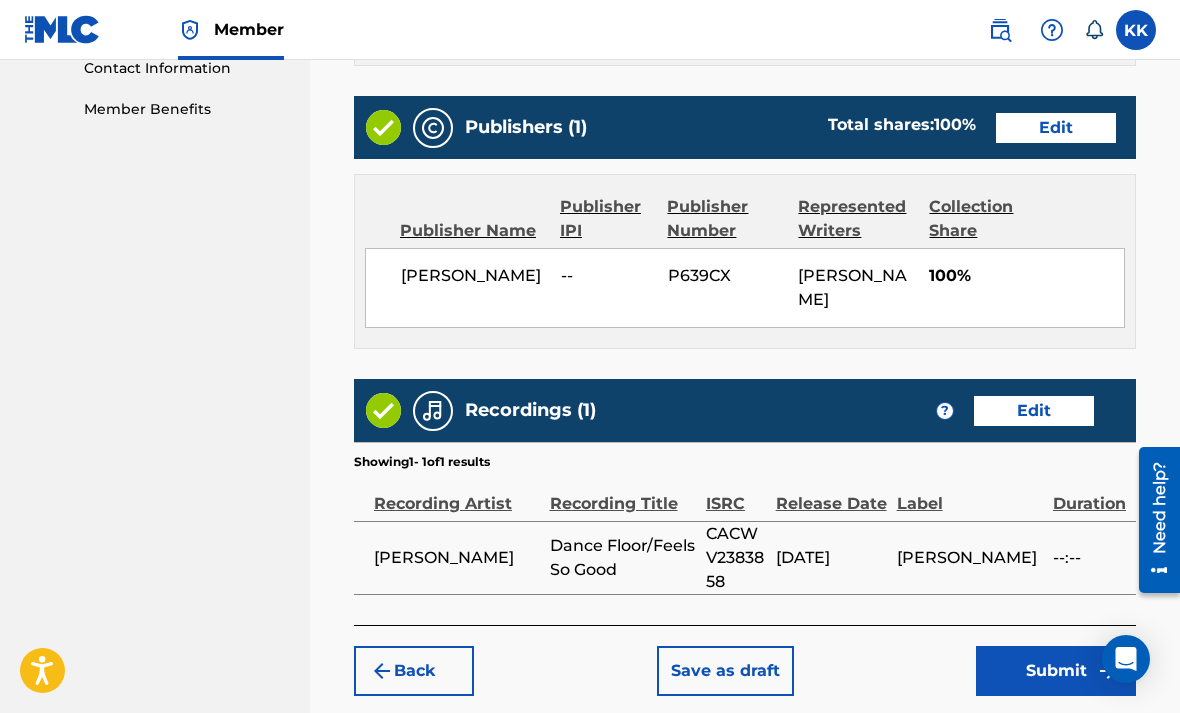 click on "Submit" at bounding box center [1056, 671] 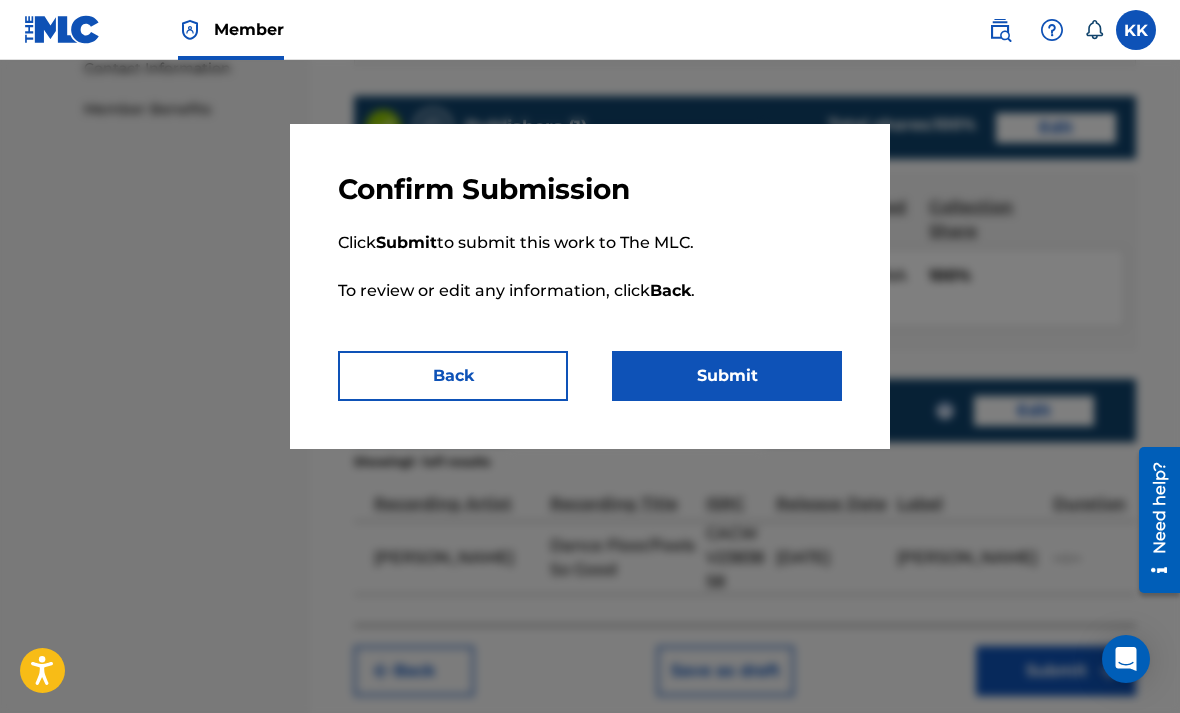 click on "Submit" at bounding box center [727, 376] 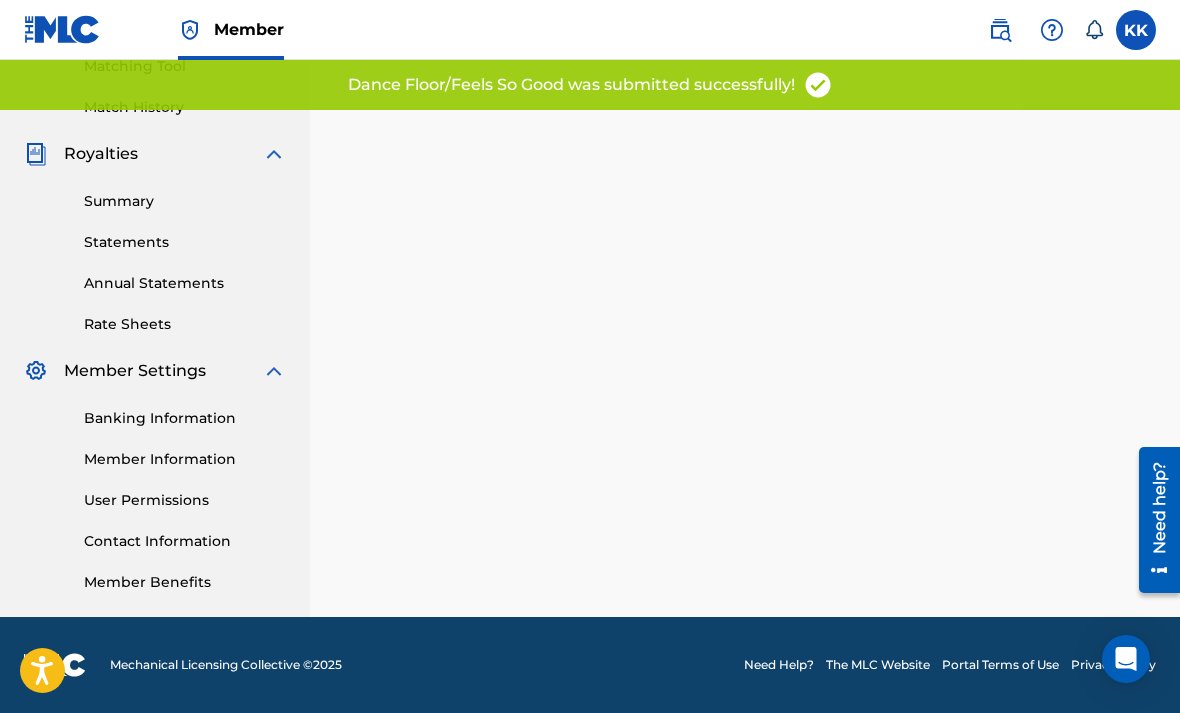 scroll, scrollTop: 0, scrollLeft: 0, axis: both 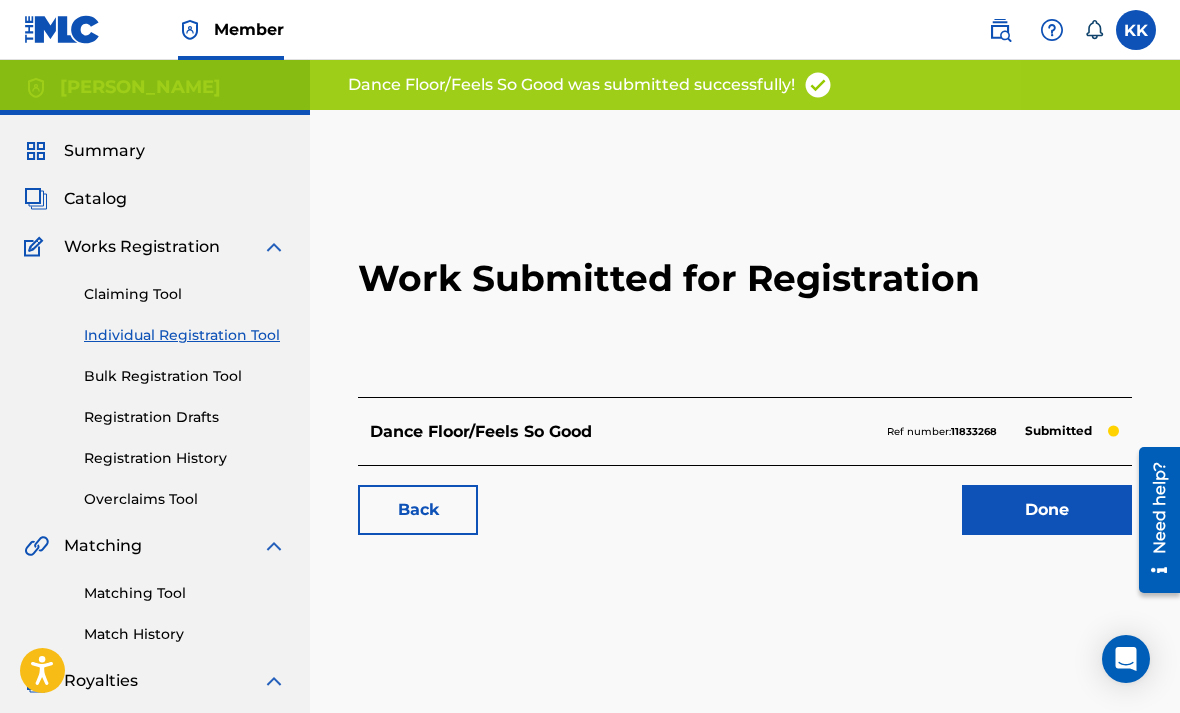 click on "Done" at bounding box center (1047, 510) 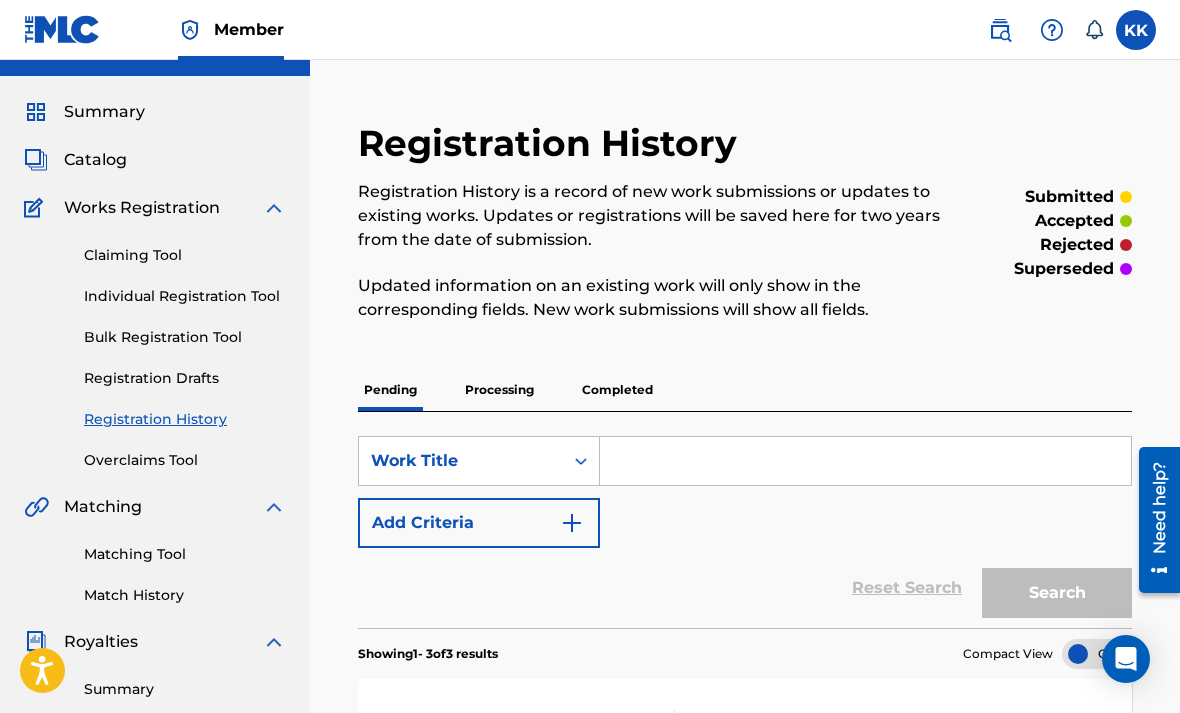 scroll, scrollTop: 0, scrollLeft: 0, axis: both 